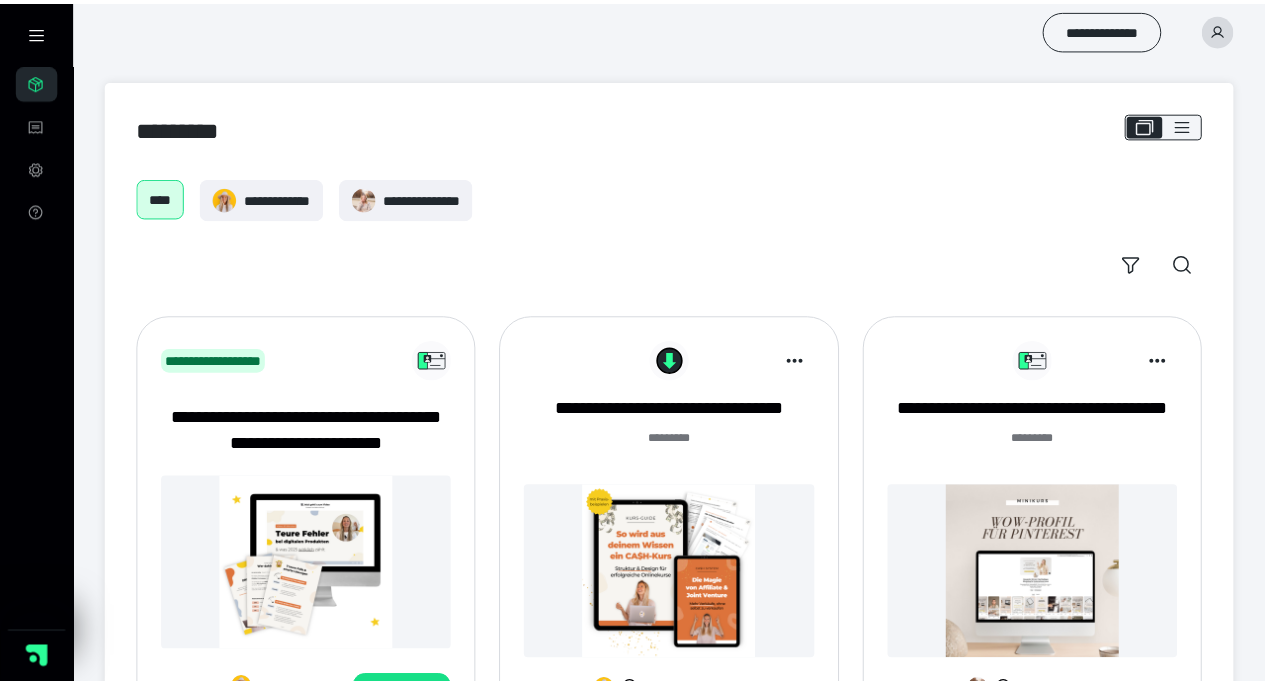 scroll, scrollTop: 0, scrollLeft: 0, axis: both 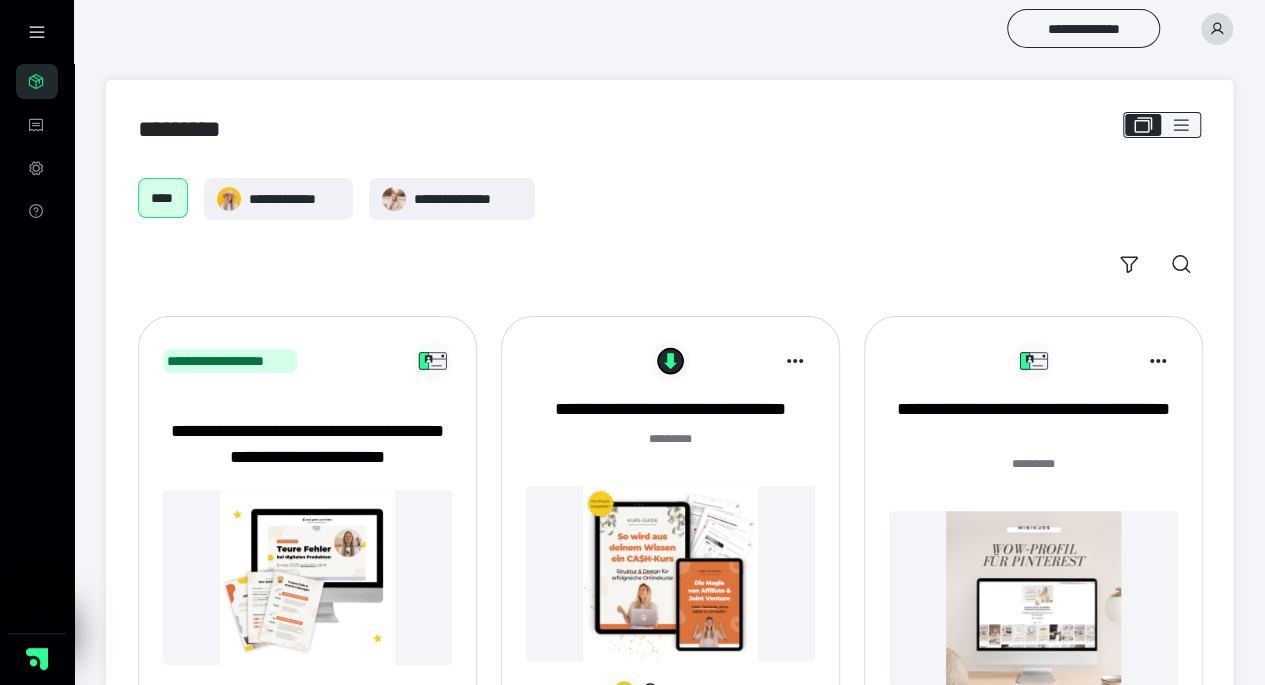 click 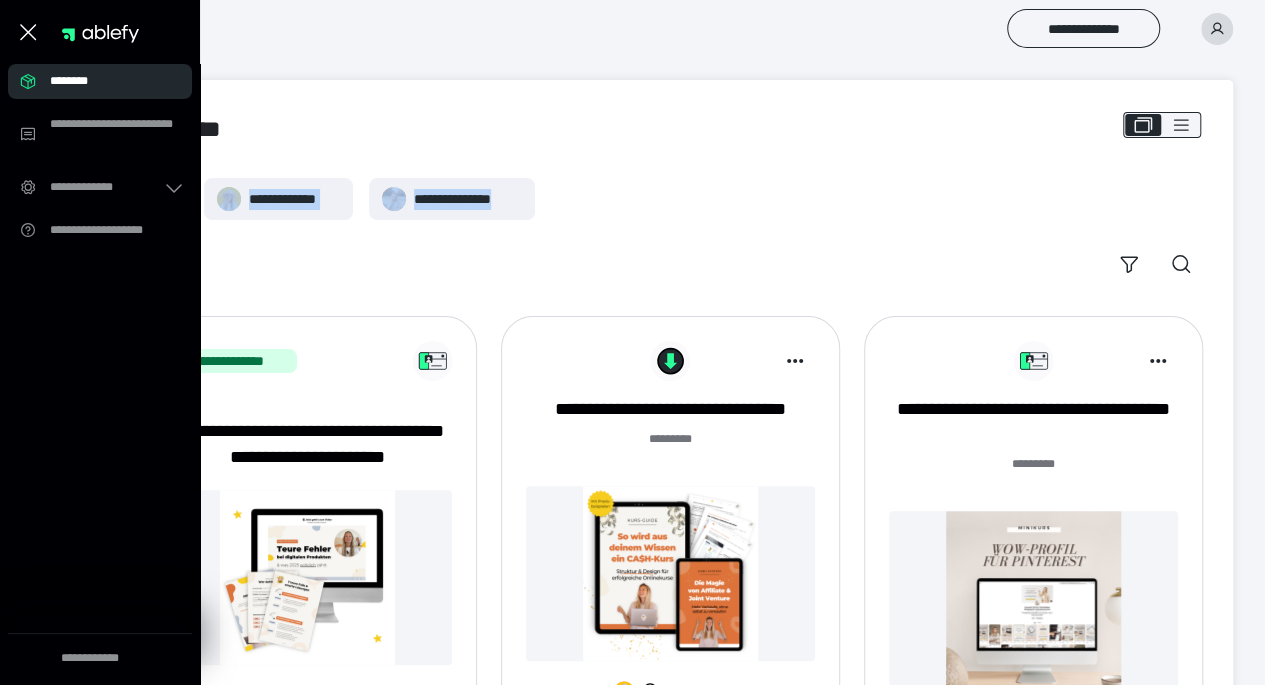 click on "**********" at bounding box center (669, 431) 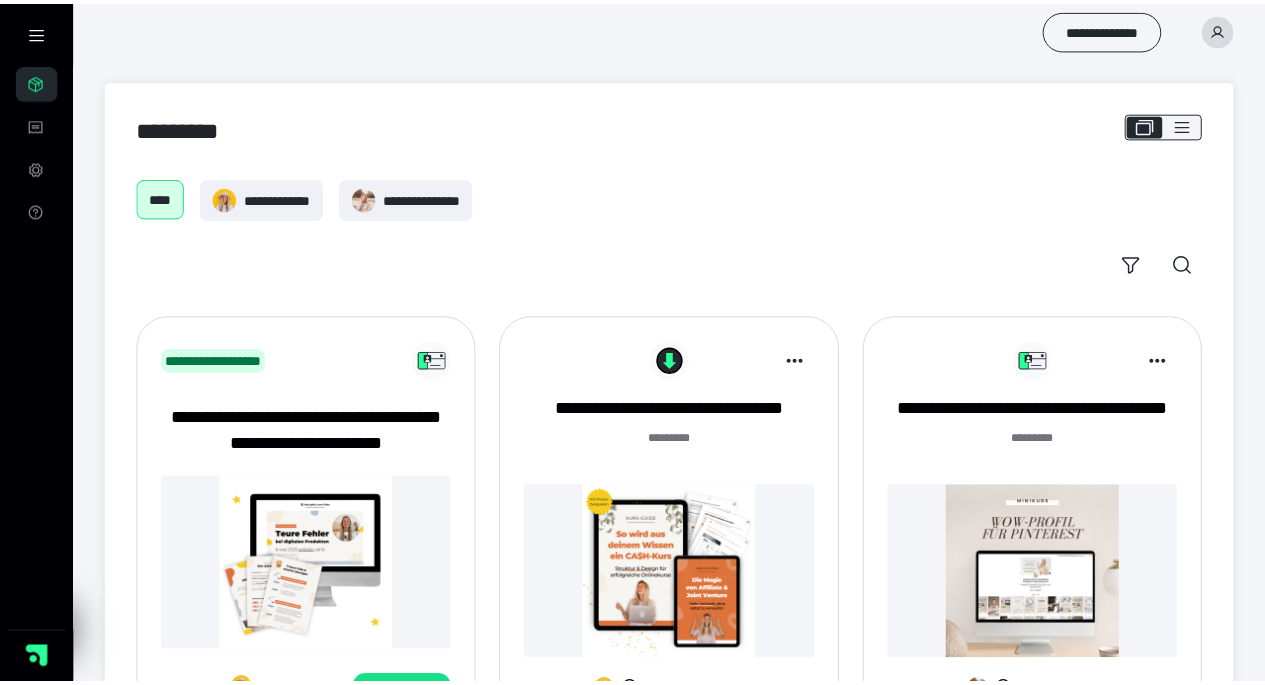 scroll, scrollTop: 0, scrollLeft: 0, axis: both 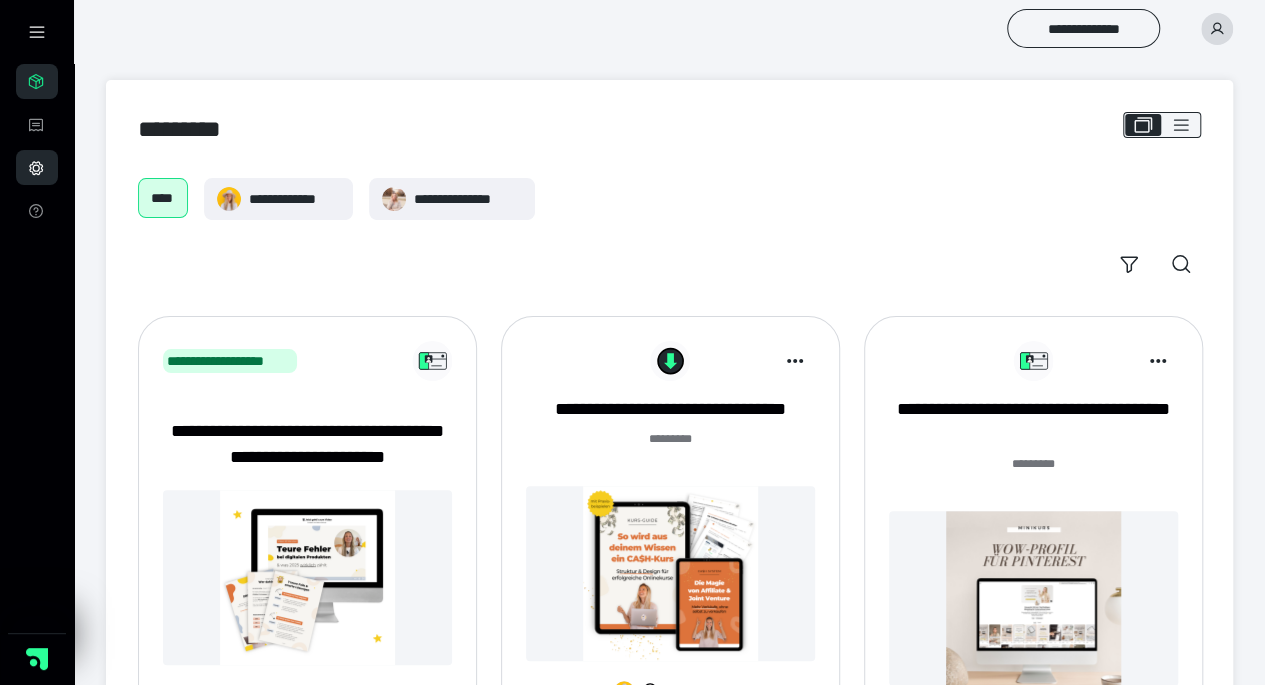 click 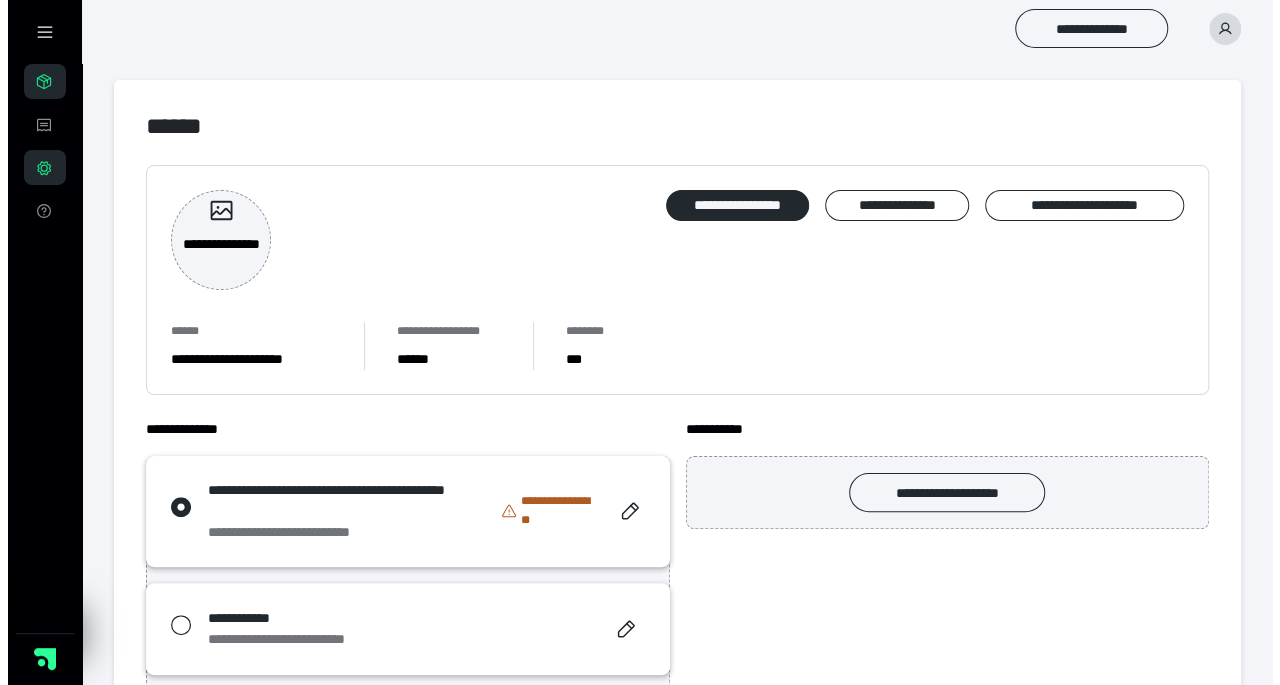 scroll, scrollTop: 132, scrollLeft: 0, axis: vertical 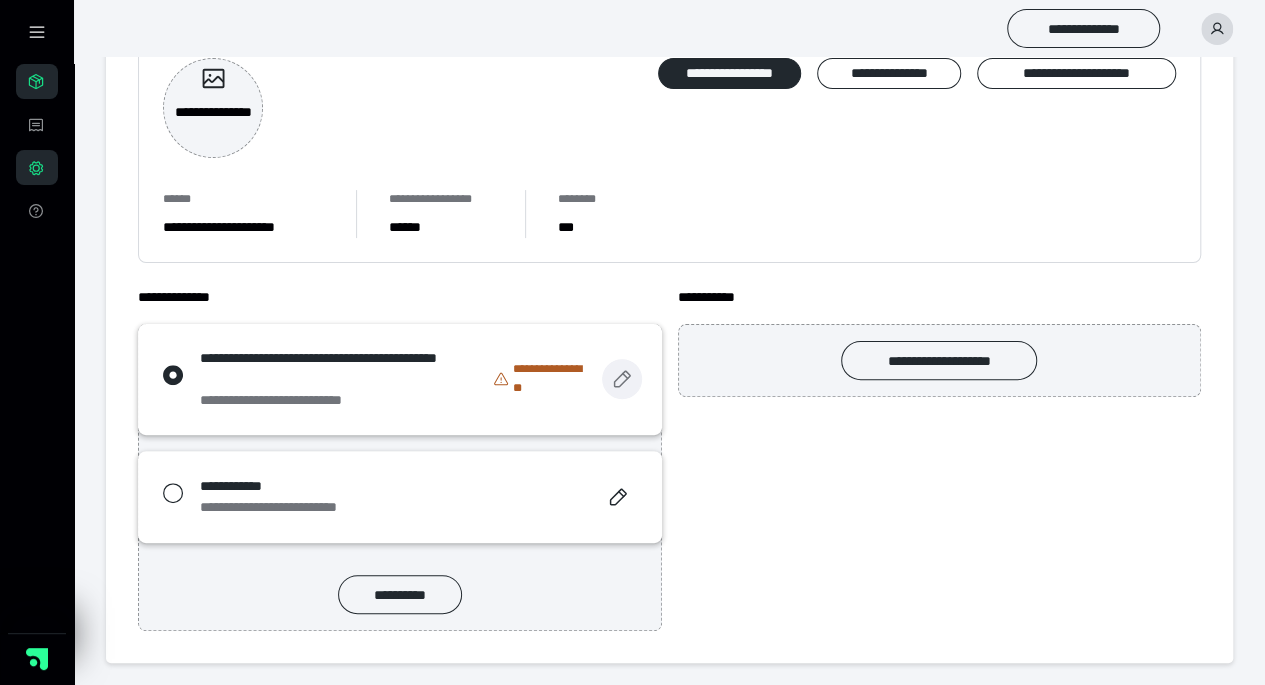 click 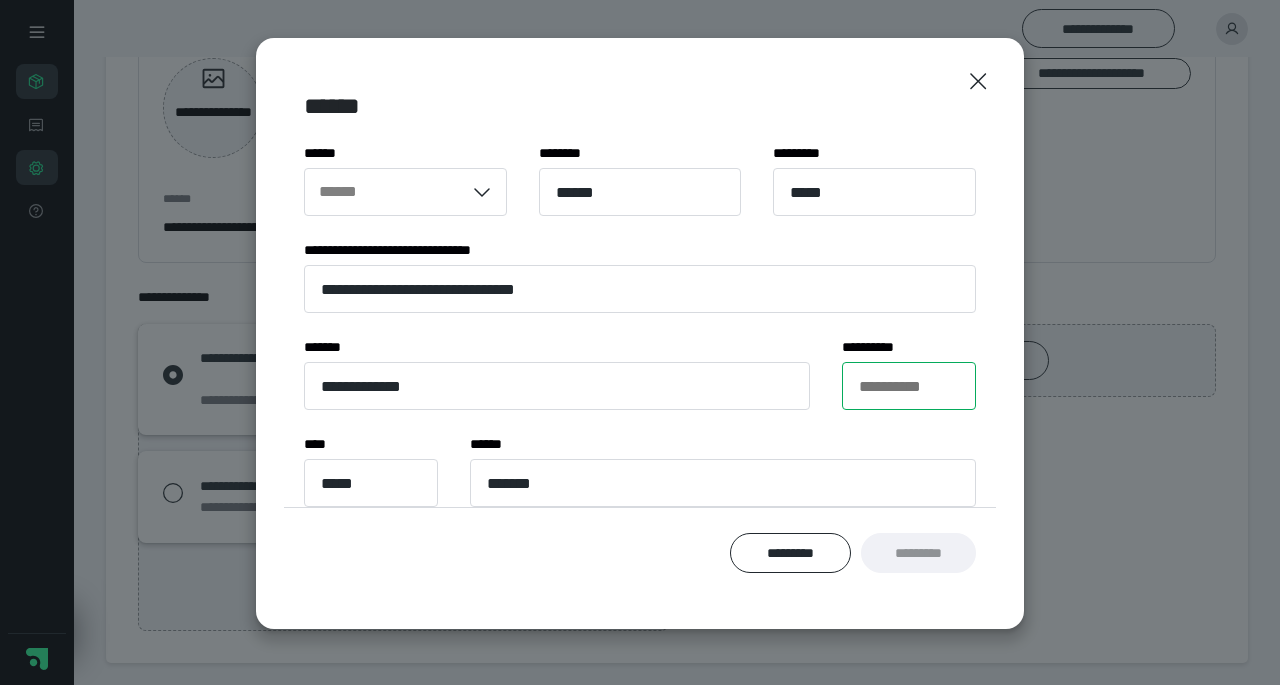 click on "**********" at bounding box center (909, 386) 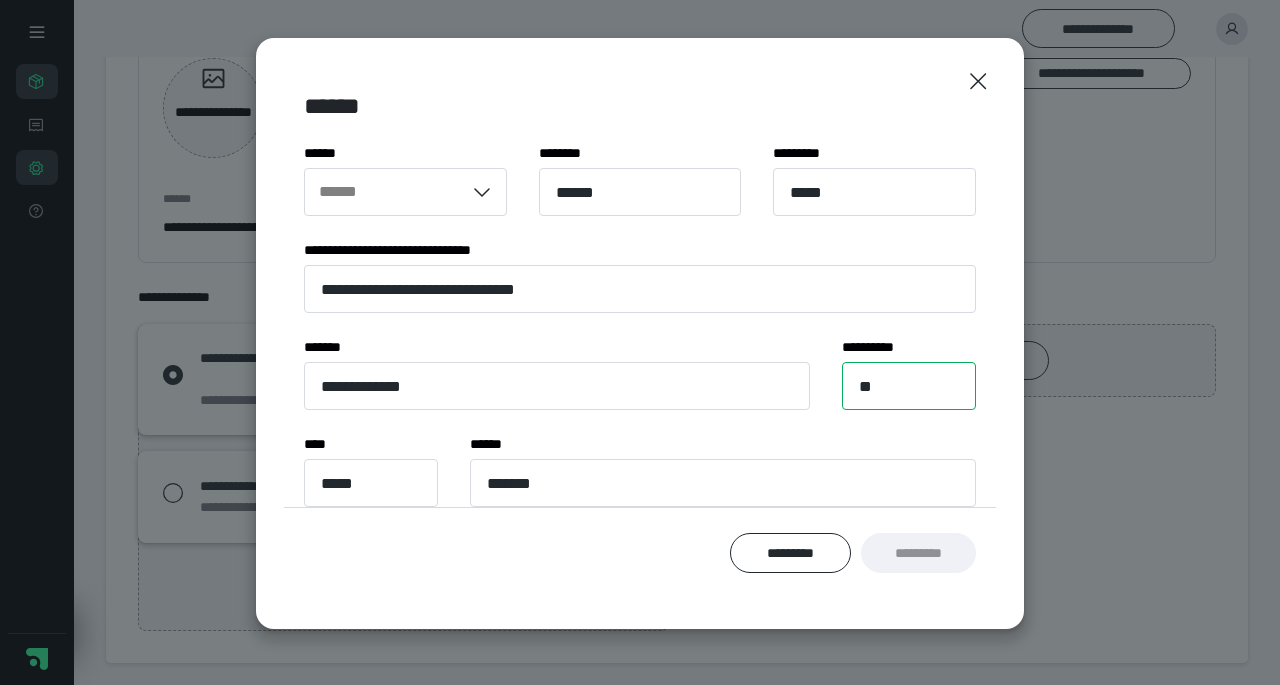 type on "**" 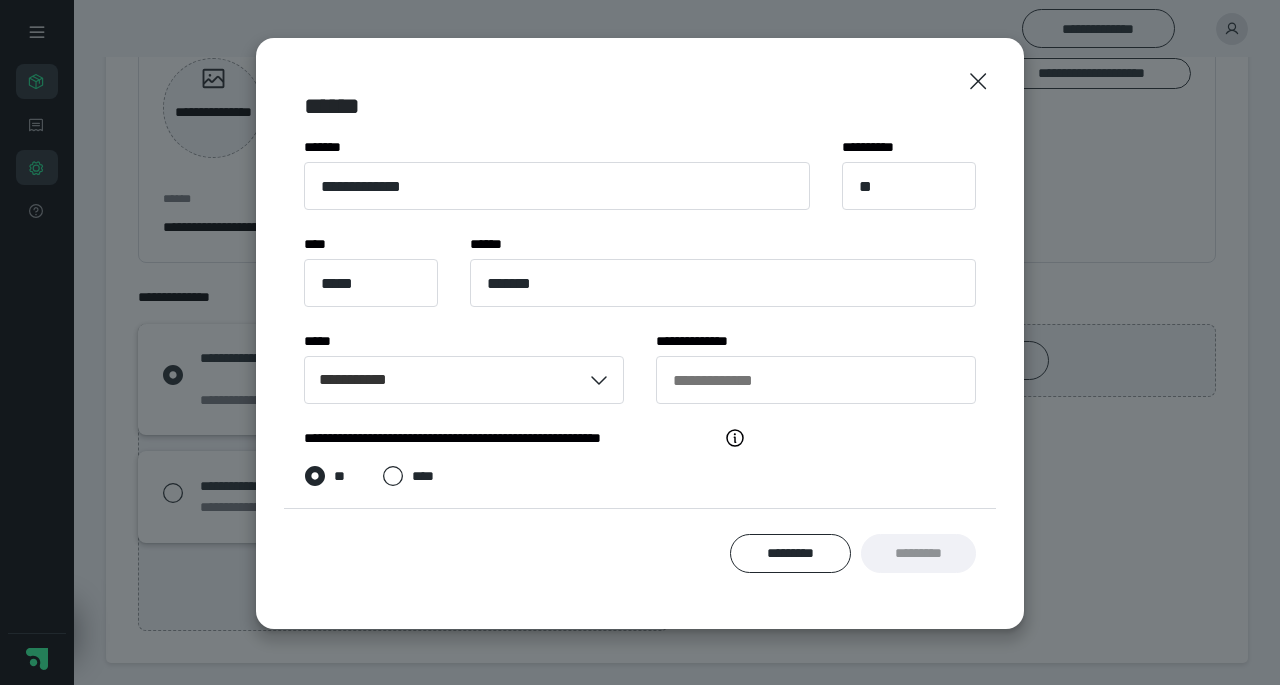 scroll, scrollTop: 240, scrollLeft: 0, axis: vertical 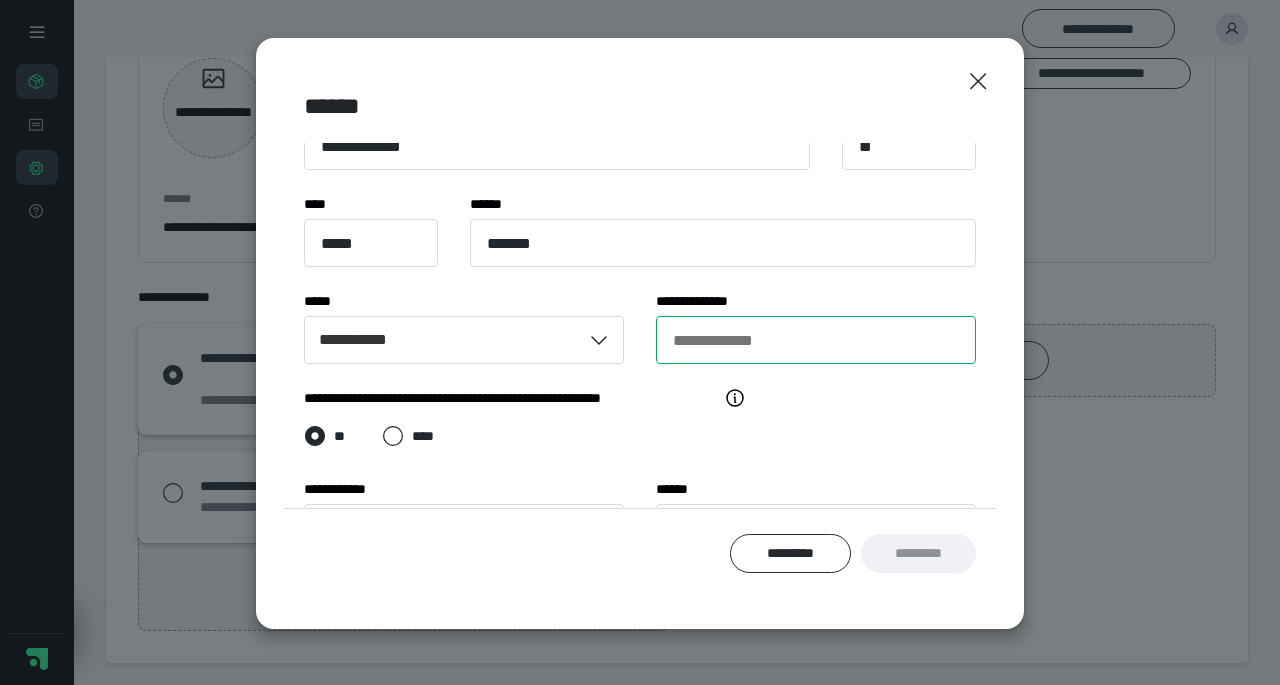 click on "**********" at bounding box center [816, 340] 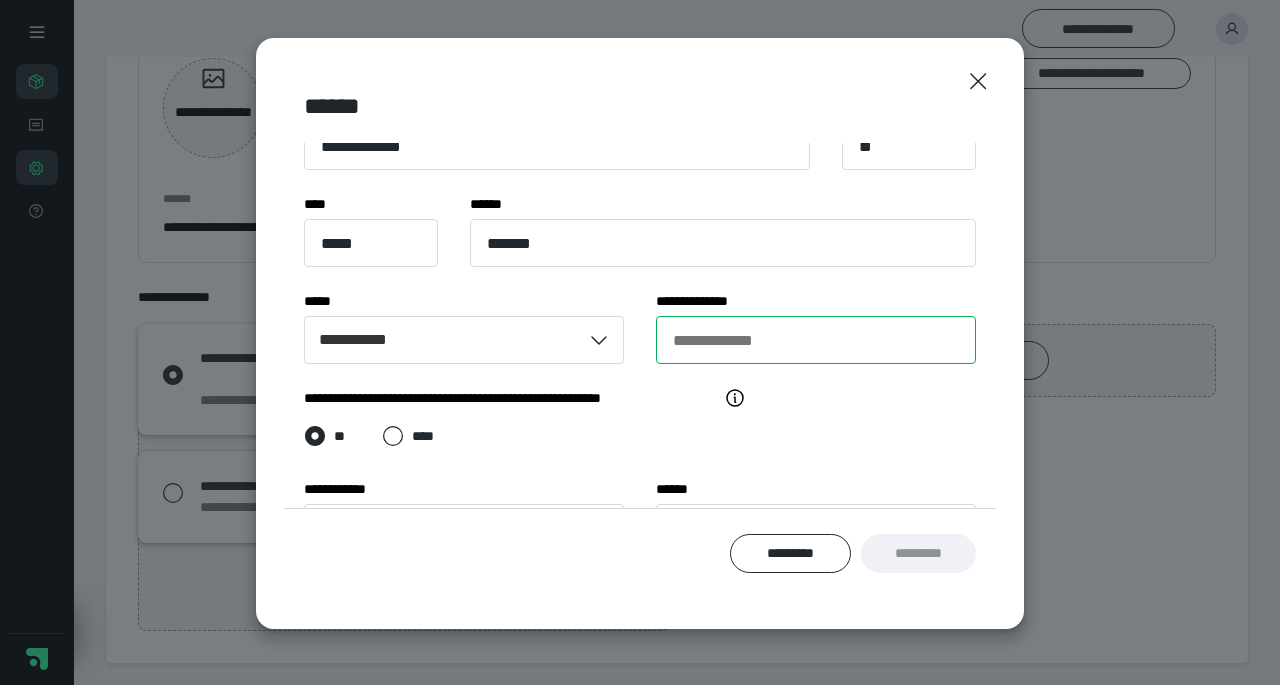 type on "**********" 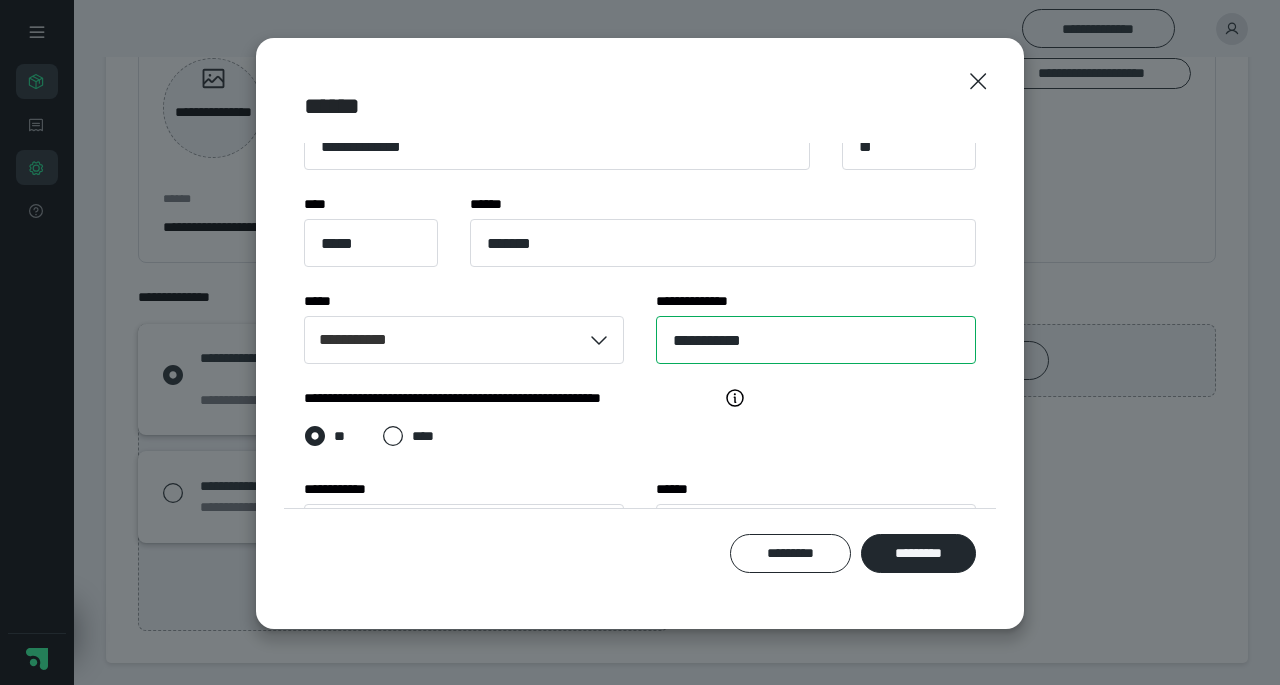 scroll, scrollTop: 284, scrollLeft: 0, axis: vertical 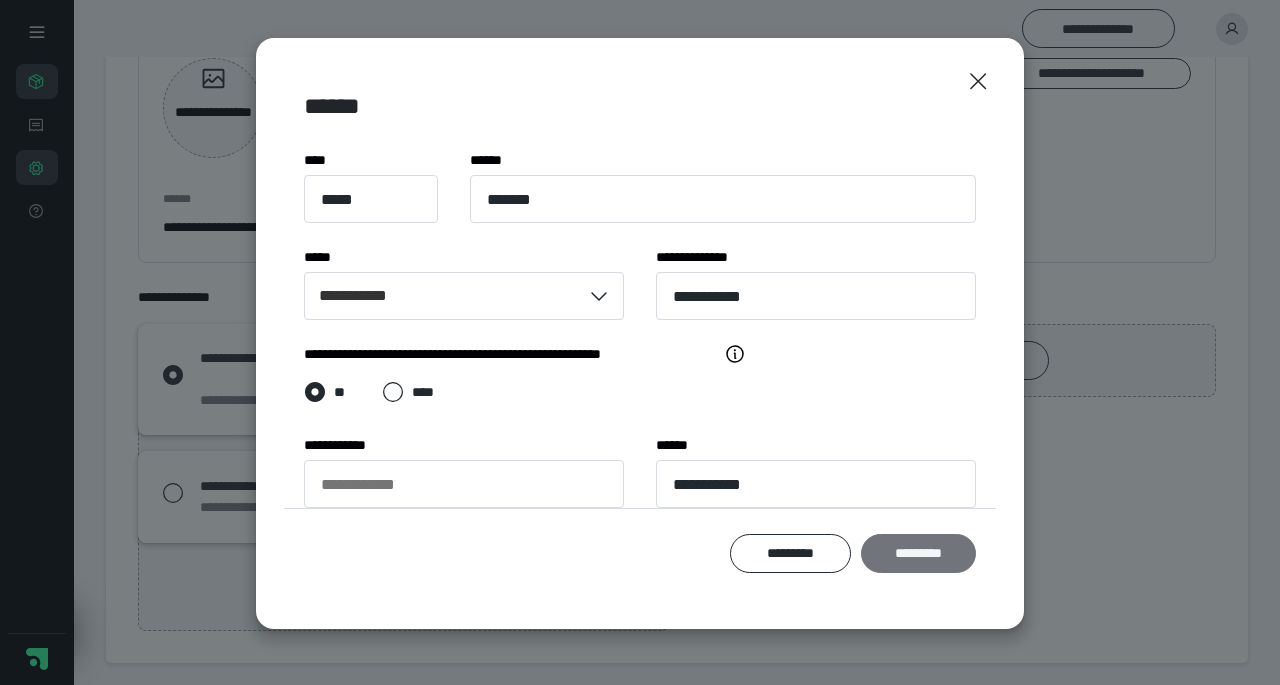 click on "*********" at bounding box center [918, 553] 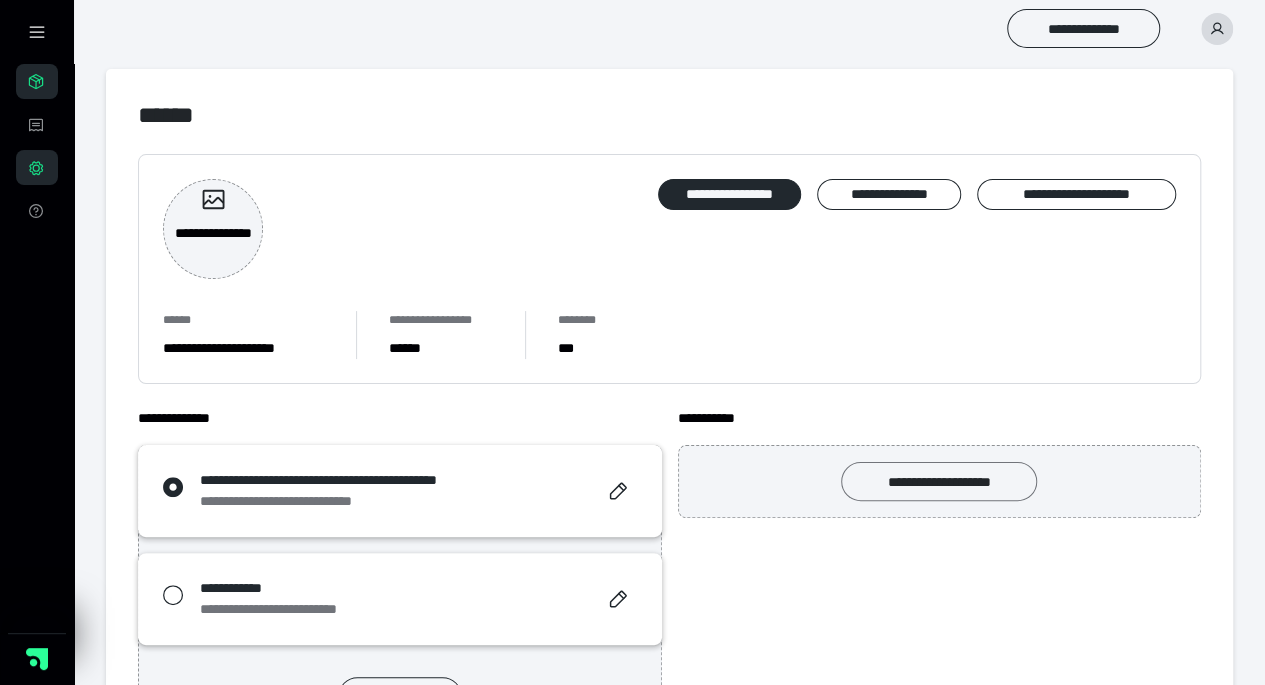 scroll, scrollTop: 0, scrollLeft: 0, axis: both 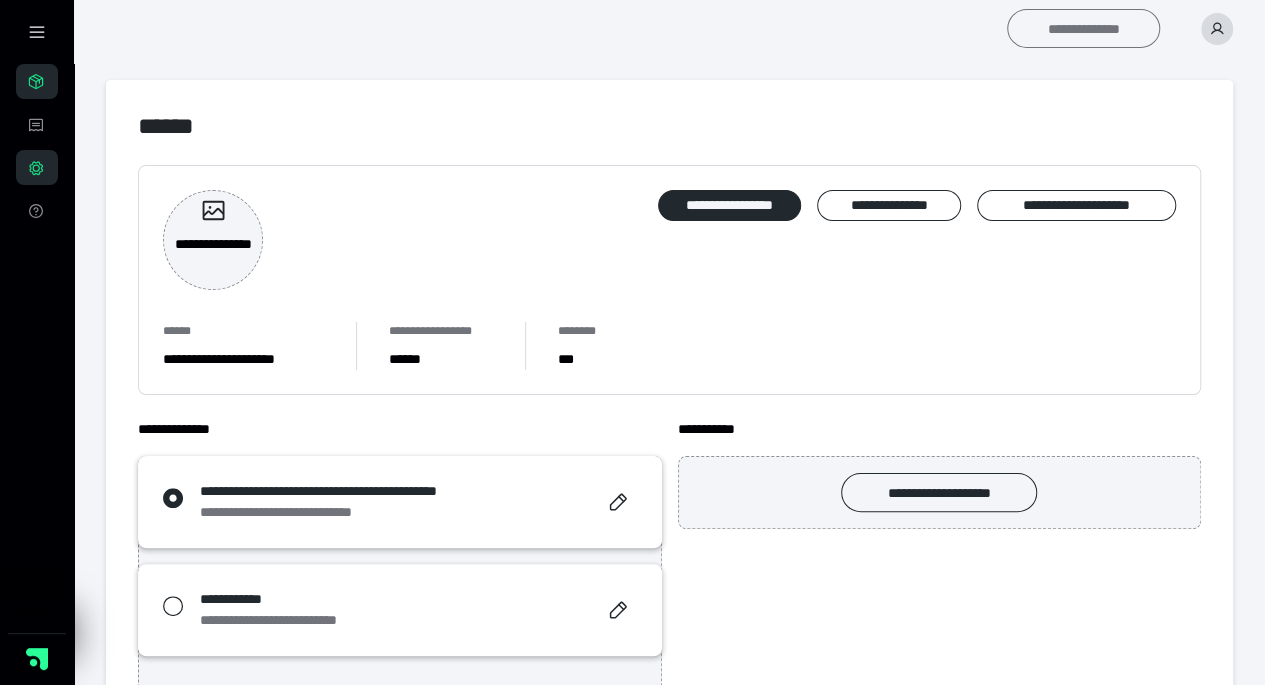 click on "**********" at bounding box center (1083, 28) 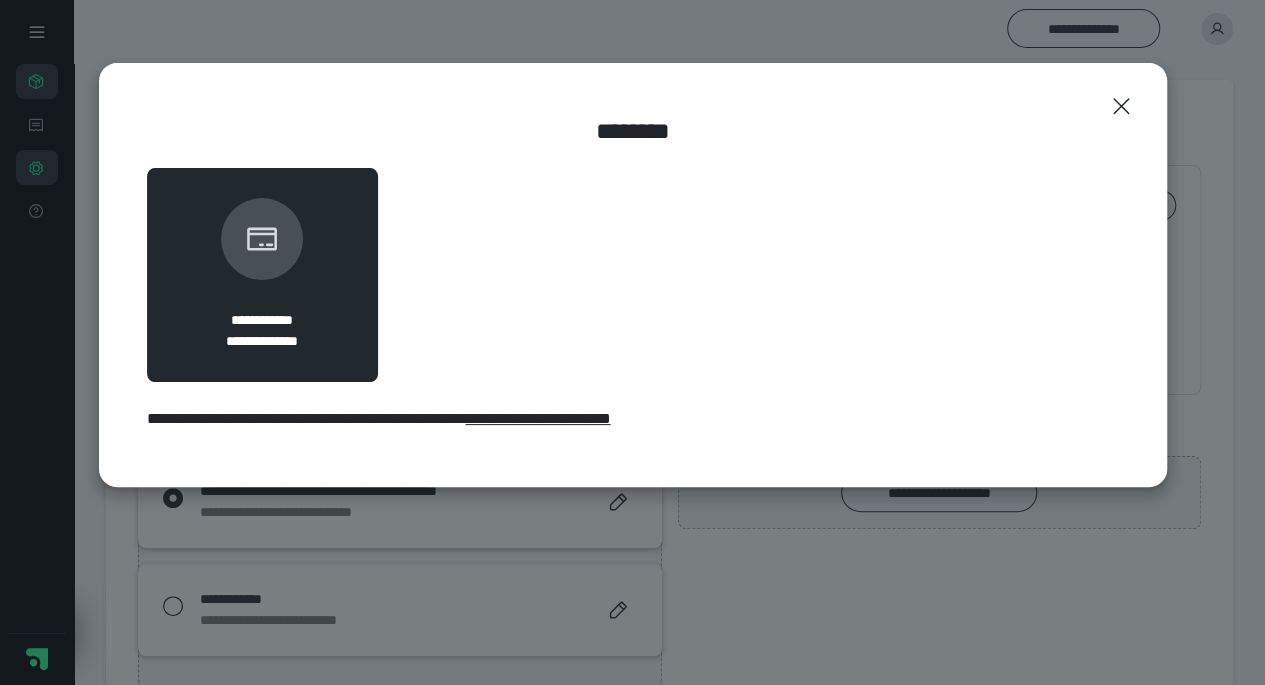 click on "**********" at bounding box center [538, 418] 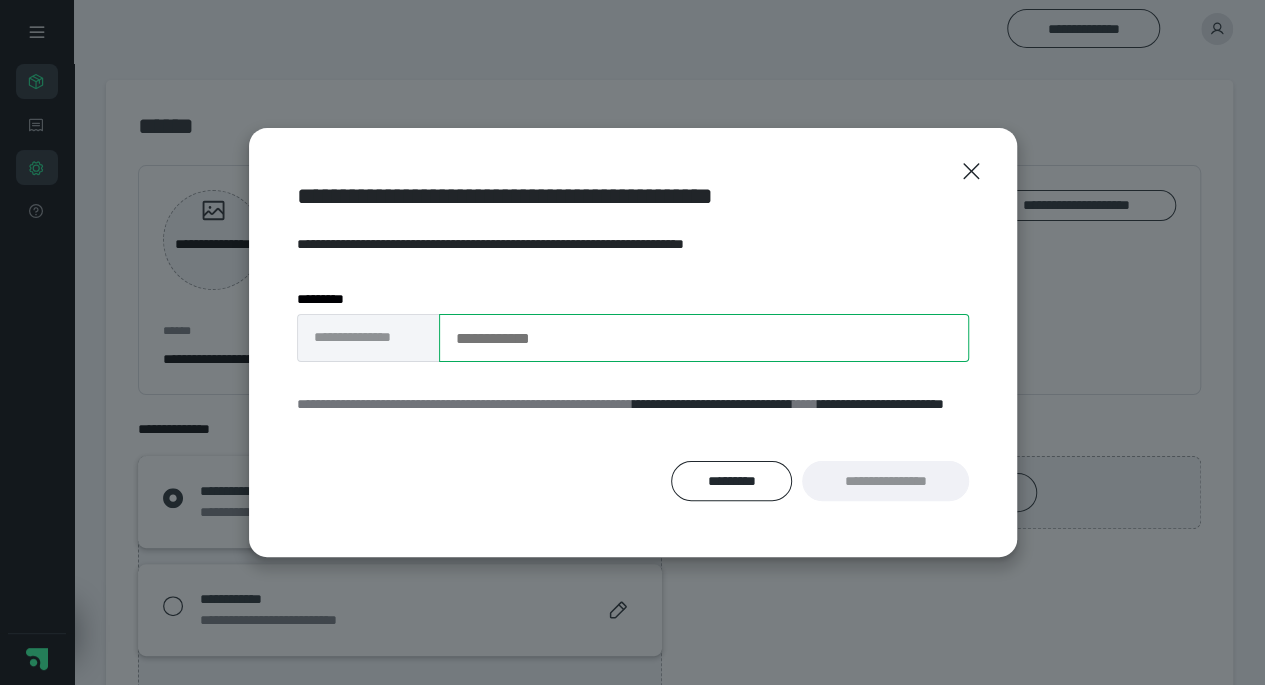click on "**********" at bounding box center (704, 338) 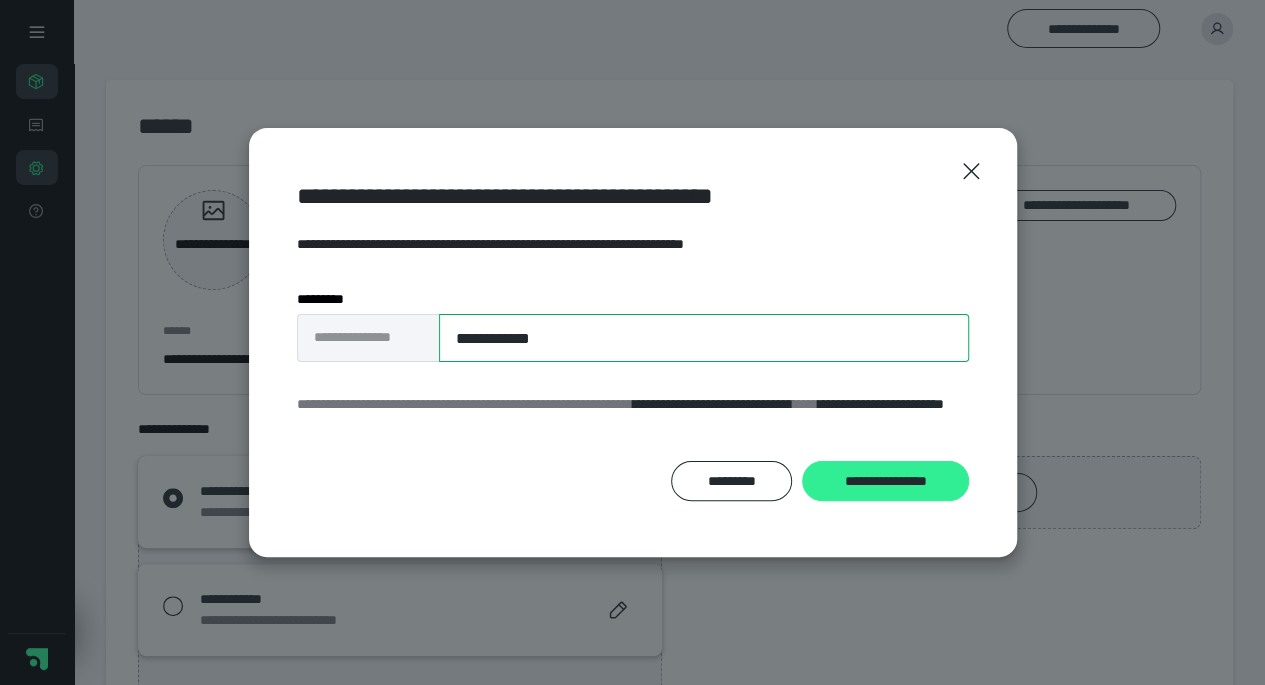 type on "**********" 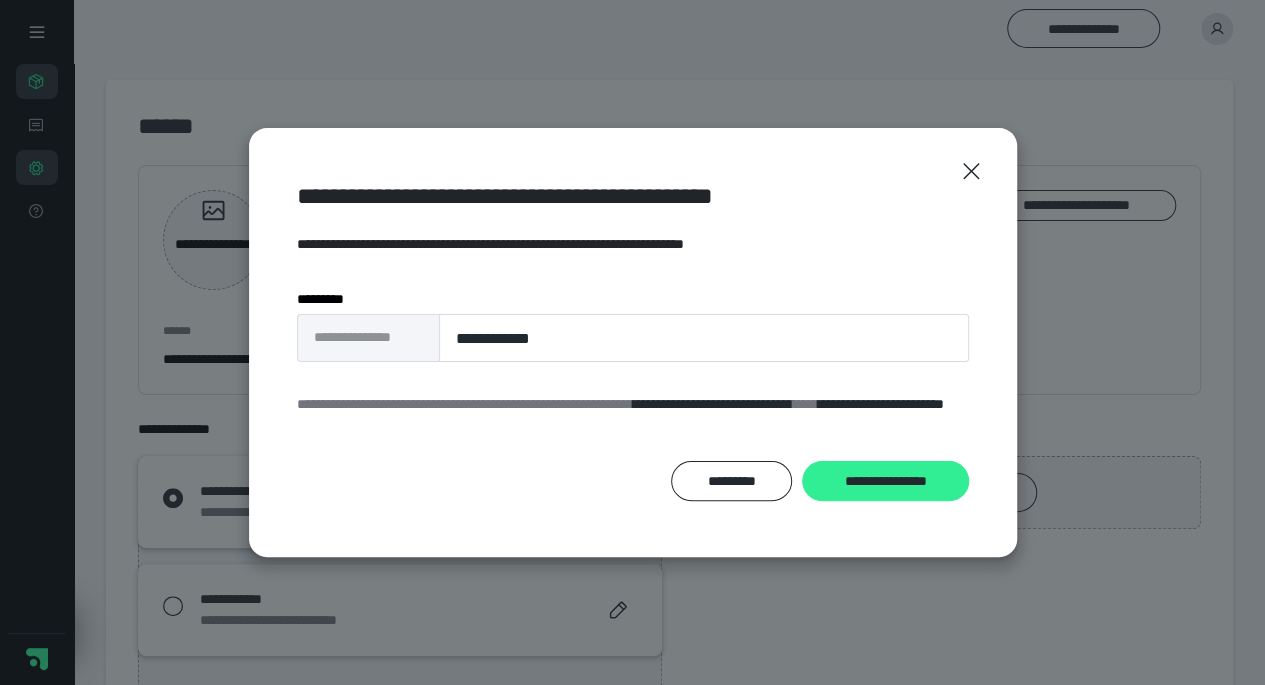 click on "**********" at bounding box center [885, 480] 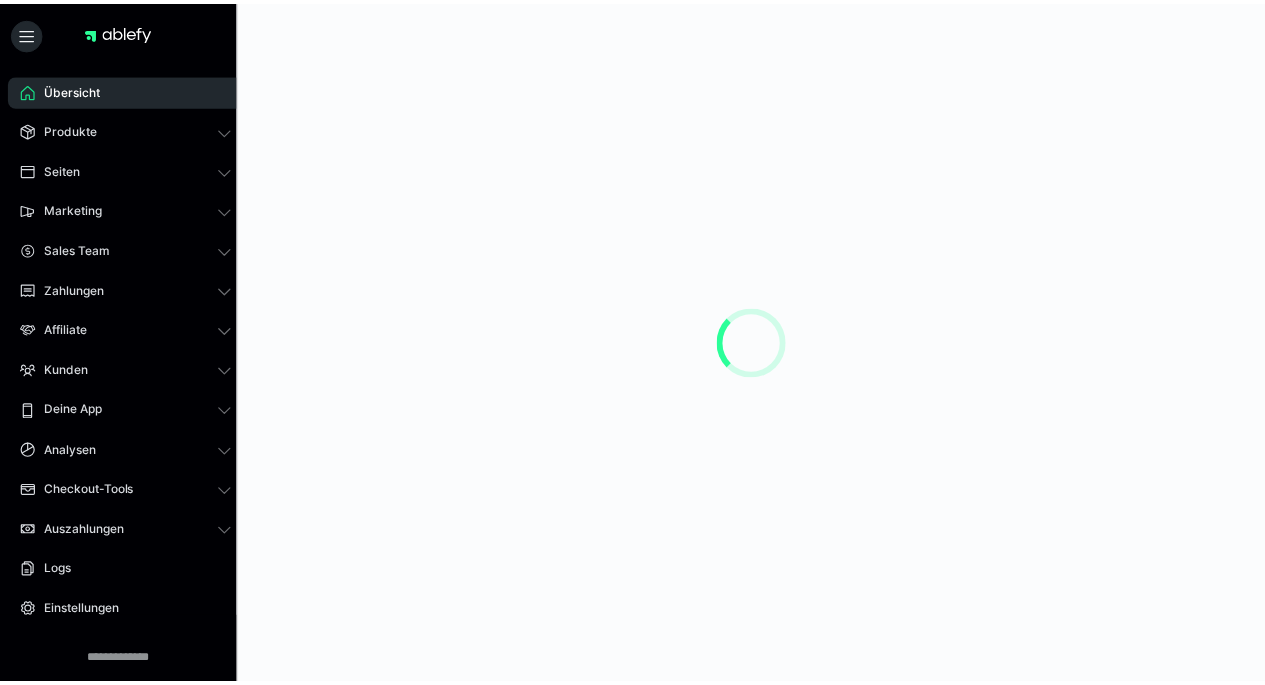 scroll, scrollTop: 0, scrollLeft: 0, axis: both 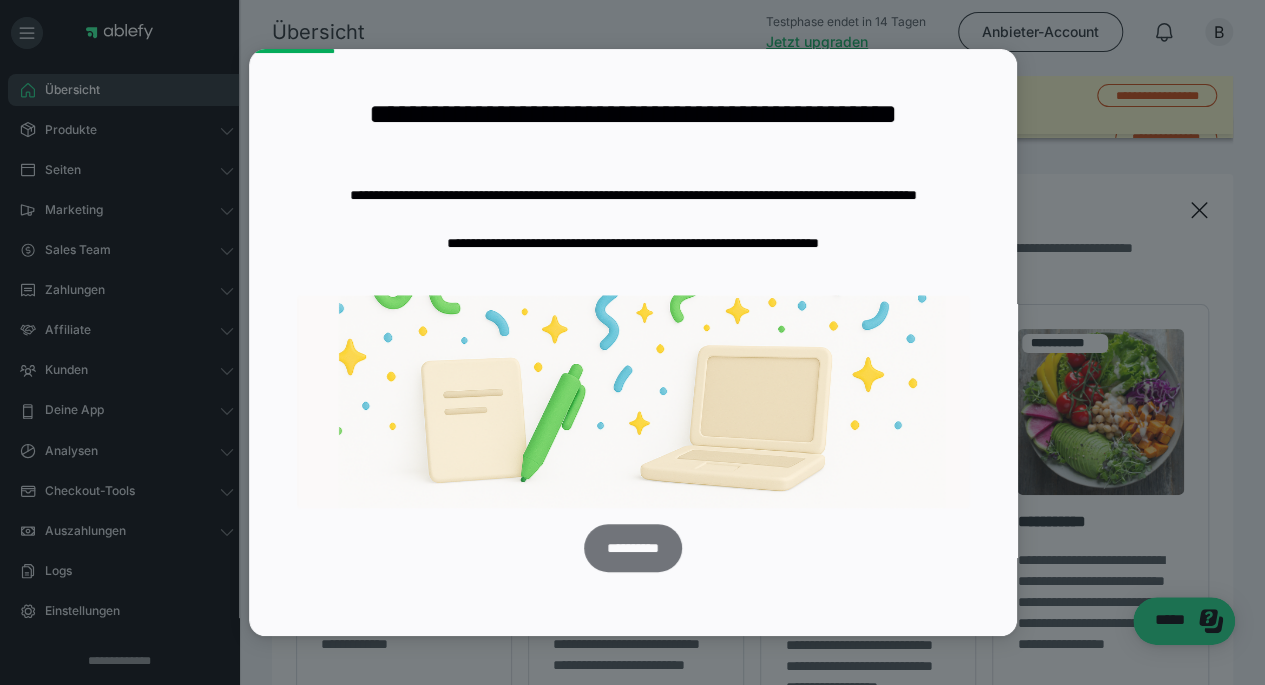 click on "**********" at bounding box center [632, 548] 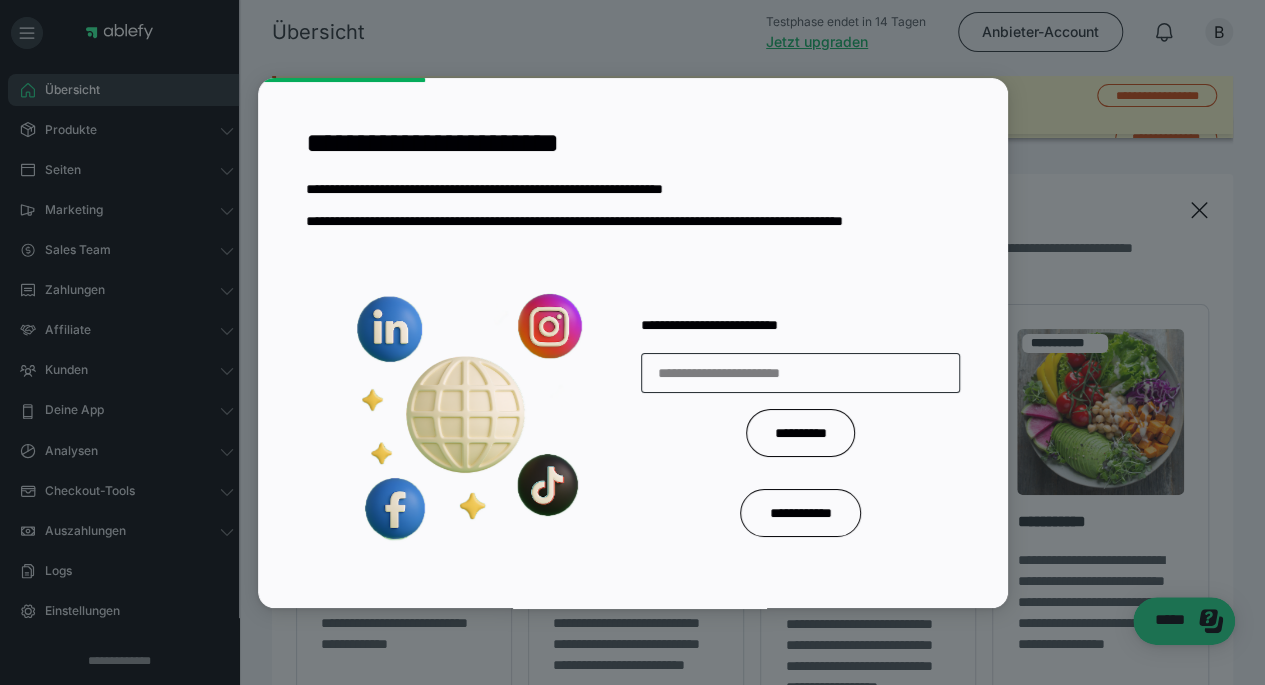 click at bounding box center [800, 373] 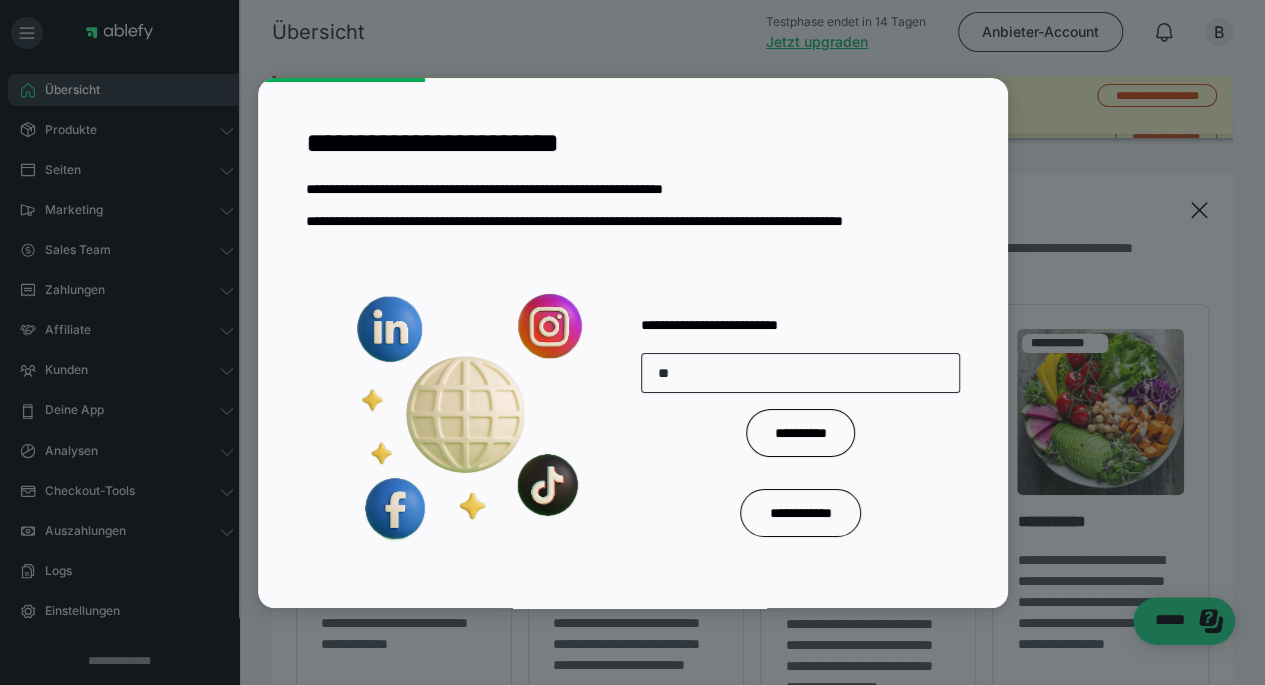 type on "*" 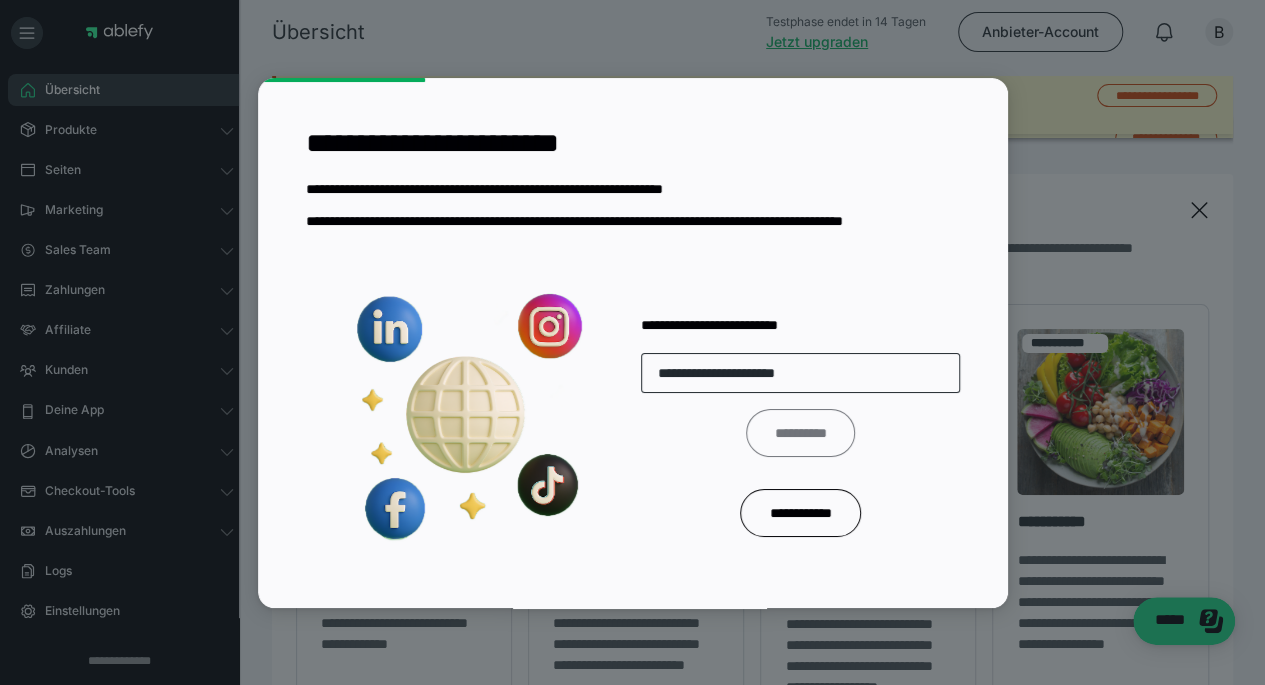 type on "**********" 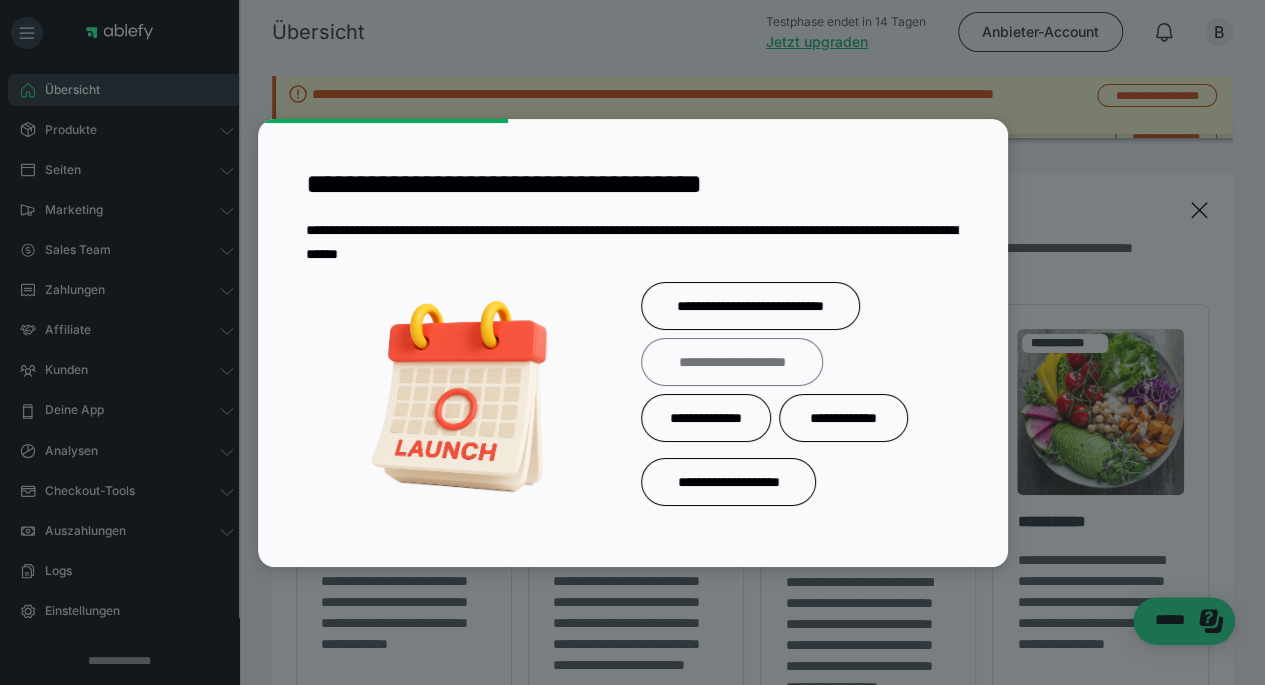 click on "**********" at bounding box center [732, 362] 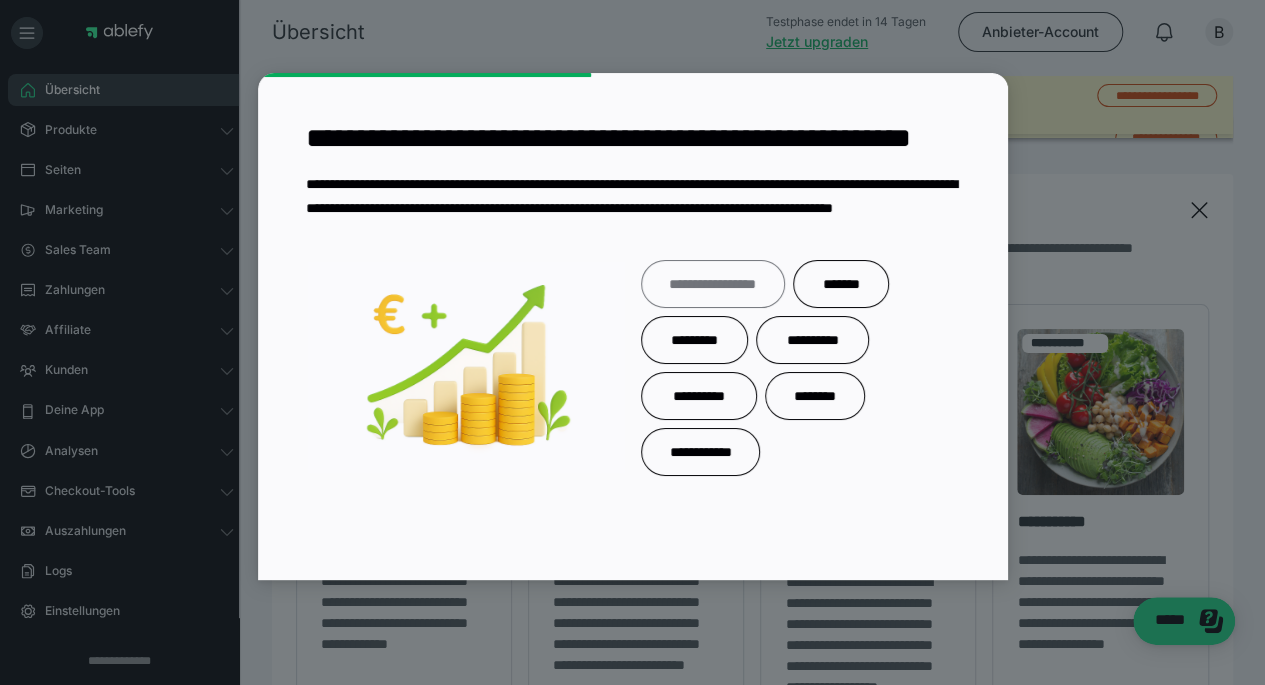 click on "**********" at bounding box center [713, 284] 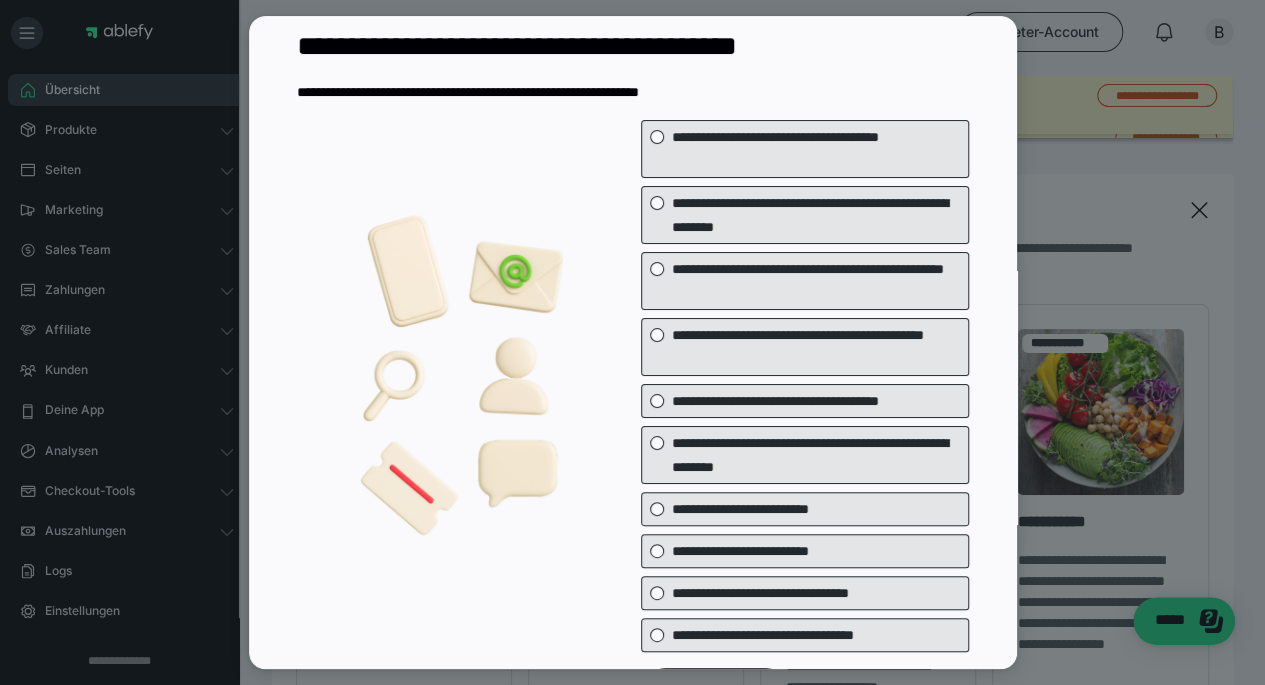 scroll, scrollTop: 0, scrollLeft: 0, axis: both 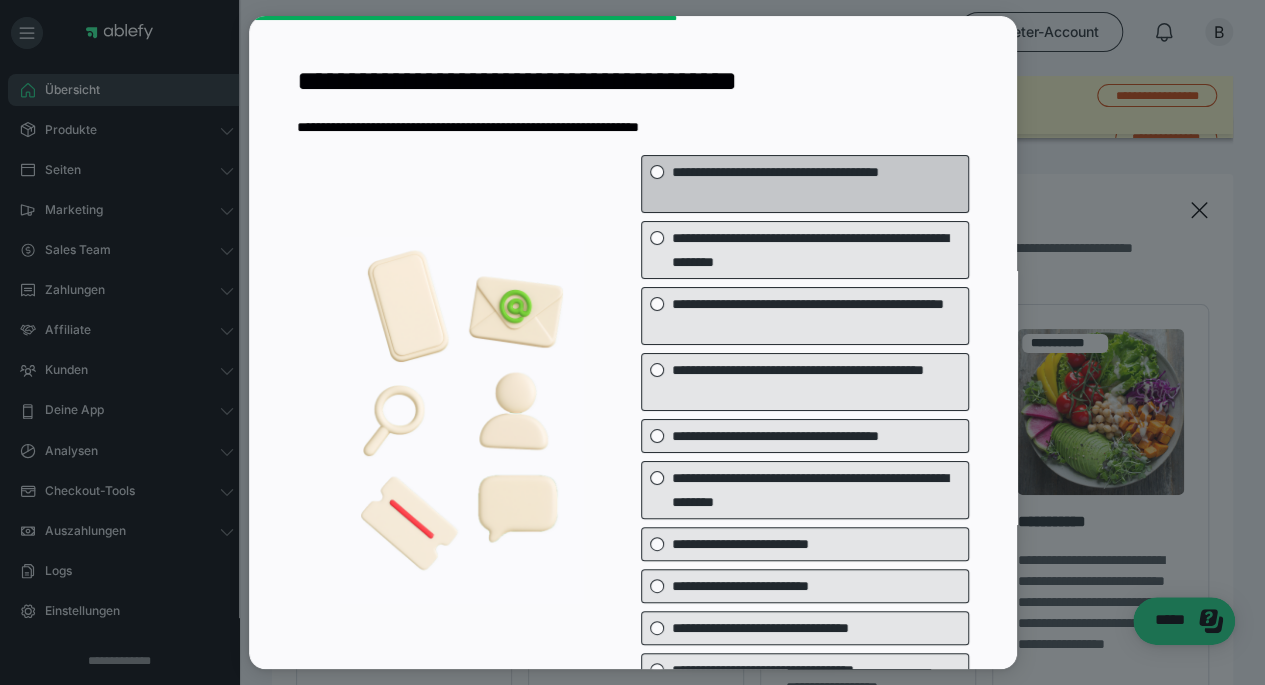 click at bounding box center (657, 172) 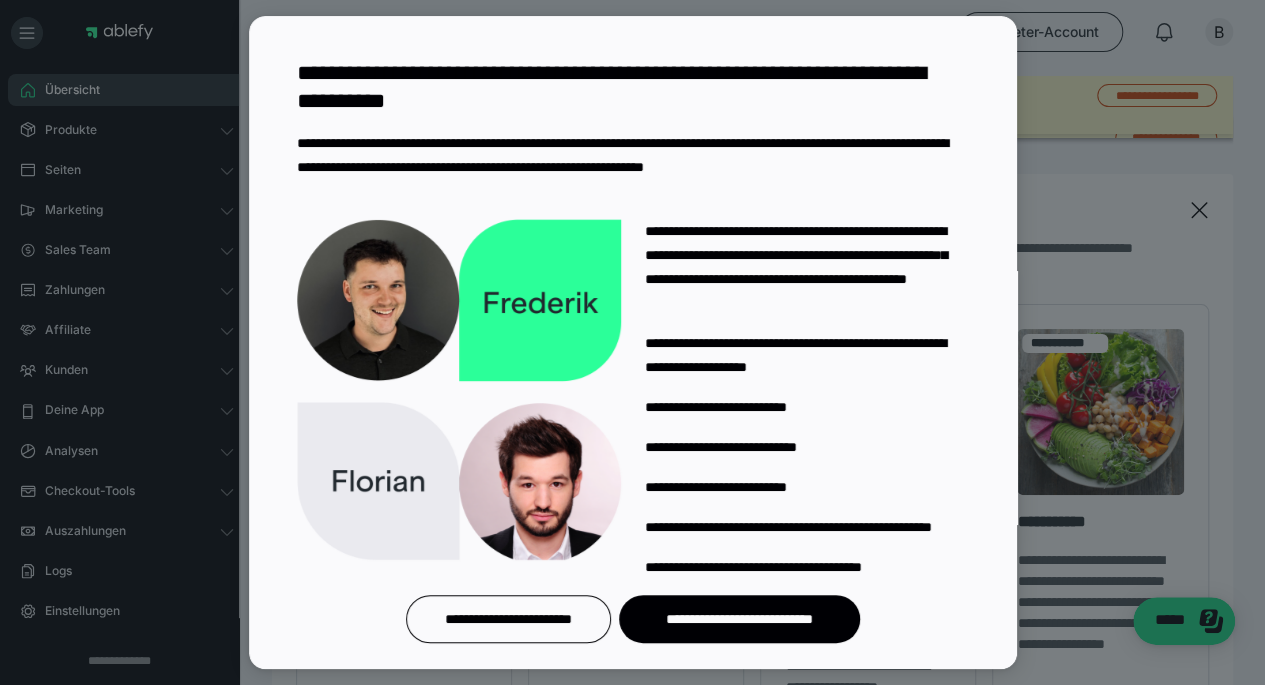 scroll, scrollTop: 66, scrollLeft: 0, axis: vertical 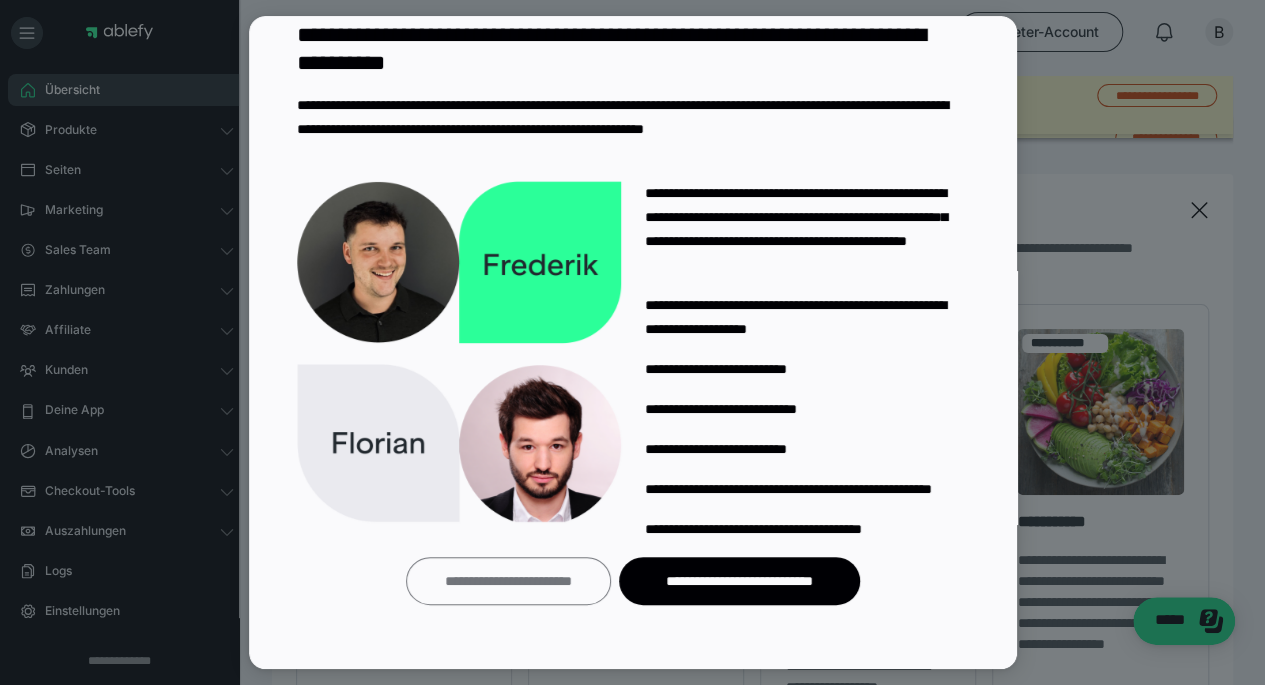 click on "**********" at bounding box center (508, 581) 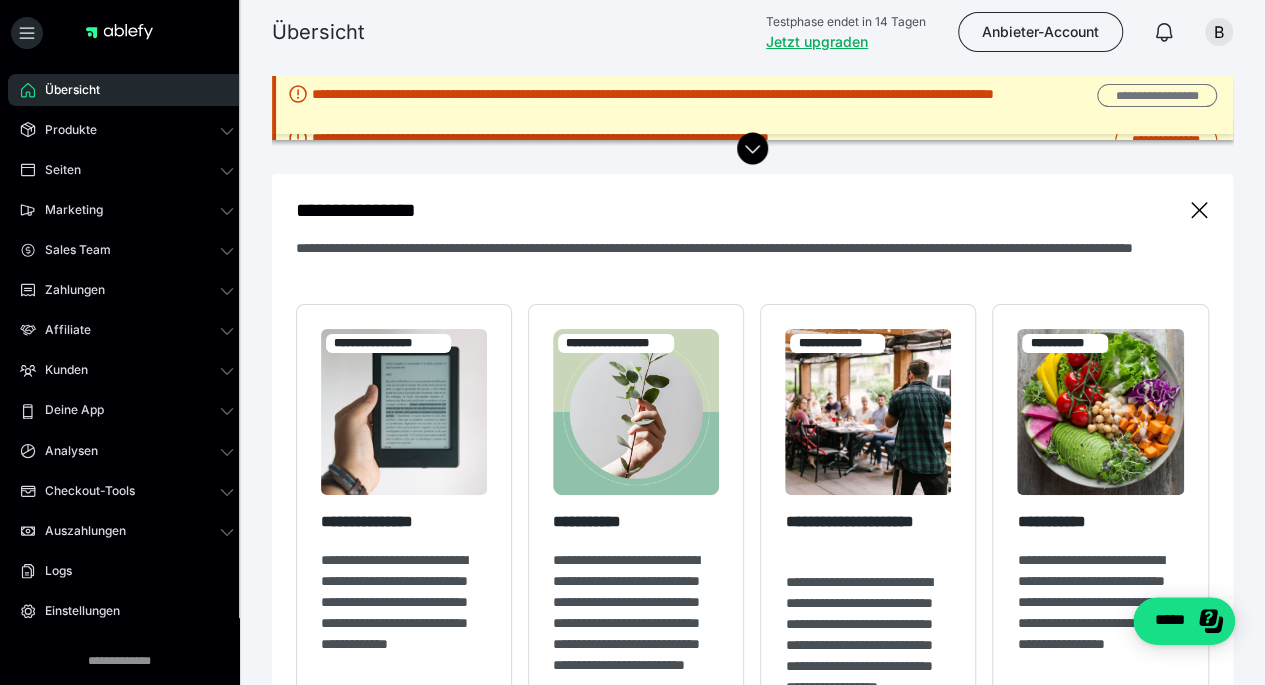 click on "**********" at bounding box center [1156, 95] 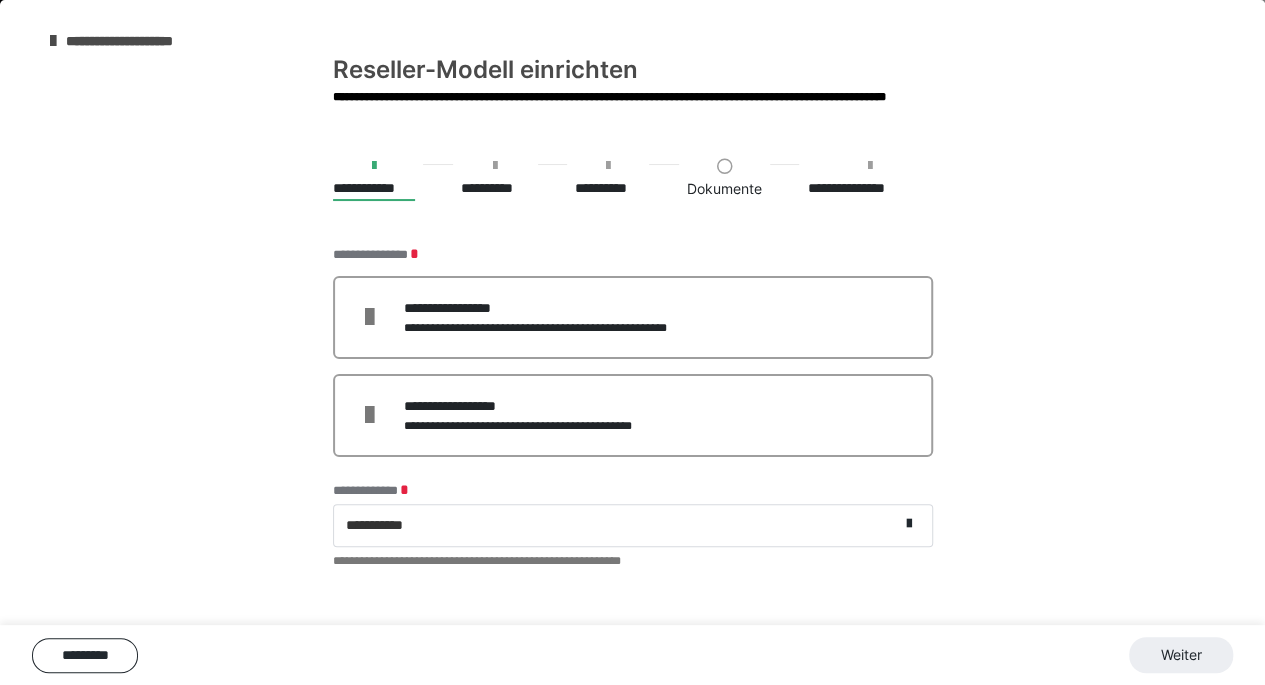 scroll, scrollTop: 0, scrollLeft: 0, axis: both 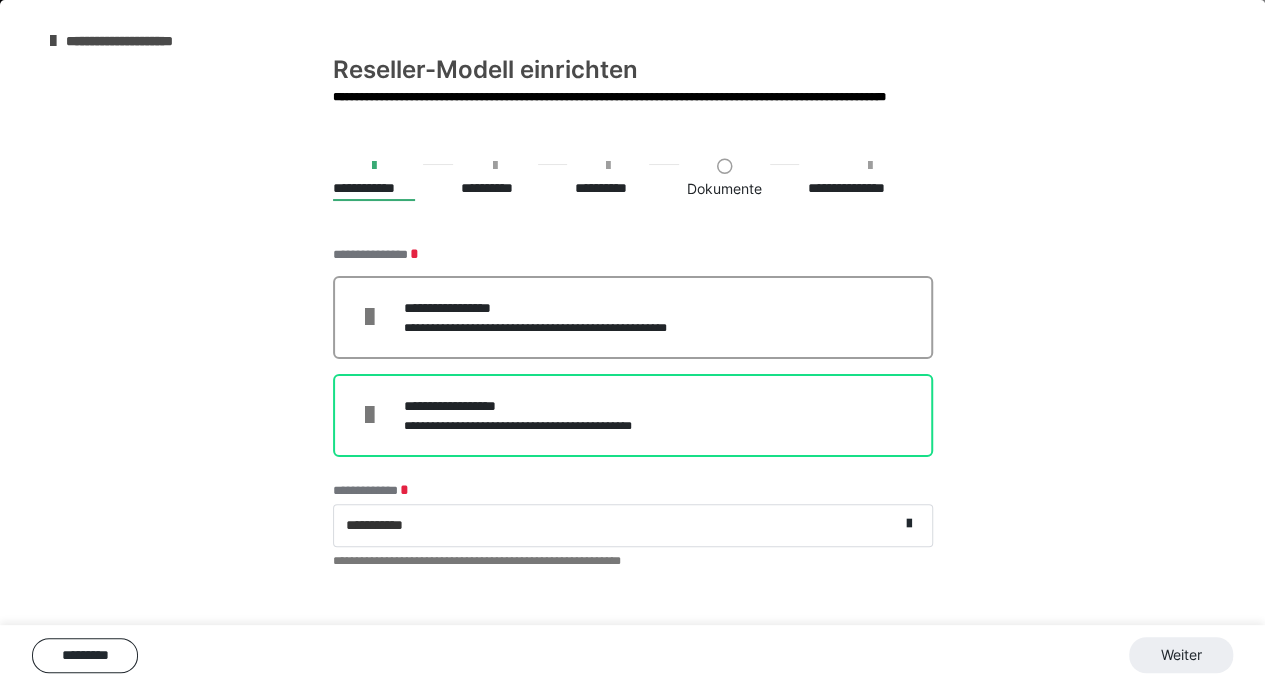 click on "**********" at bounding box center [633, 415] 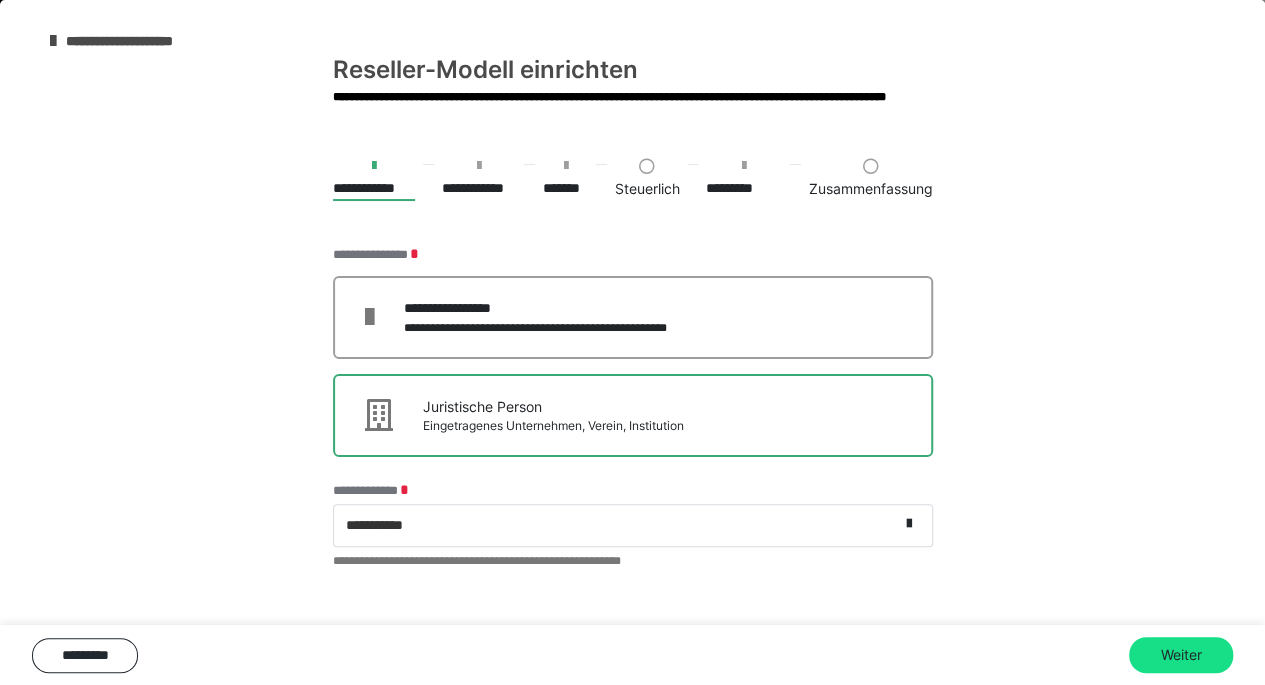 click on "Eingetragenes Unternehmen, Verein, Institution" at bounding box center [553, 426] 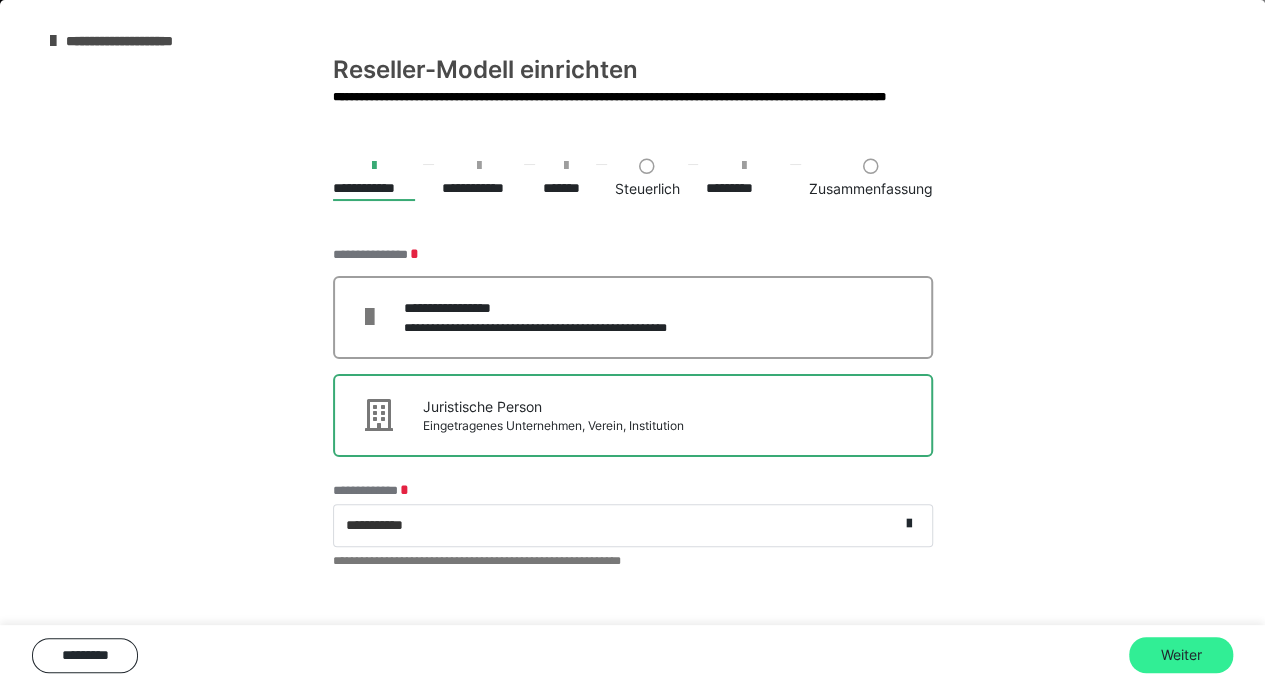 click on "Weiter" at bounding box center (1181, 655) 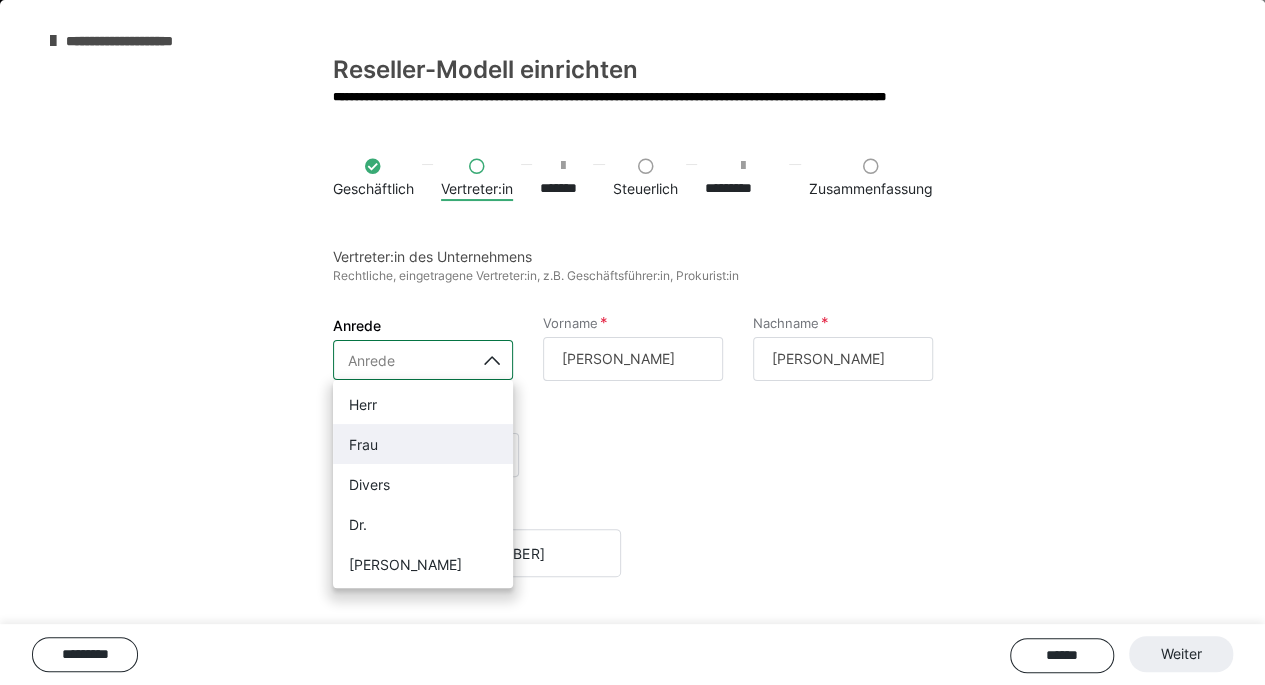 click on "Frau" at bounding box center (423, 444) 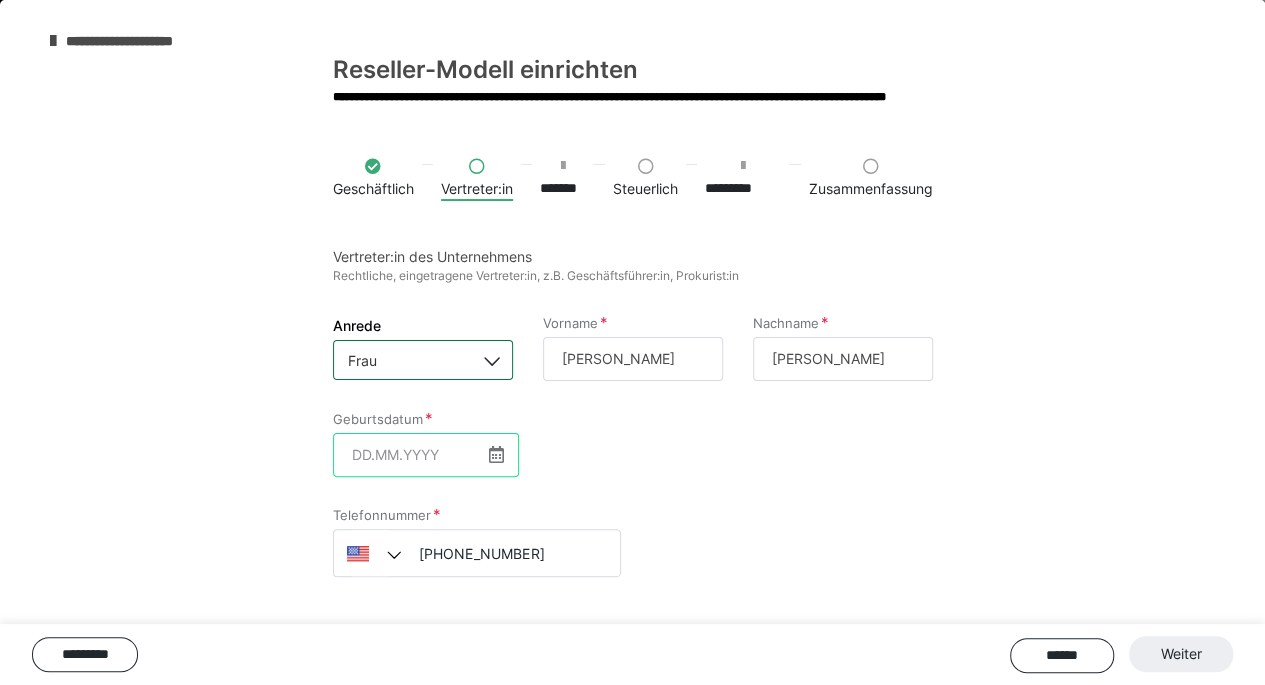 click at bounding box center (426, 455) 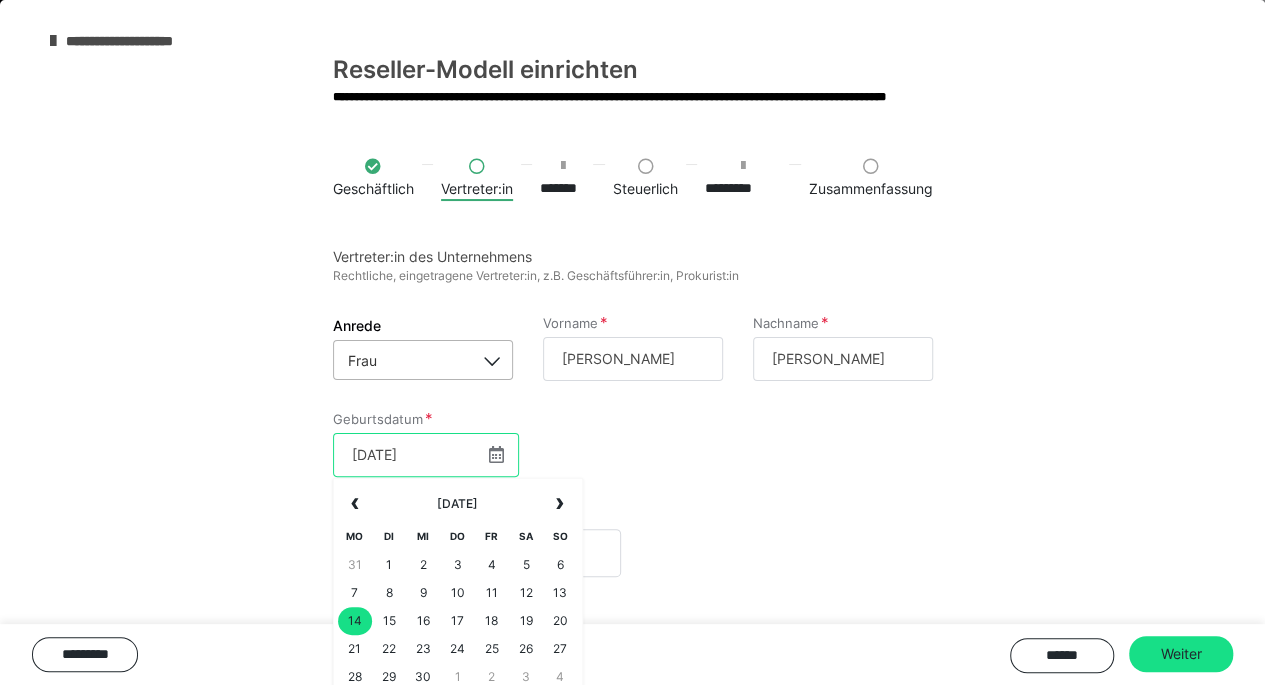 type on "14.09.1981" 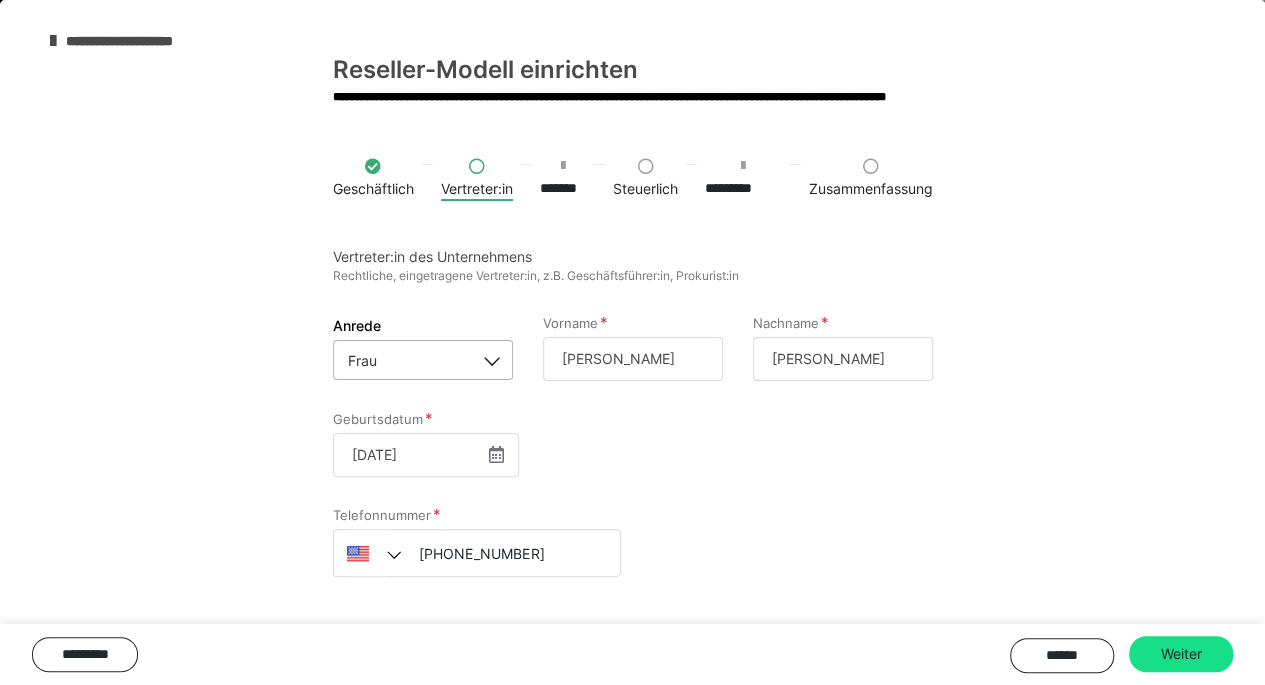 click on "Vertreter:in des Unternehmens Rechtliche, eingetragene Vertreter:in, z.B. Geschäftsführer:in, Prokurist:in   Anrede Frau Vorname Bianca Nachname Stahl Geburtsdatum 14.09.1981 ‹ September 1981 › Mo Di Mi Do Fr Sa So 31 1 2 3 4 5 6 7 8 9 10 11 12 13 14 15 16 17 18 19 20 21 22 23 24 25 26 27 28 29 30 1 2 3 4 5 6 7 8 9 10 11 Telefonnummer +1 (511) 431-9822" at bounding box center [633, 426] 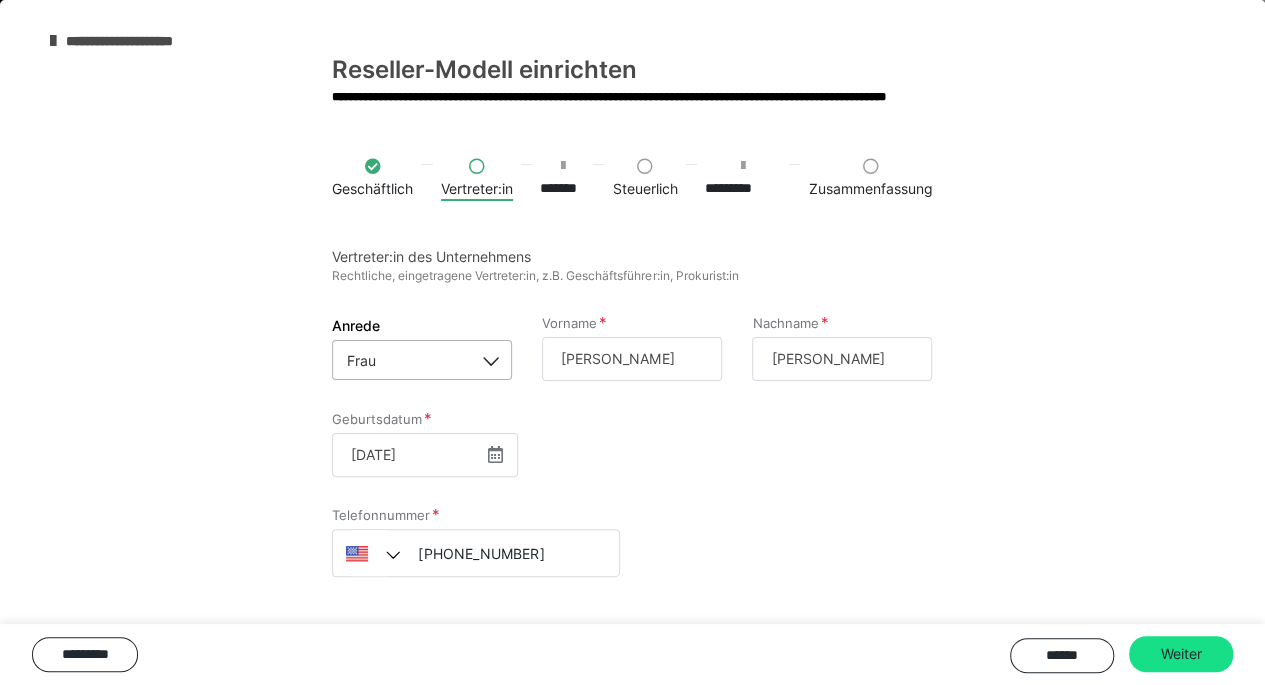 click at bounding box center (396, 555) 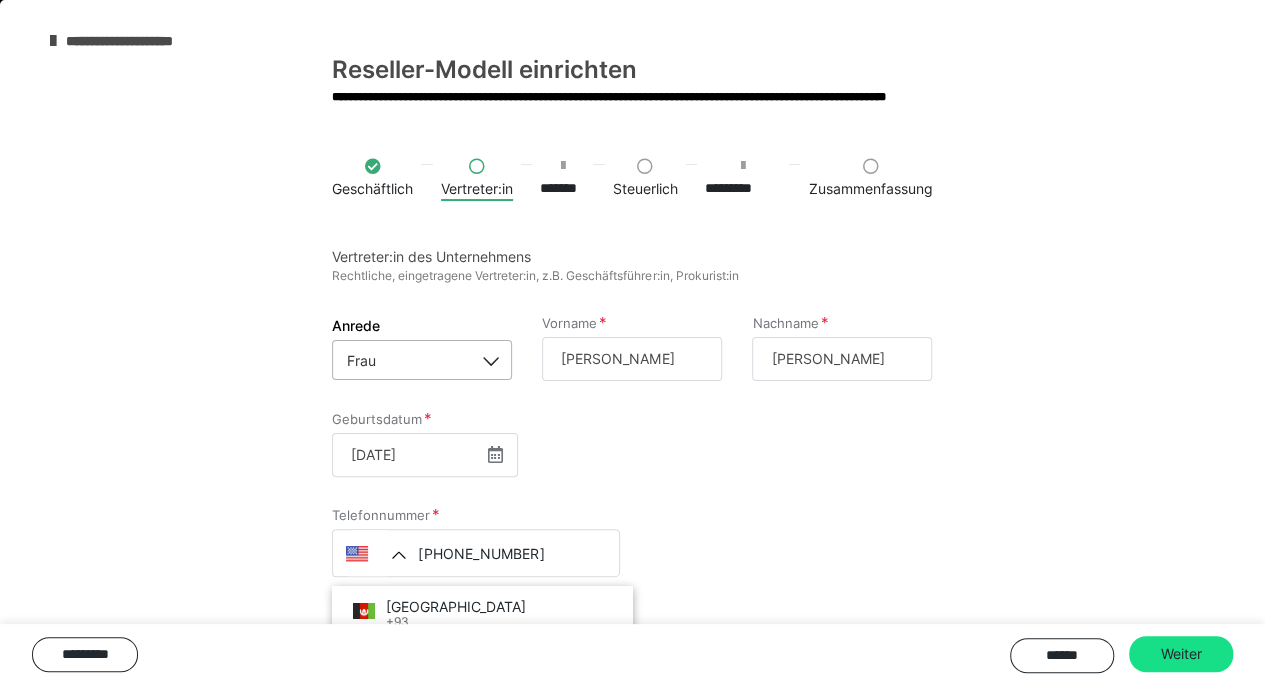 scroll, scrollTop: 100, scrollLeft: 0, axis: vertical 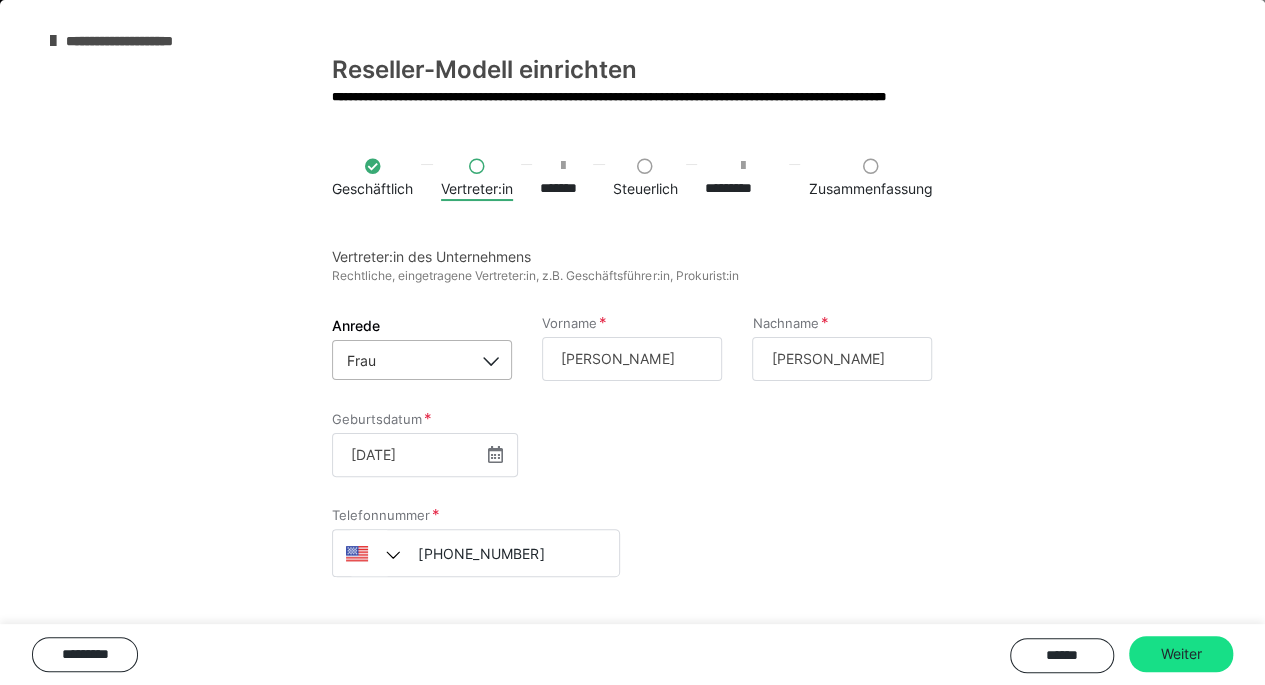 click at bounding box center [357, 554] 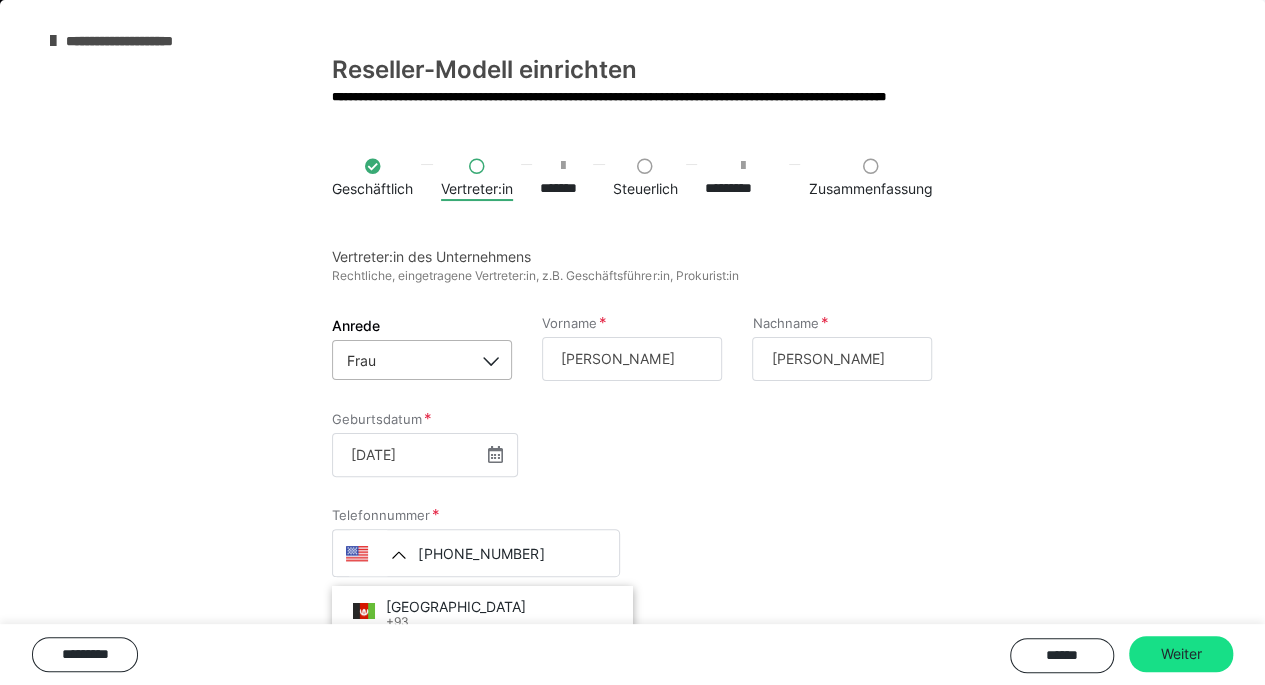 scroll, scrollTop: 100, scrollLeft: 0, axis: vertical 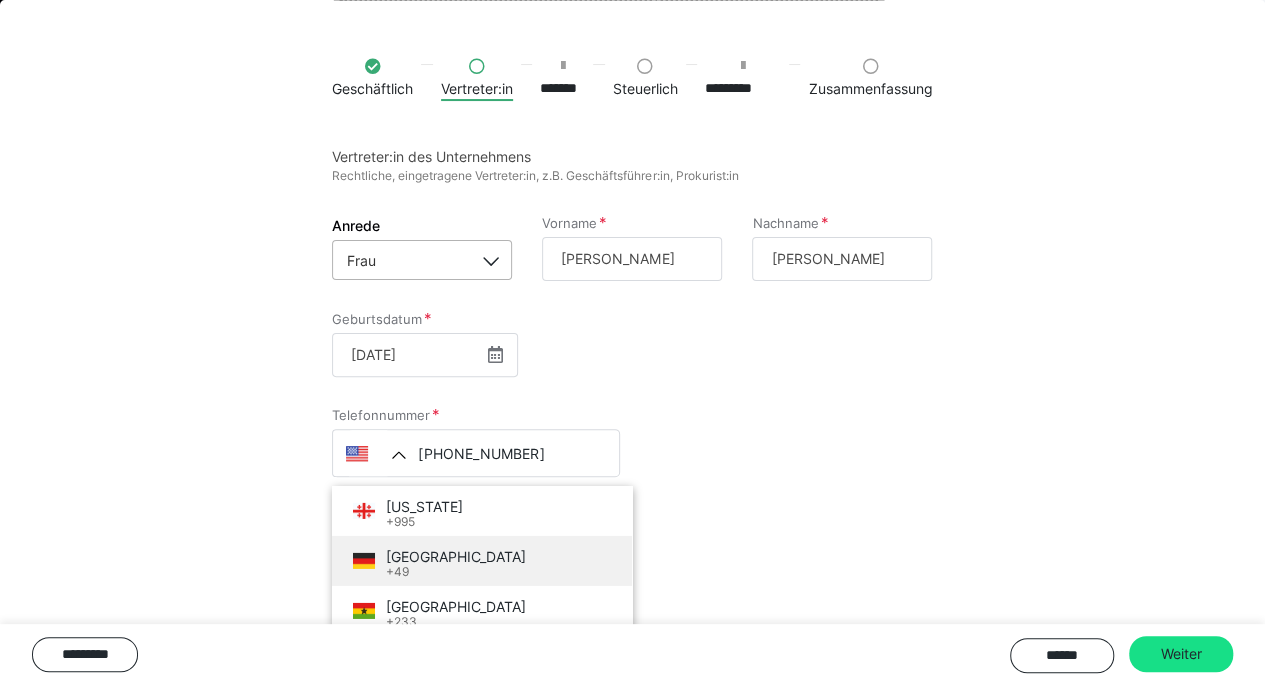 click on "Germany +49" at bounding box center (482, 561) 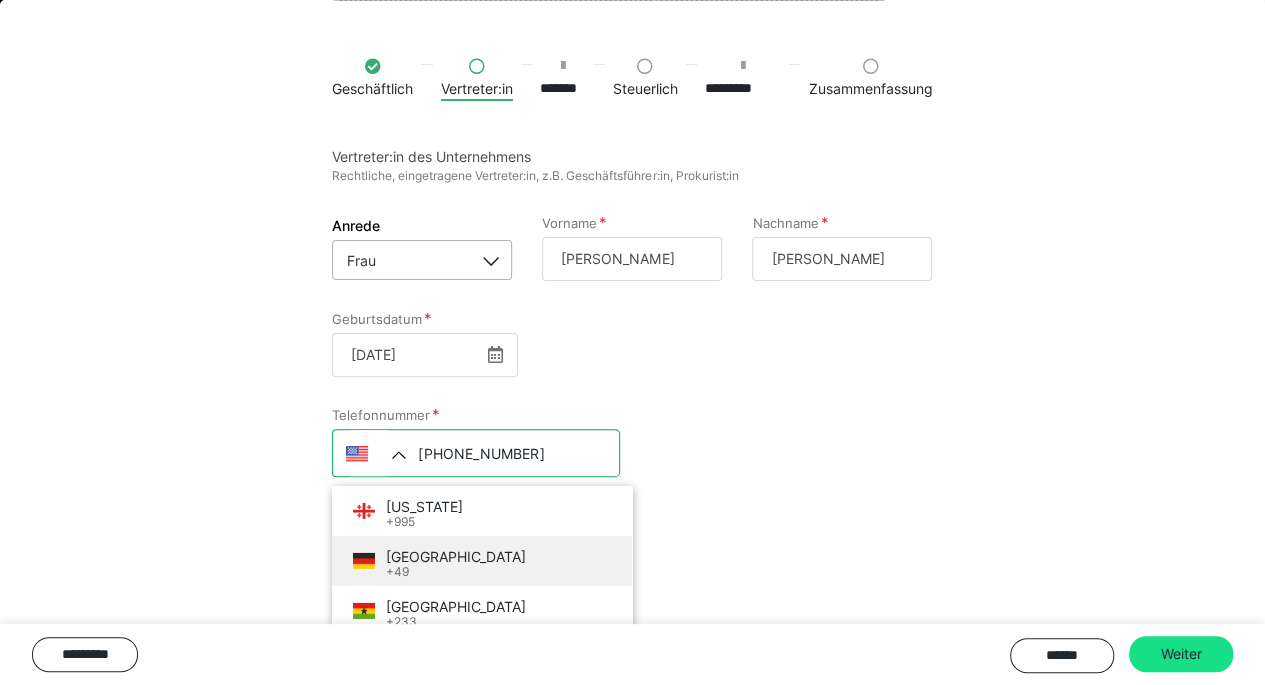 click on "+1 (511) 431-9822" at bounding box center (476, 453) 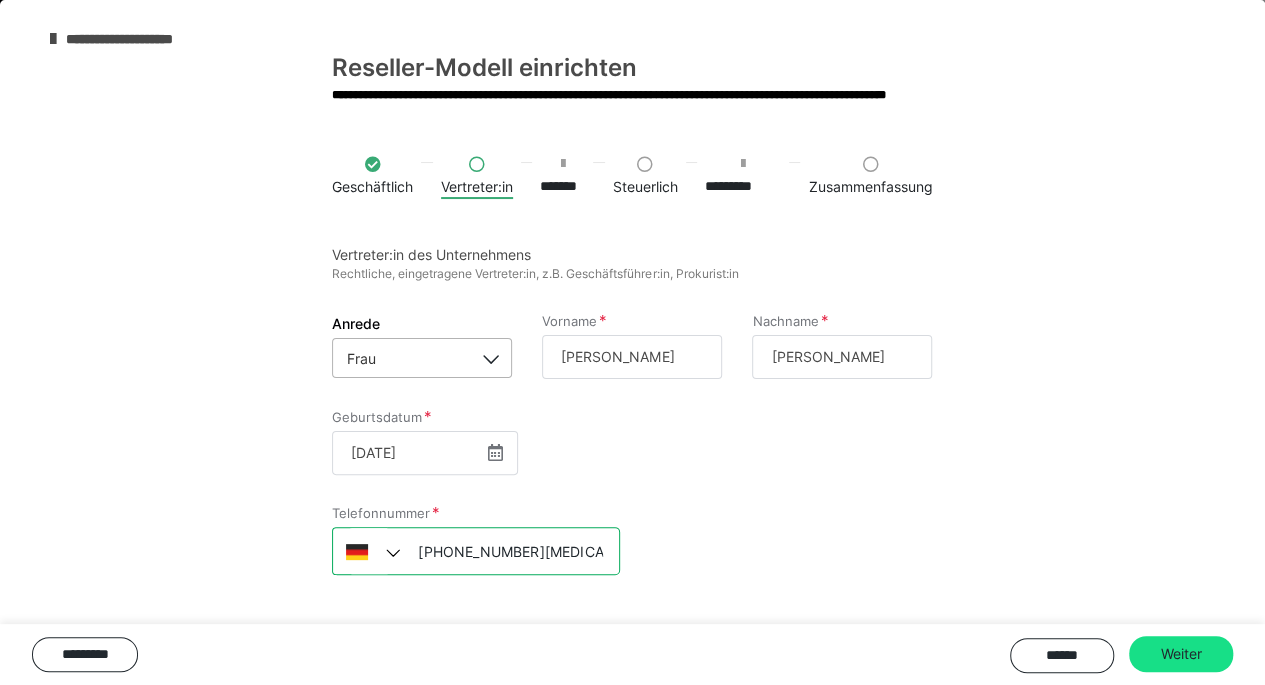 scroll, scrollTop: 0, scrollLeft: 0, axis: both 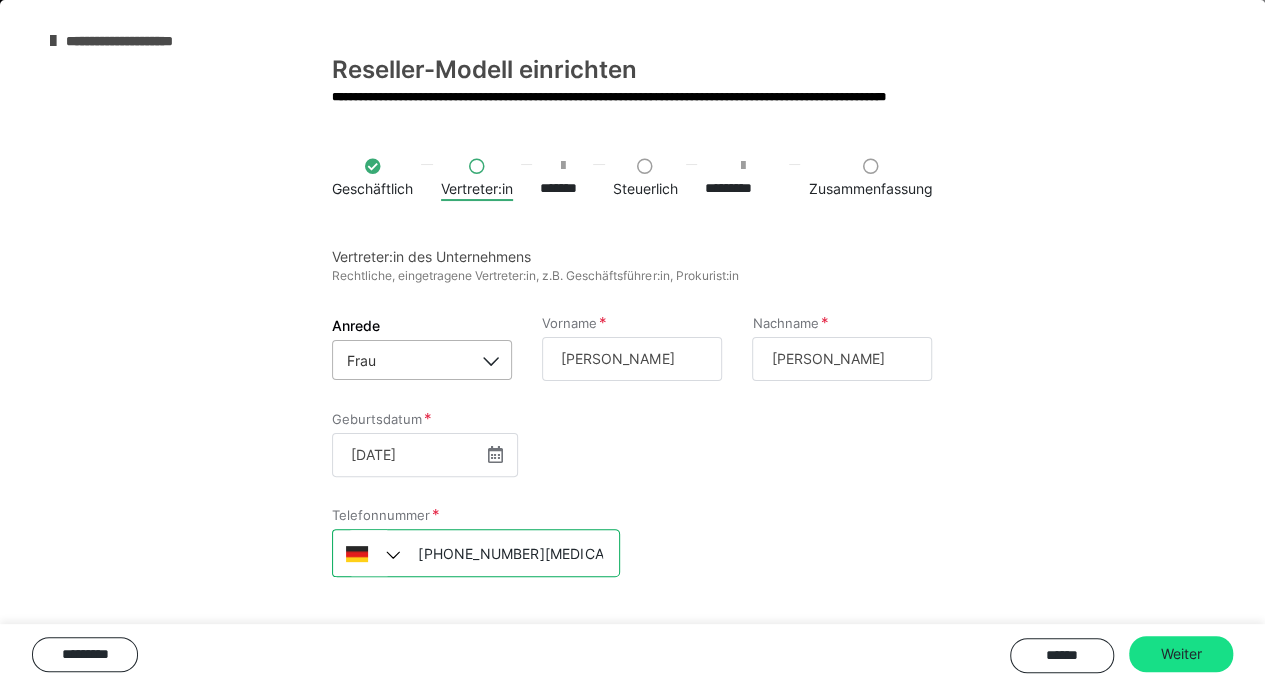 click on "+49 5114 319822" at bounding box center (476, 553) 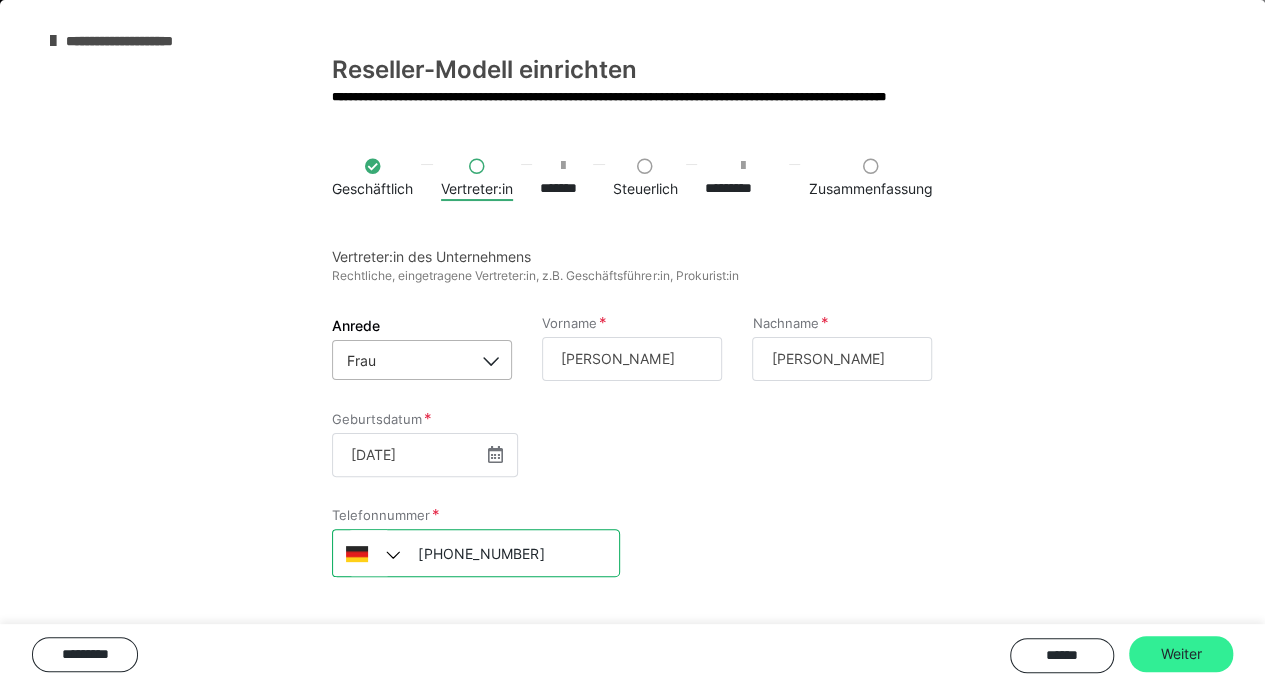 type on "+49 1511 4319822" 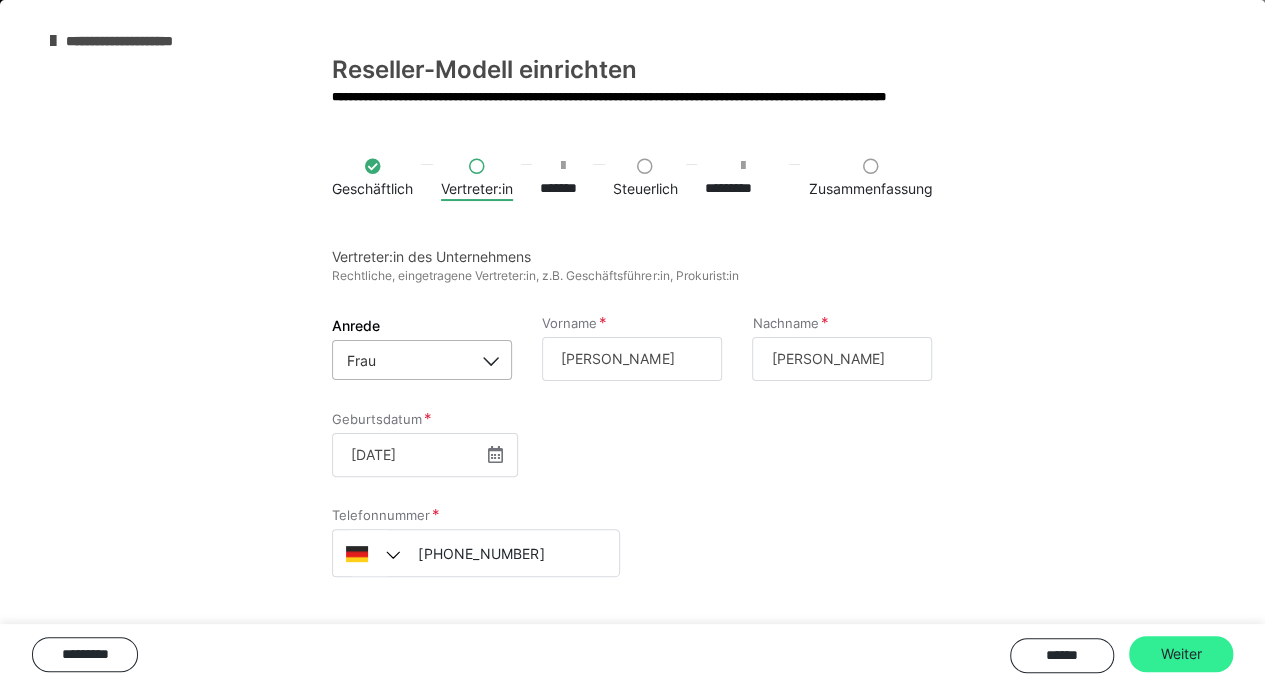click on "Weiter" at bounding box center (1181, 654) 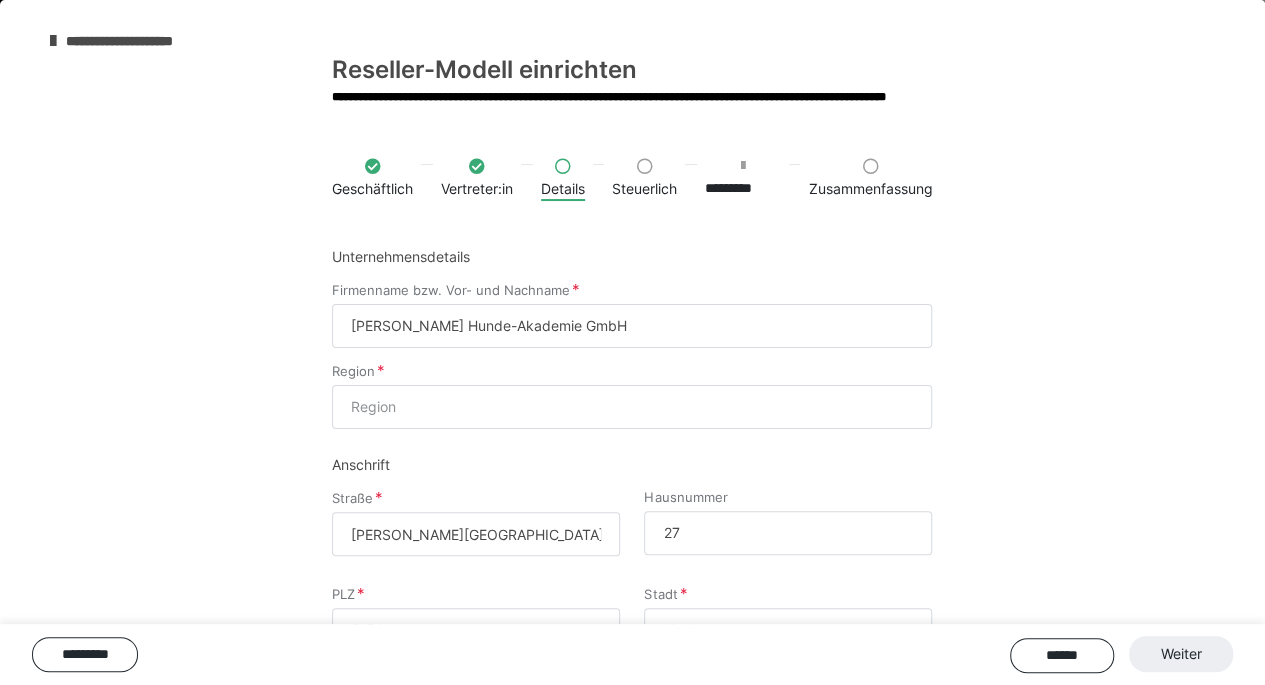 scroll, scrollTop: 600, scrollLeft: 0, axis: vertical 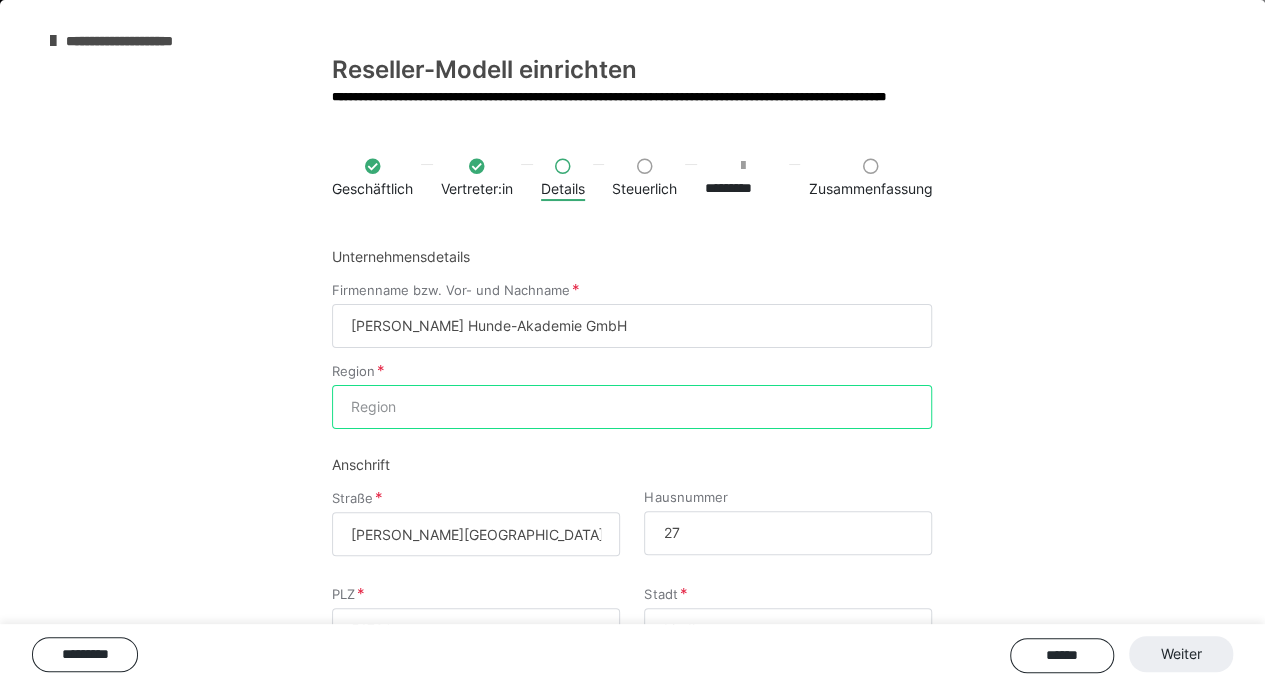 click on "Region" at bounding box center (632, 407) 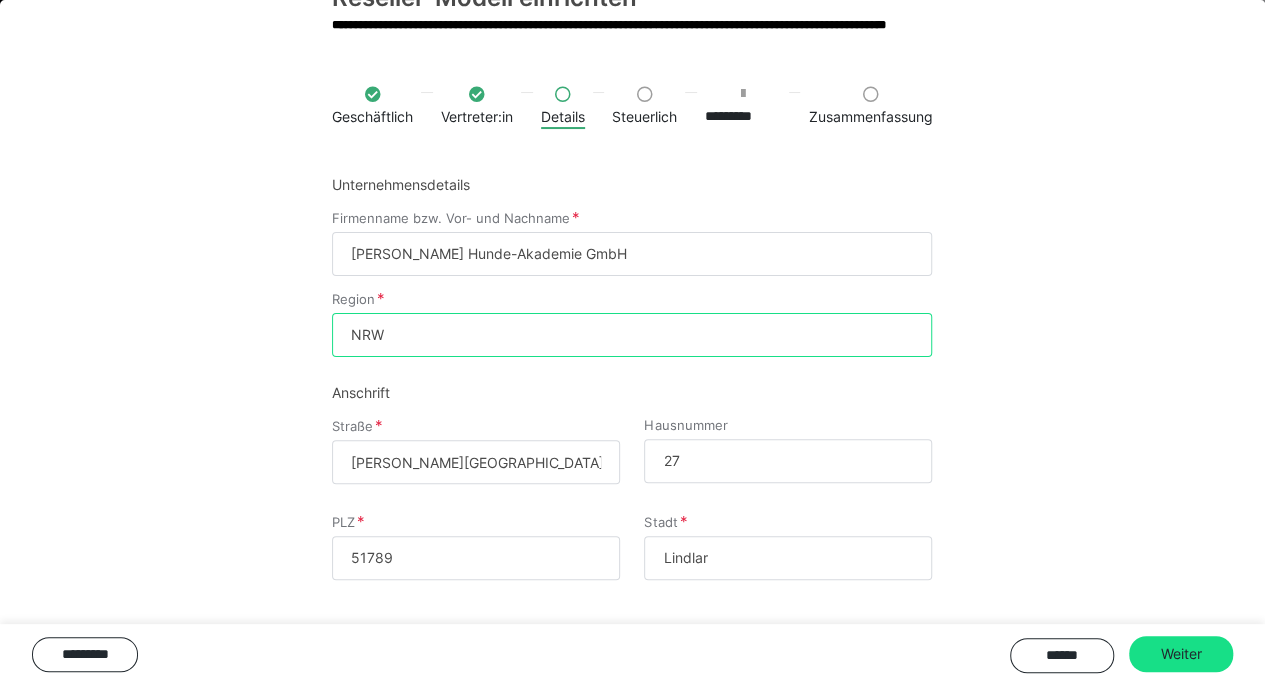 scroll, scrollTop: 74, scrollLeft: 0, axis: vertical 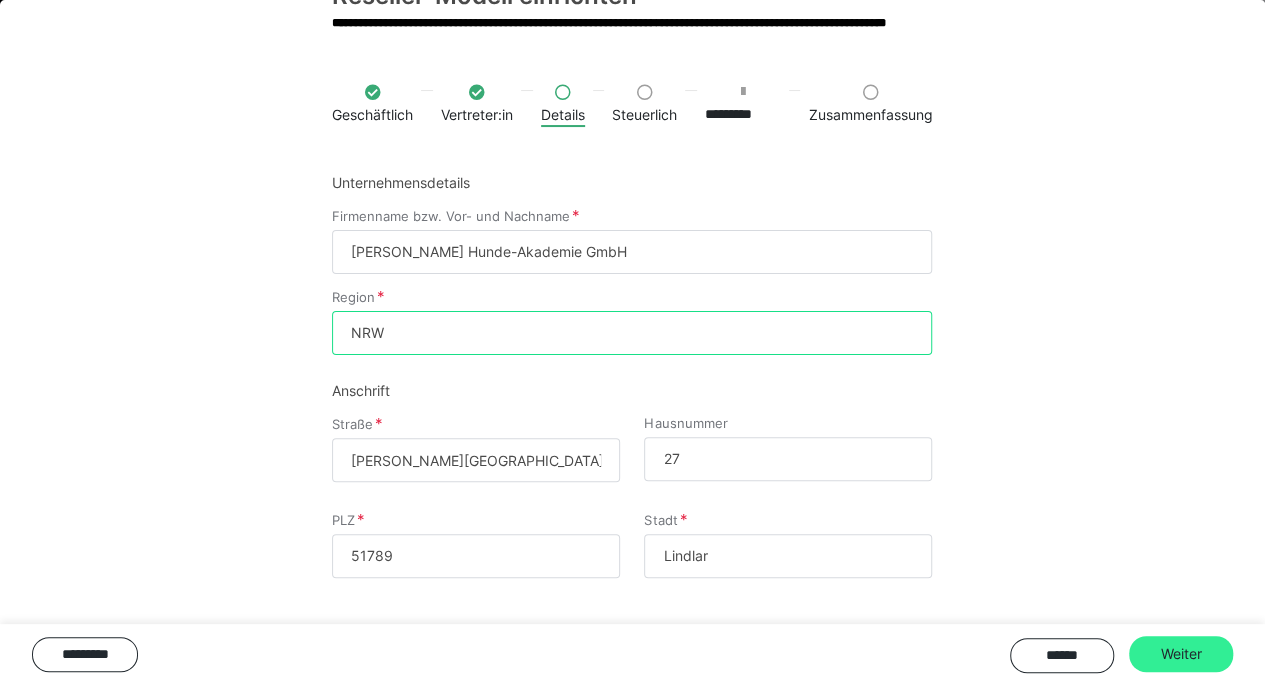 type on "NRW" 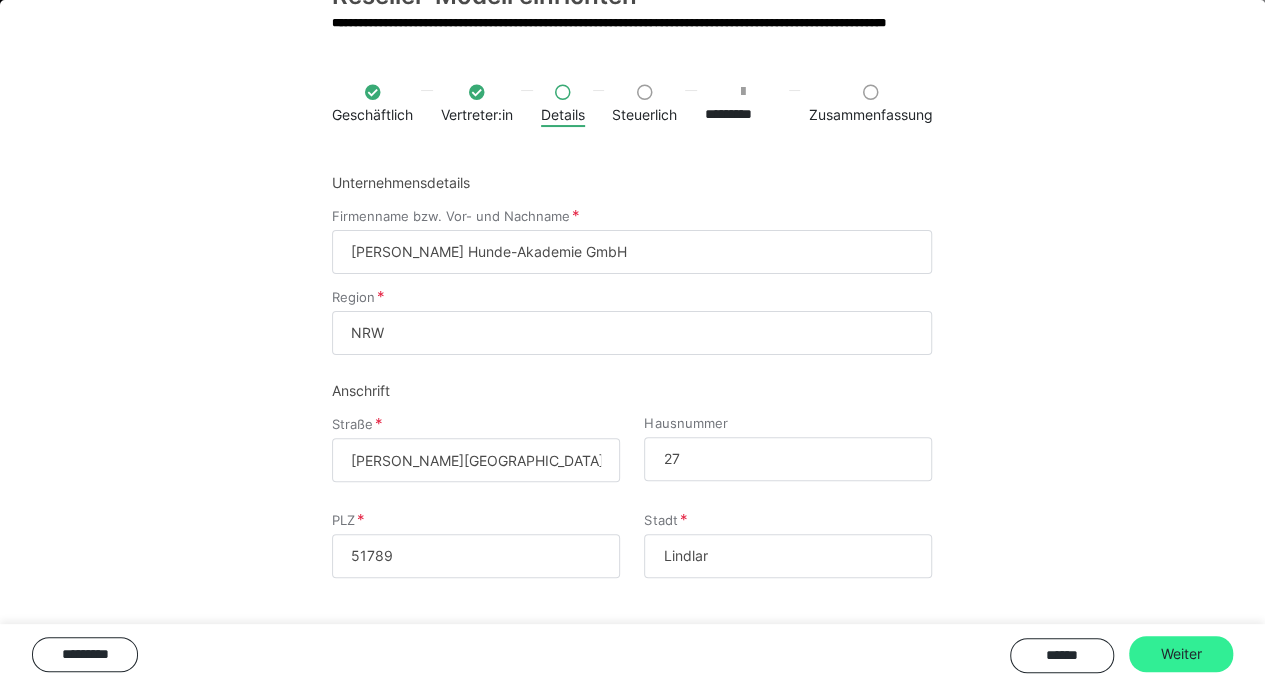 click on "Weiter" at bounding box center [1181, 654] 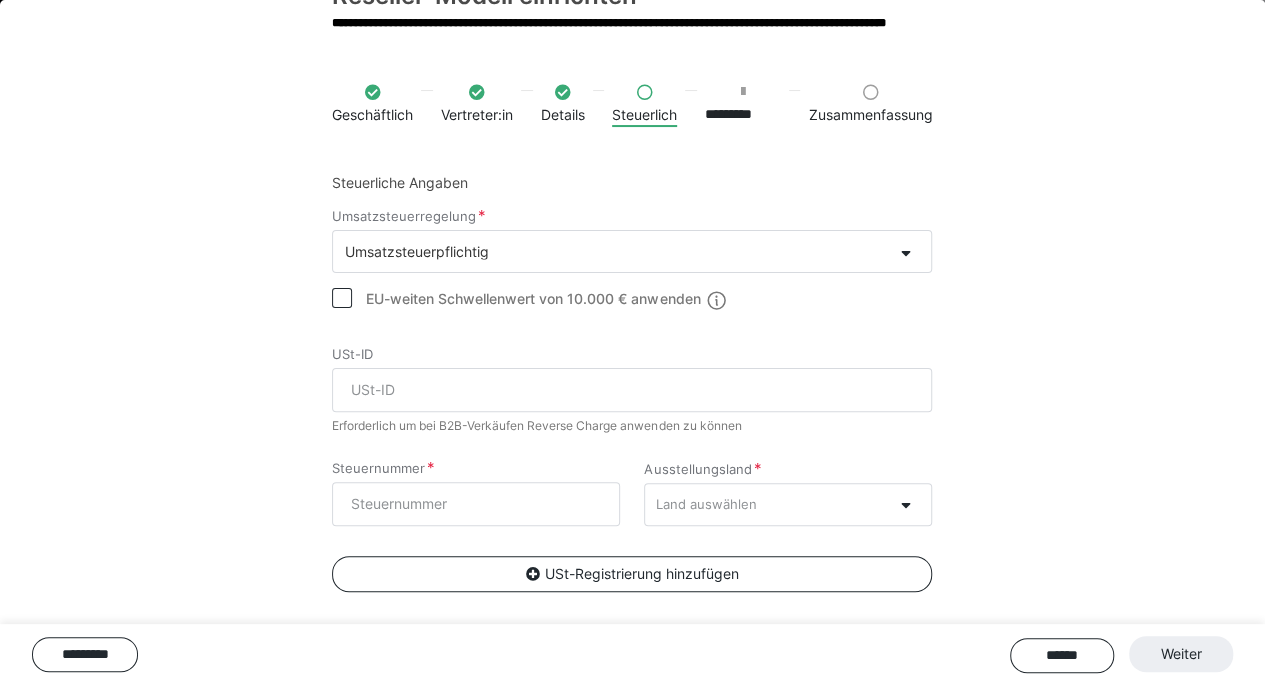 scroll, scrollTop: 600, scrollLeft: 0, axis: vertical 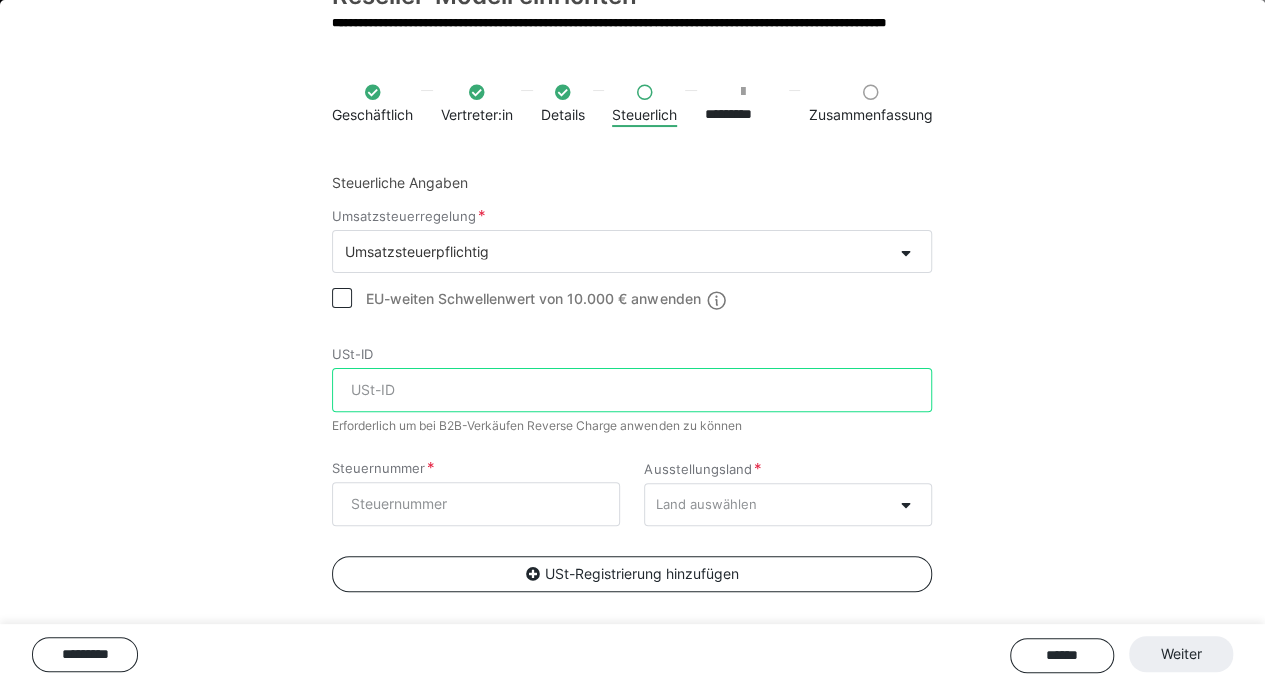 click on "USt-ID" at bounding box center (632, 390) 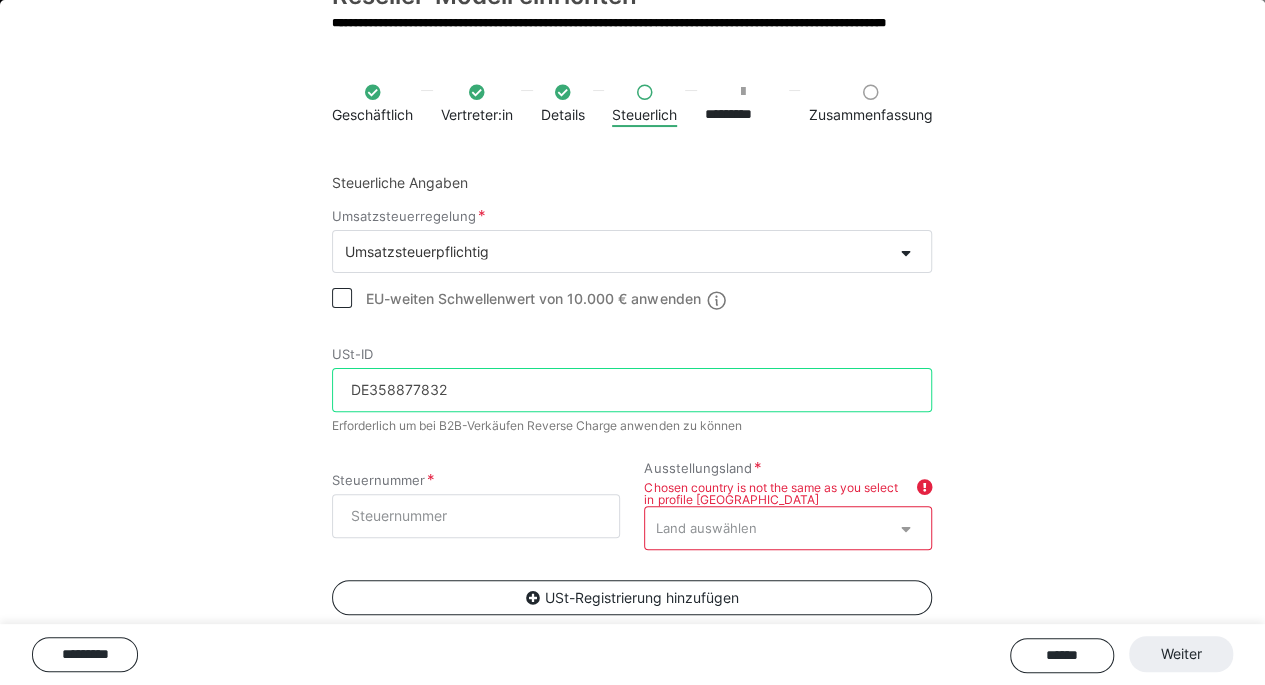 type on "DE358877832" 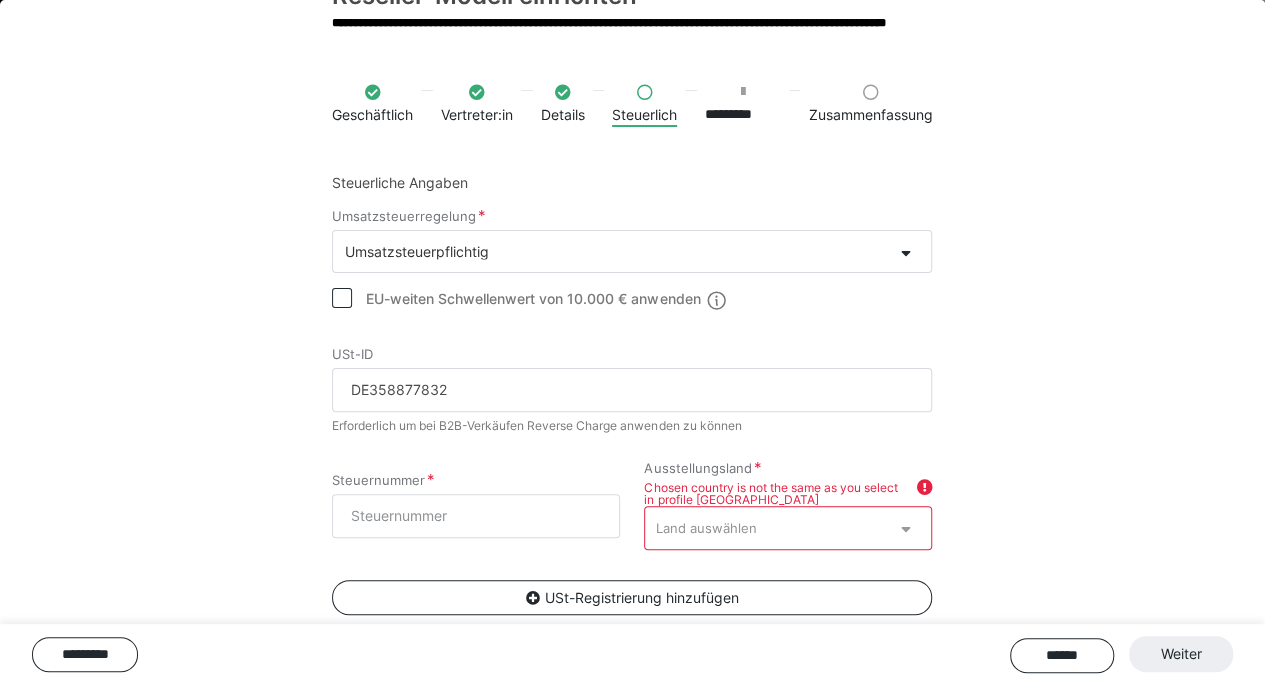 click at bounding box center (905, 526) 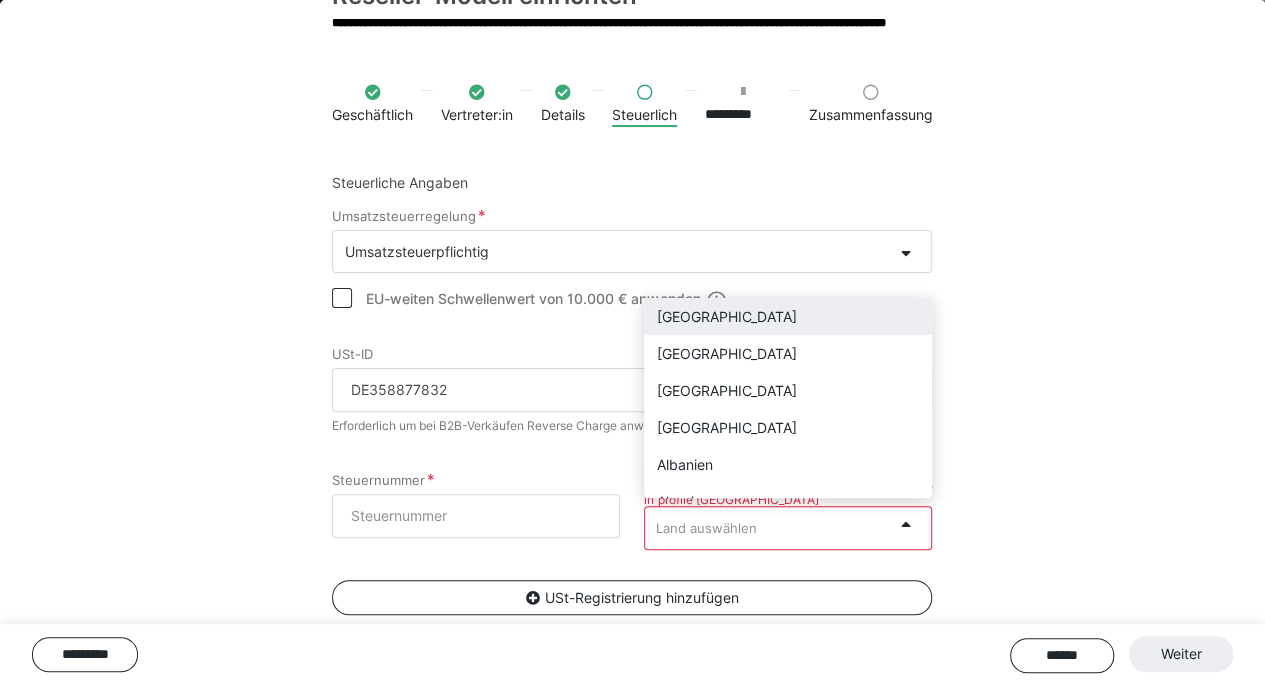 click on "Deutschland" at bounding box center [788, 316] 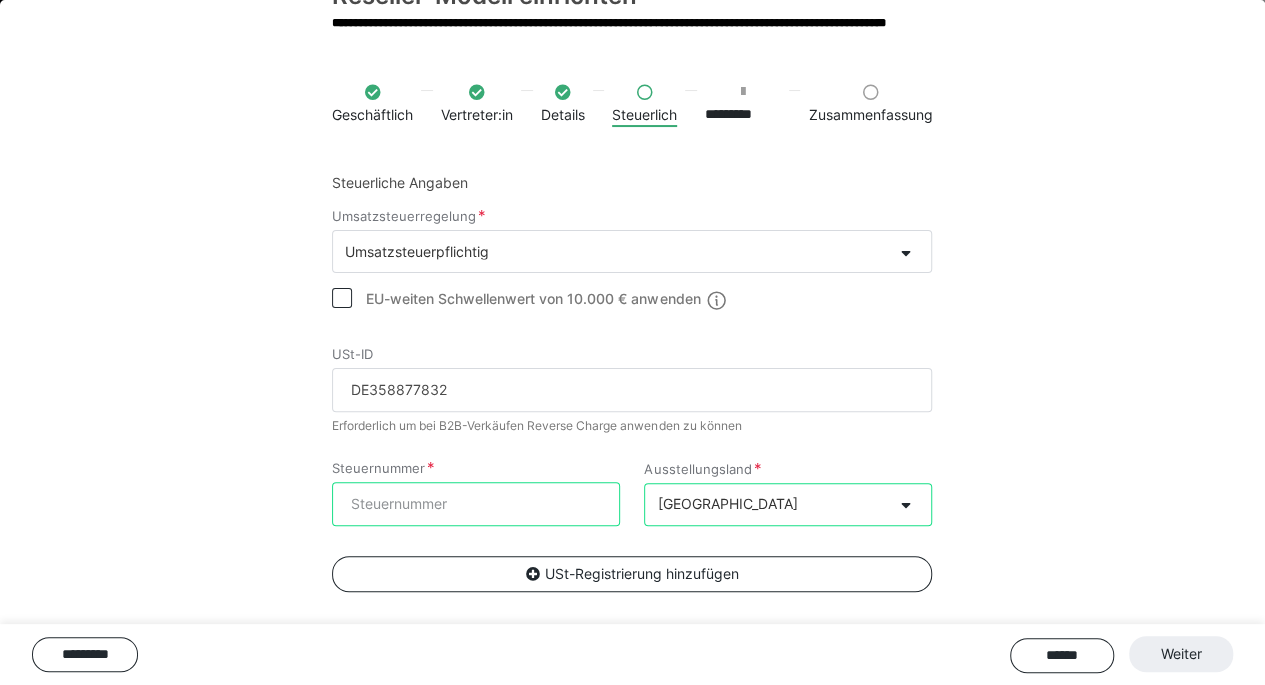 click on "Steuernummer" at bounding box center (476, 504) 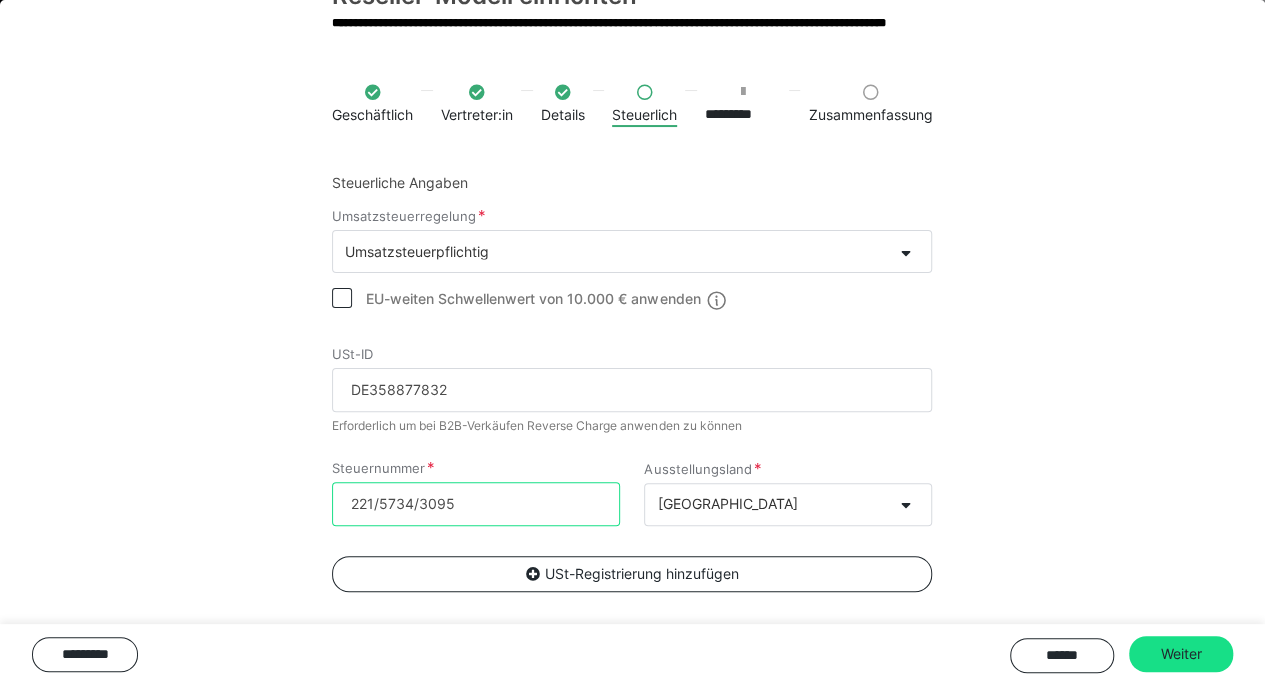 scroll, scrollTop: 98, scrollLeft: 0, axis: vertical 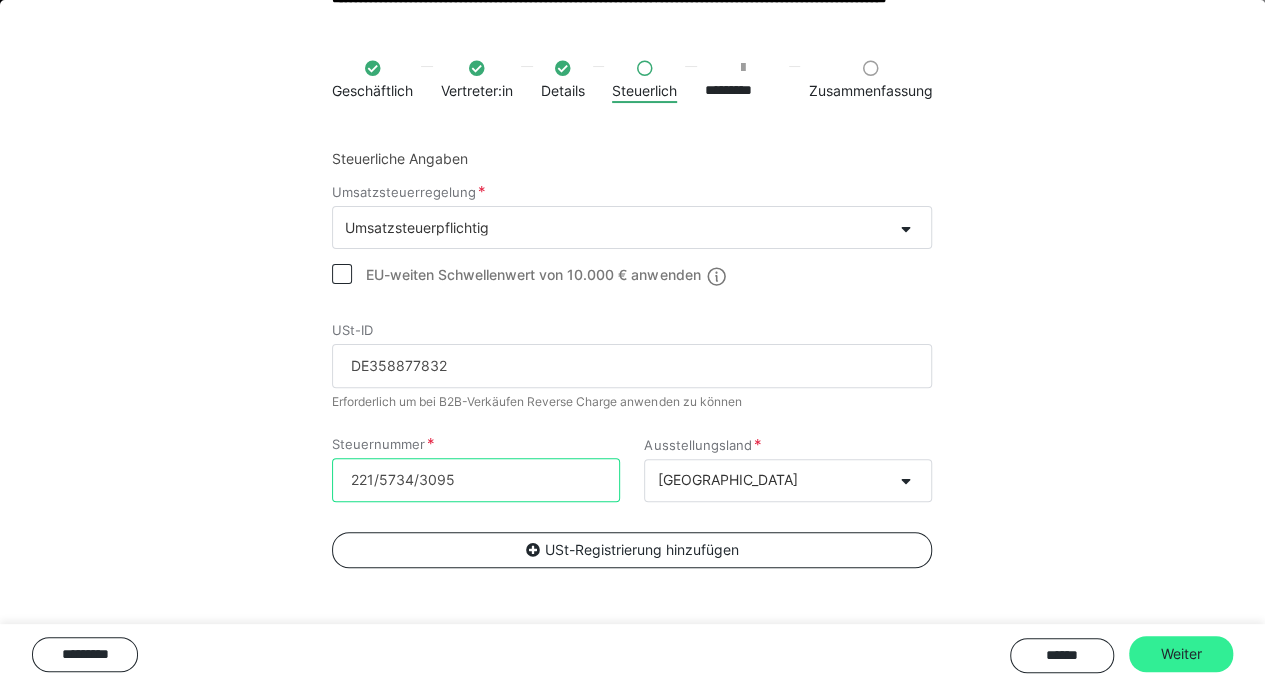 type on "221/5734/3095" 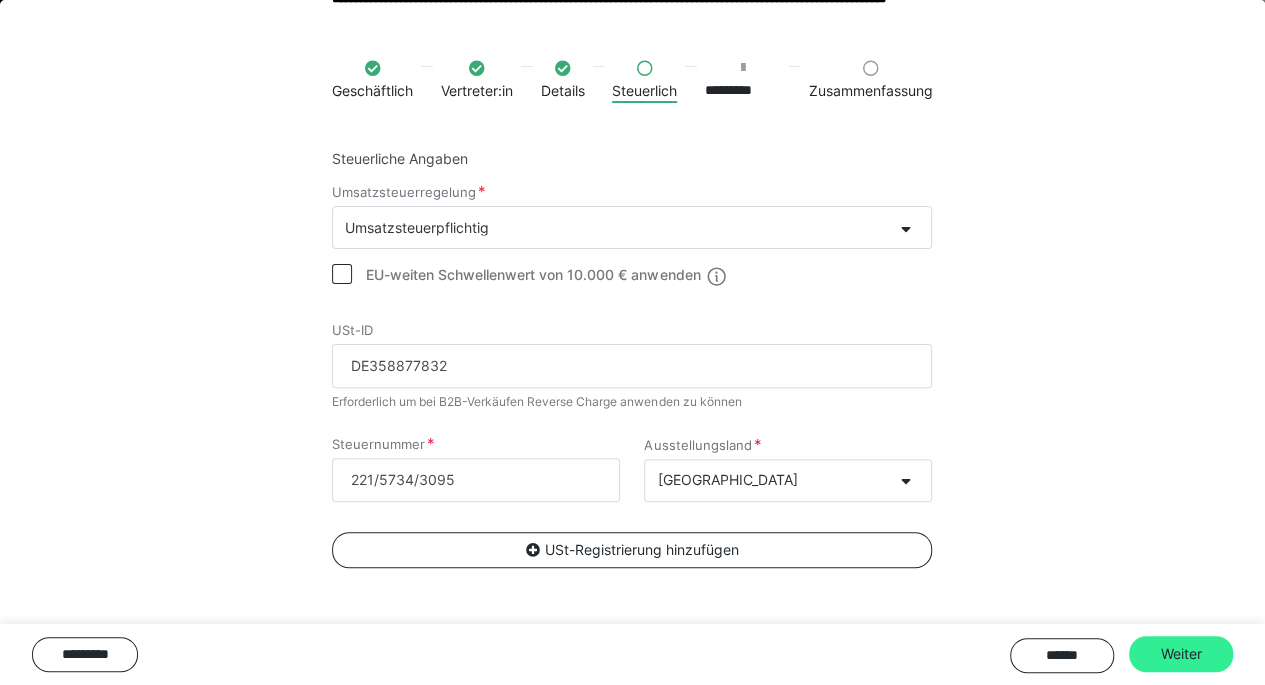 click on "Weiter" at bounding box center (1181, 654) 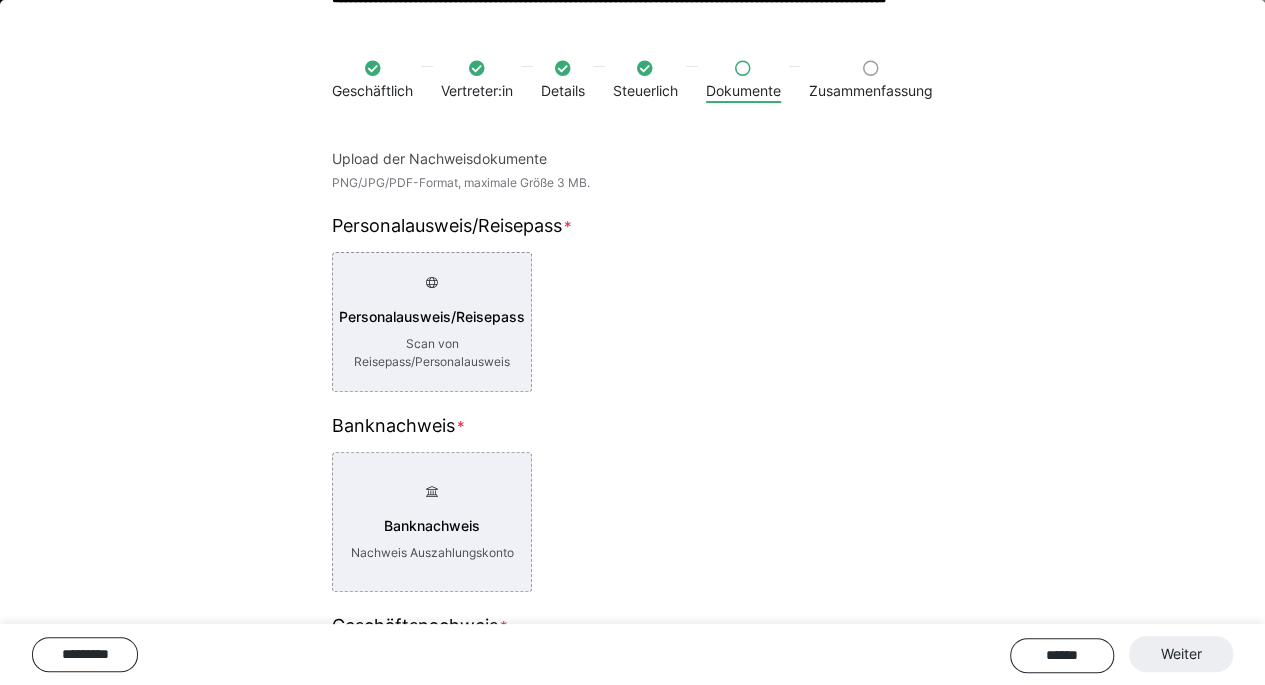 scroll, scrollTop: 600, scrollLeft: 0, axis: vertical 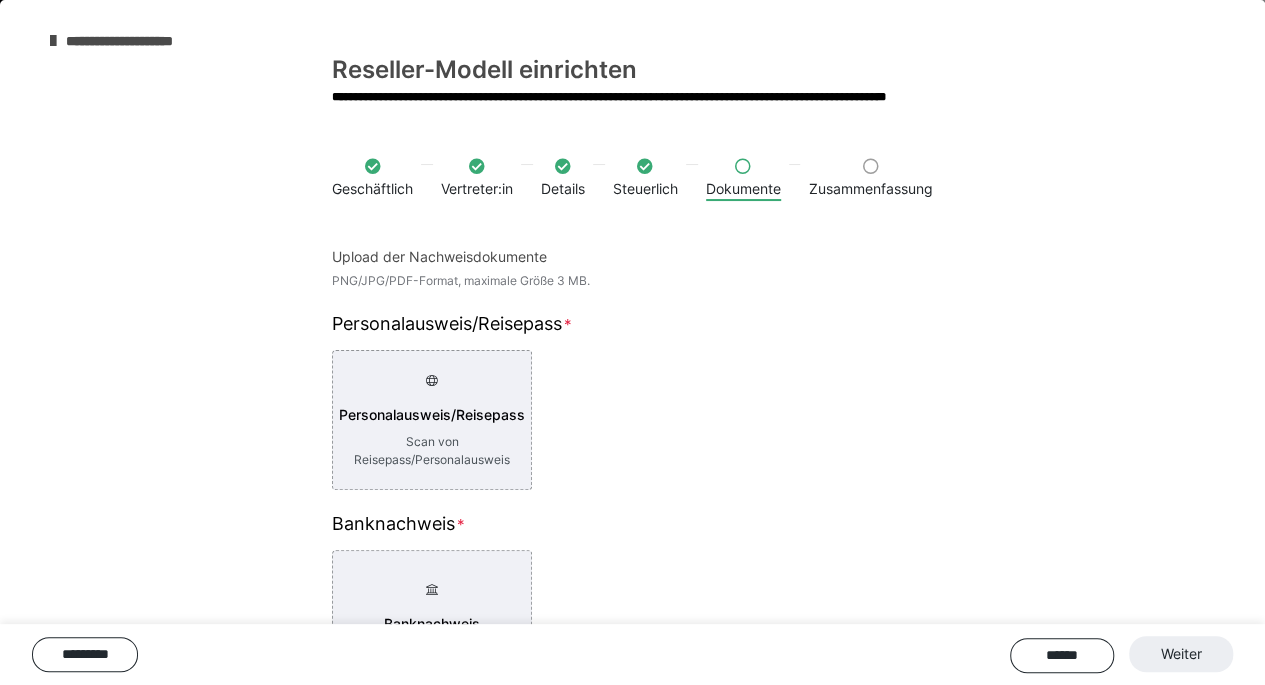 click on "Steuerlich" at bounding box center (645, 188) 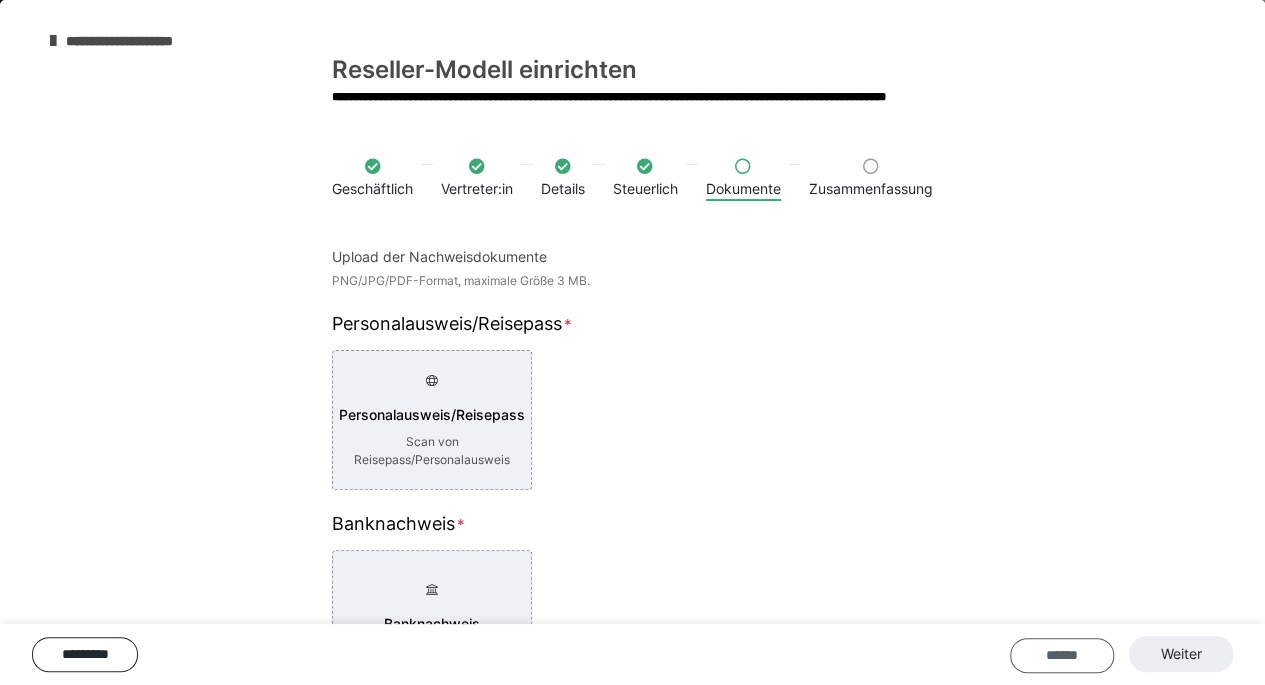 click on "******" at bounding box center (1062, 655) 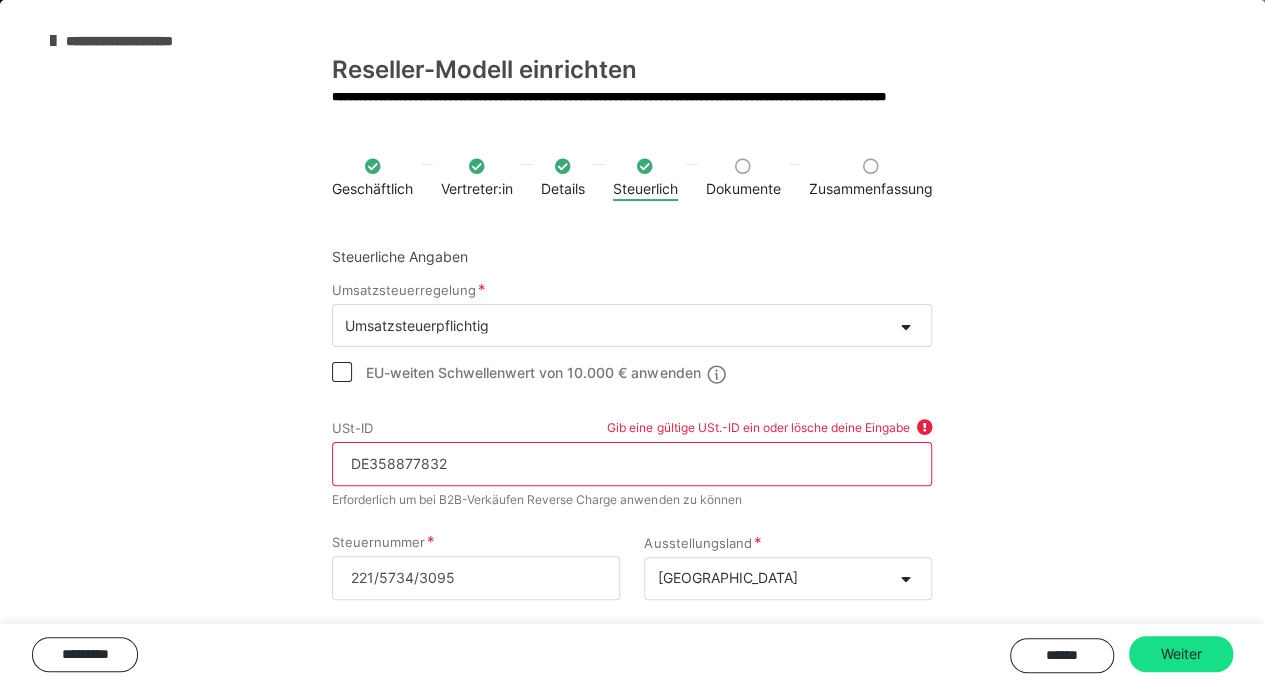 click on "DE358877832" at bounding box center (632, 464) 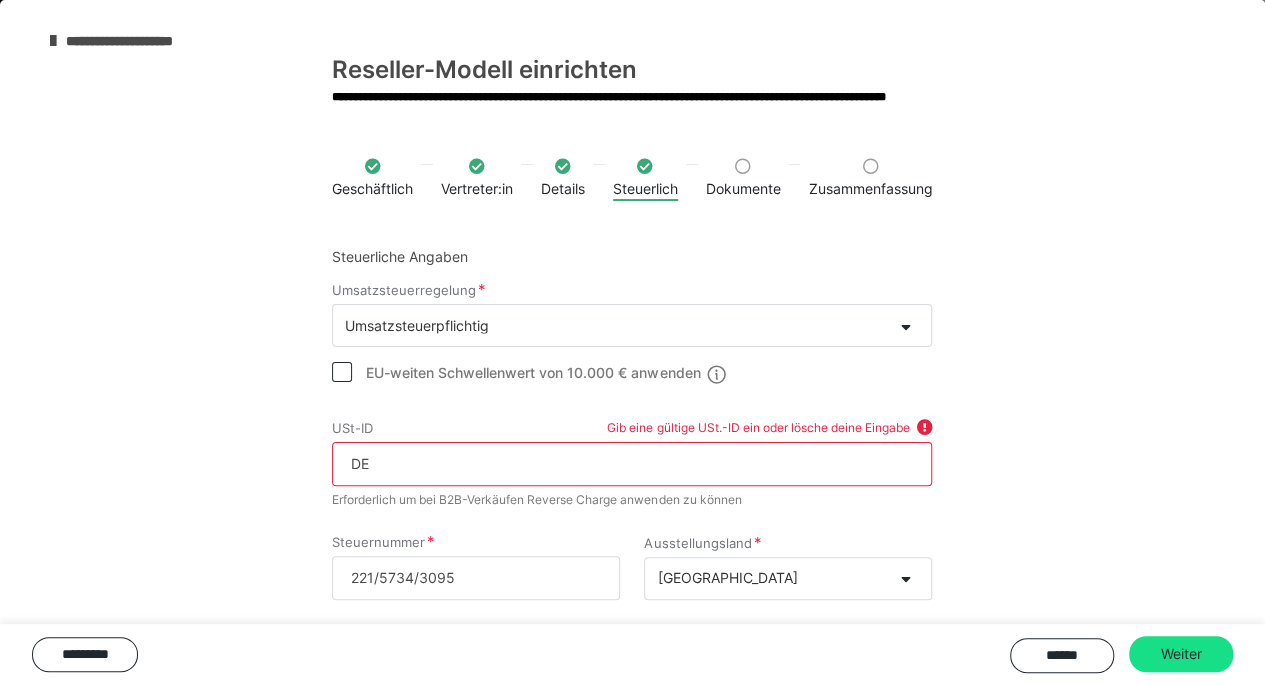 type on "D" 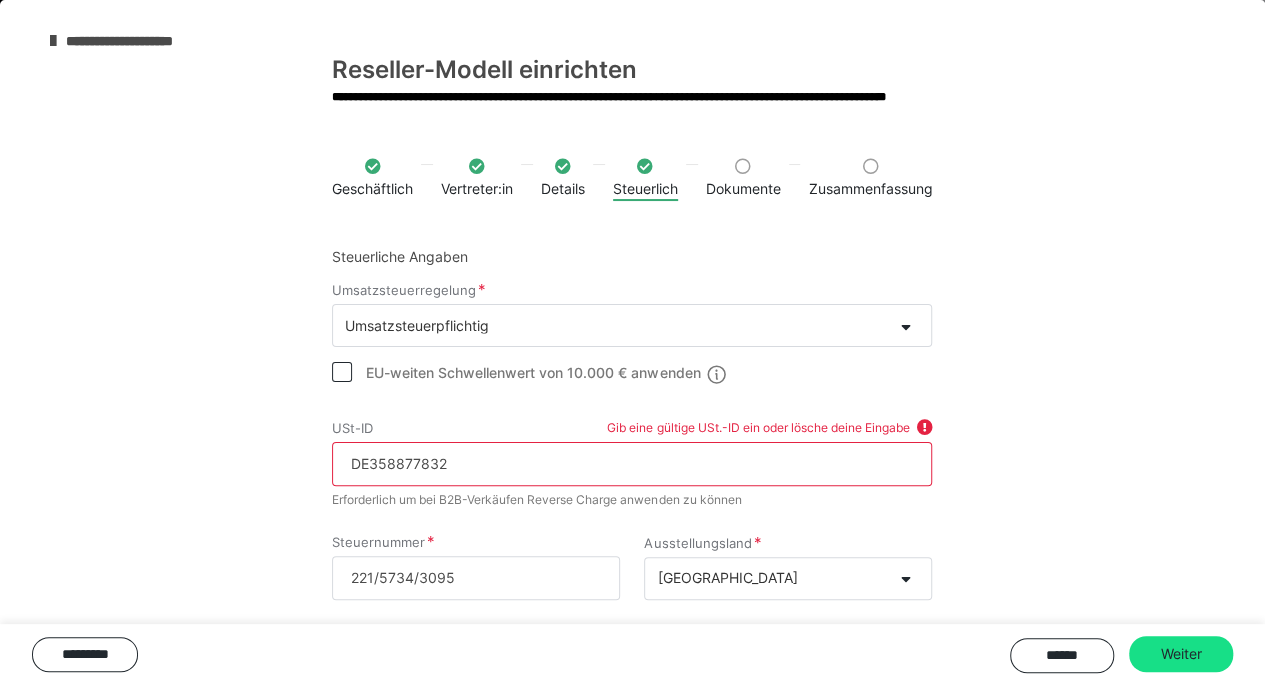 click on "DE358877832" at bounding box center [632, 464] 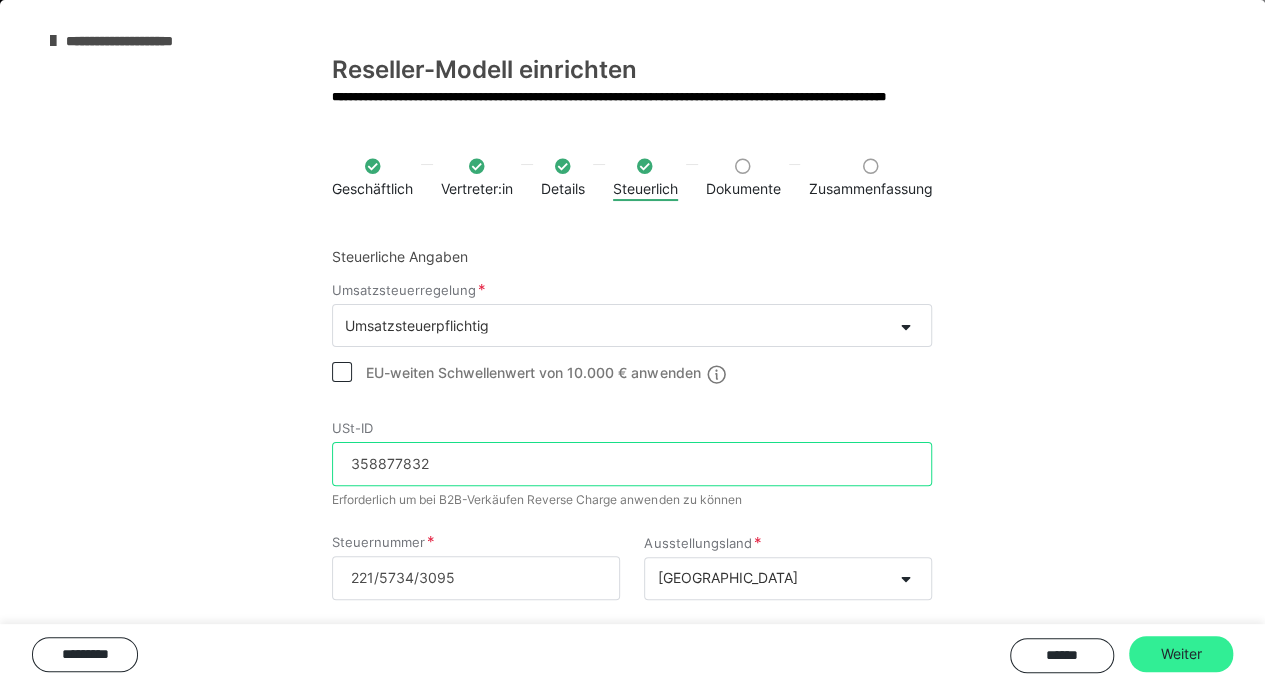 type on "358877832" 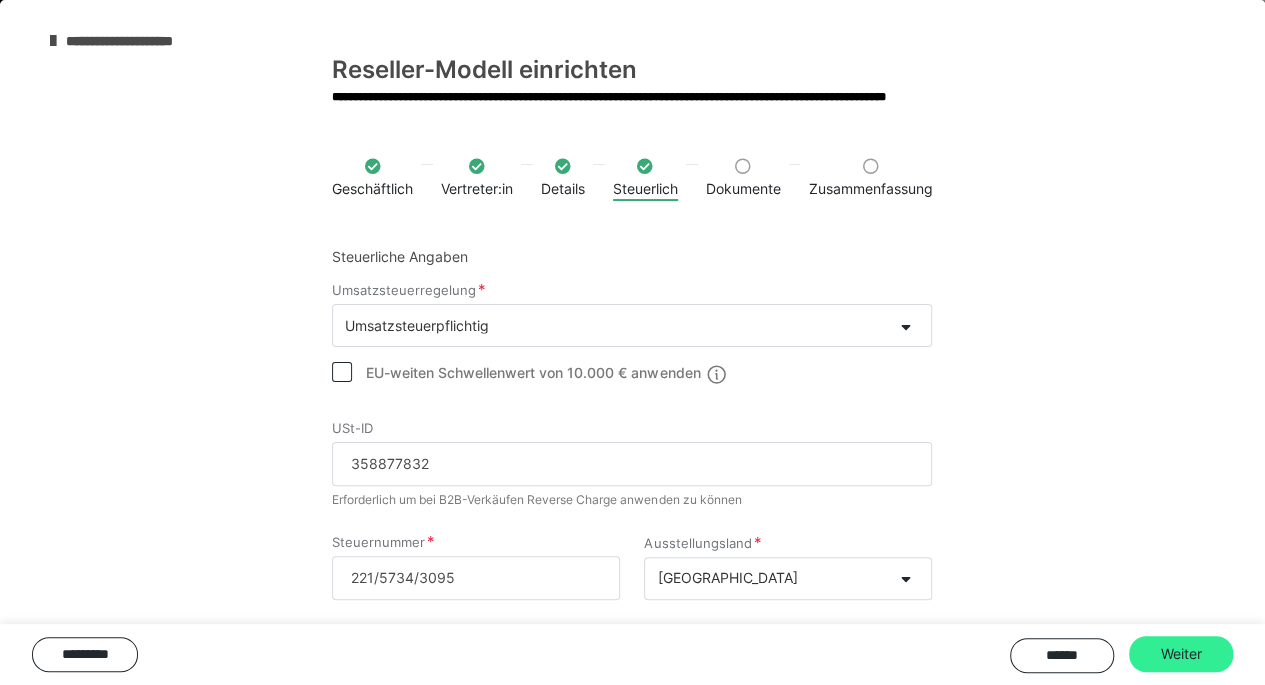 click on "Weiter" at bounding box center (1181, 654) 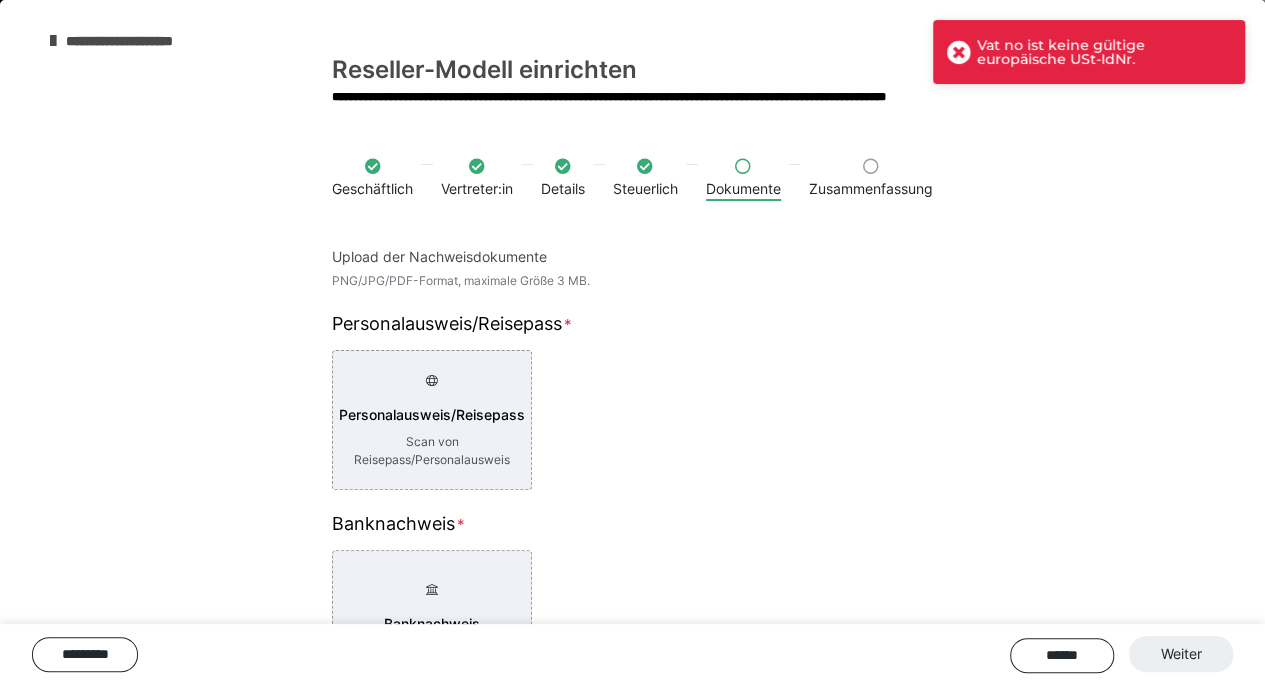 scroll, scrollTop: 600, scrollLeft: 0, axis: vertical 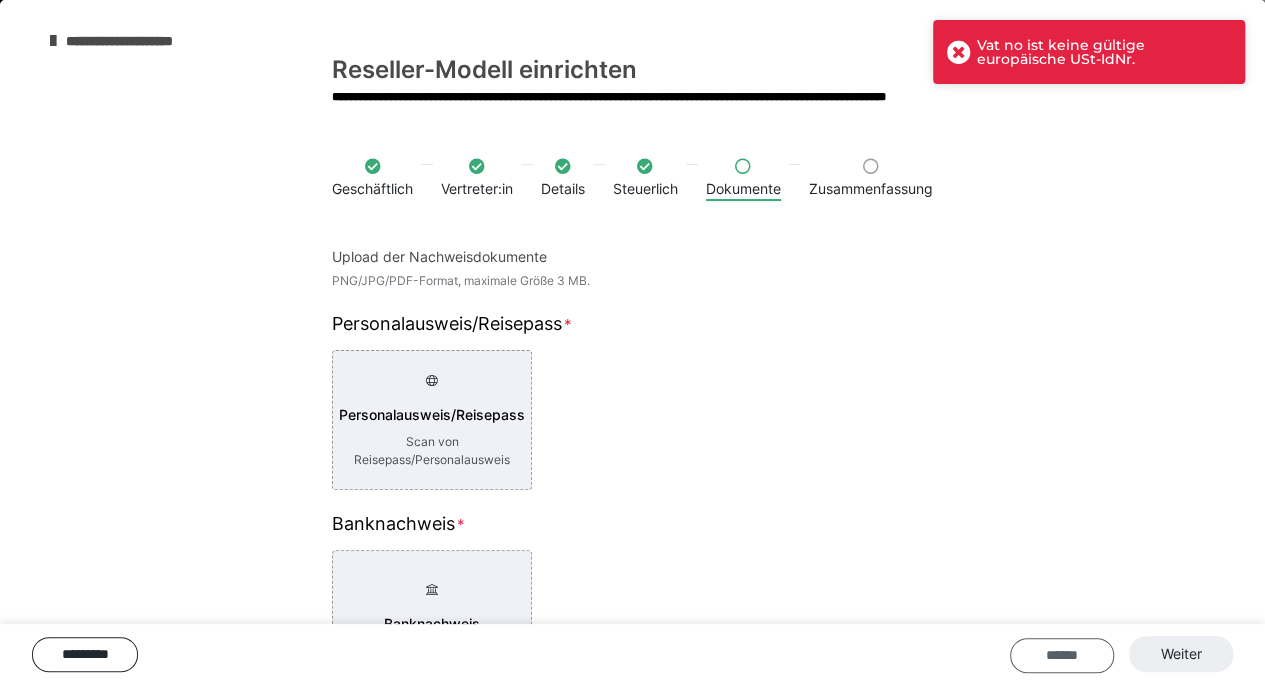 click on "******" at bounding box center [1062, 655] 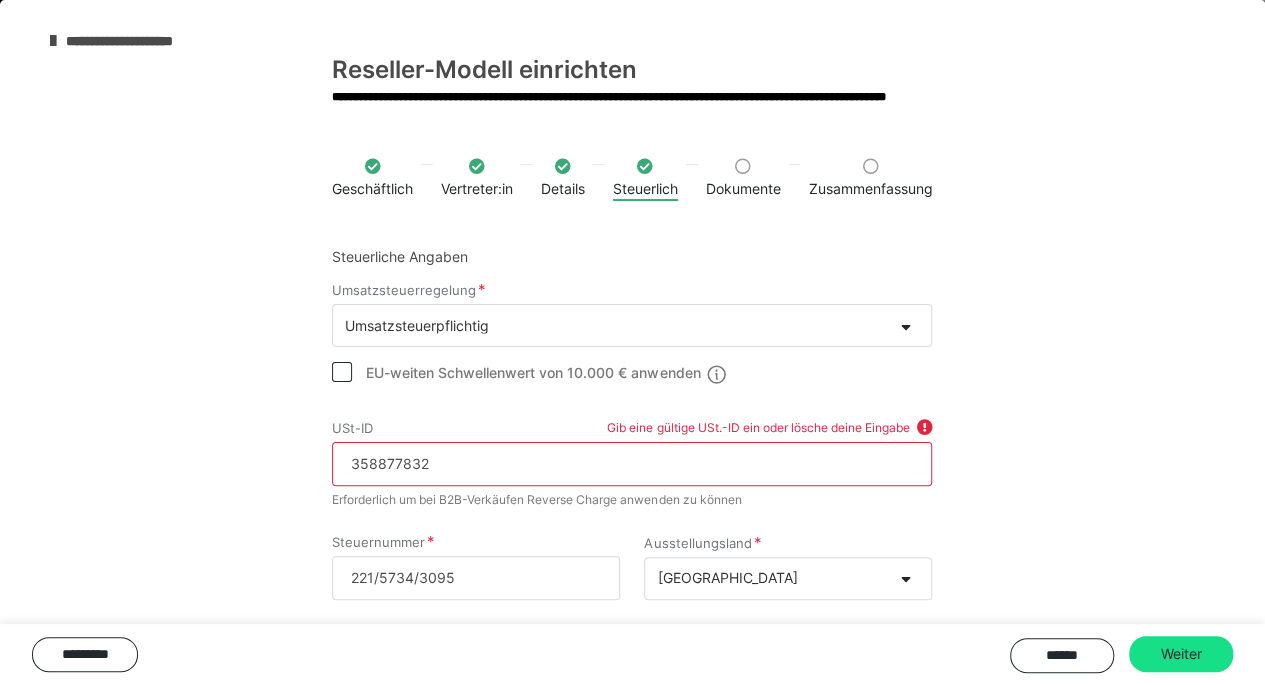 click on "358877832" at bounding box center (632, 464) 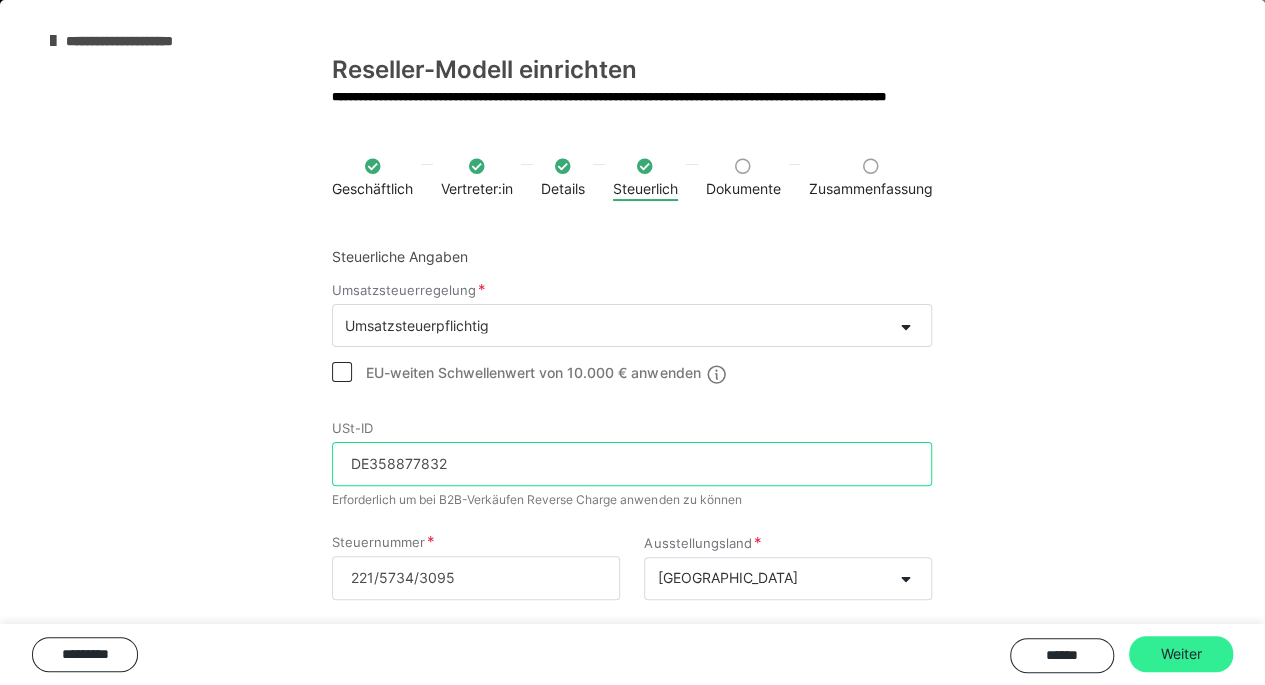 type on "DE358877832" 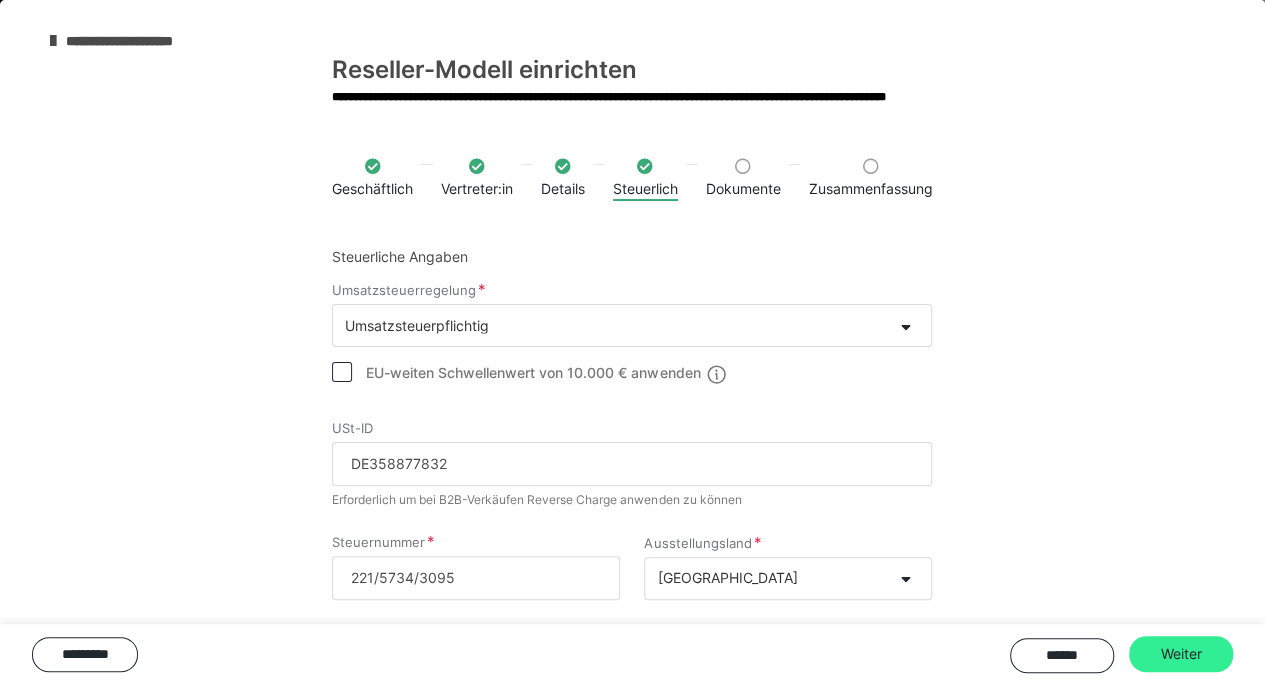 click on "Weiter" at bounding box center (1181, 654) 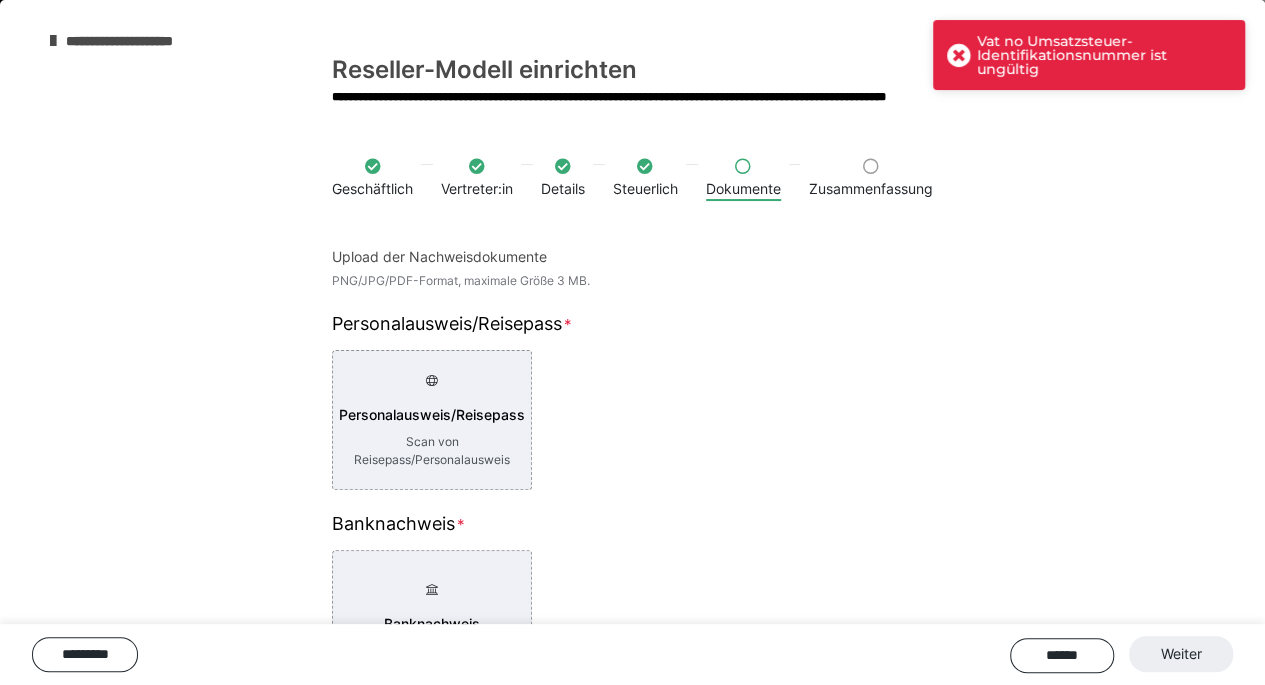 scroll, scrollTop: 600, scrollLeft: 0, axis: vertical 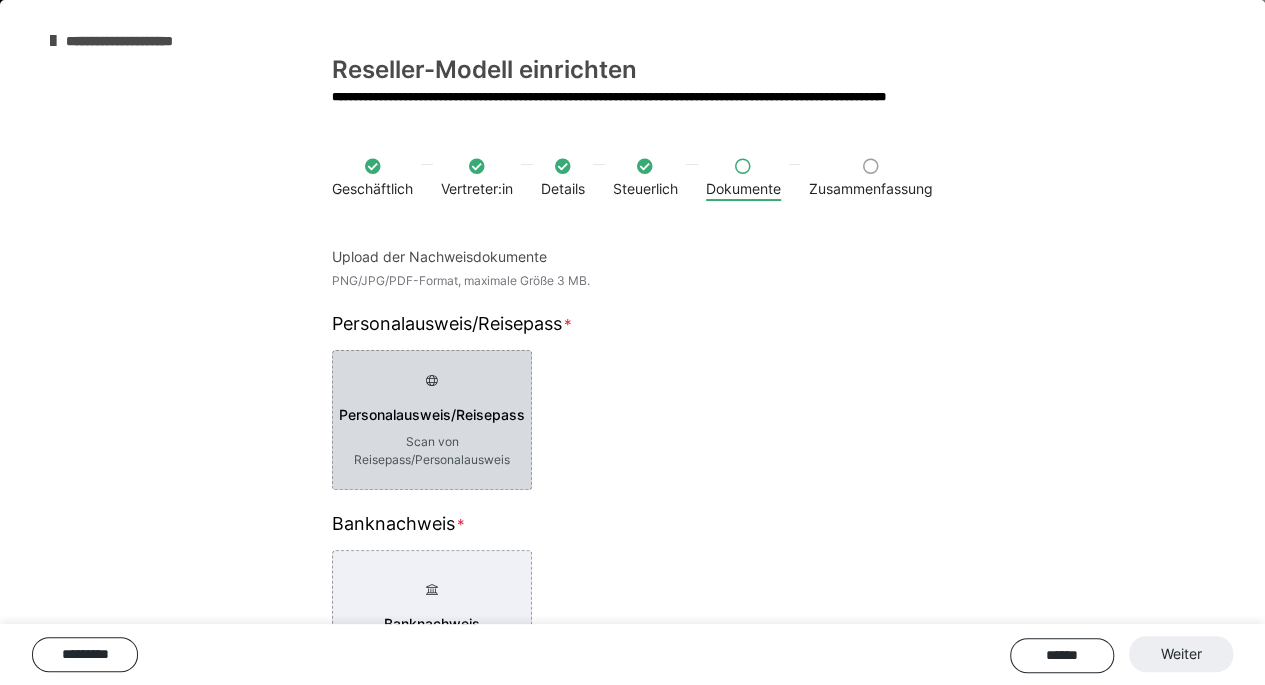 click on "Personalausweis/Reisepass" at bounding box center (432, 415) 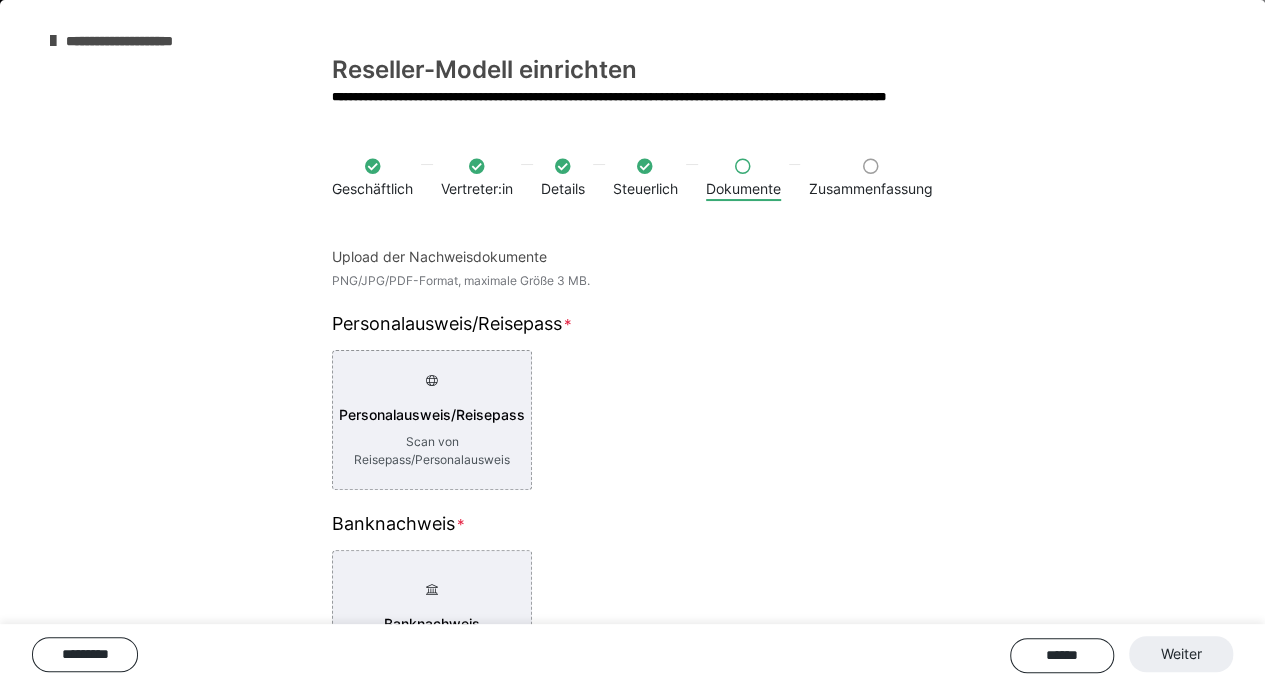 scroll, scrollTop: 100, scrollLeft: 0, axis: vertical 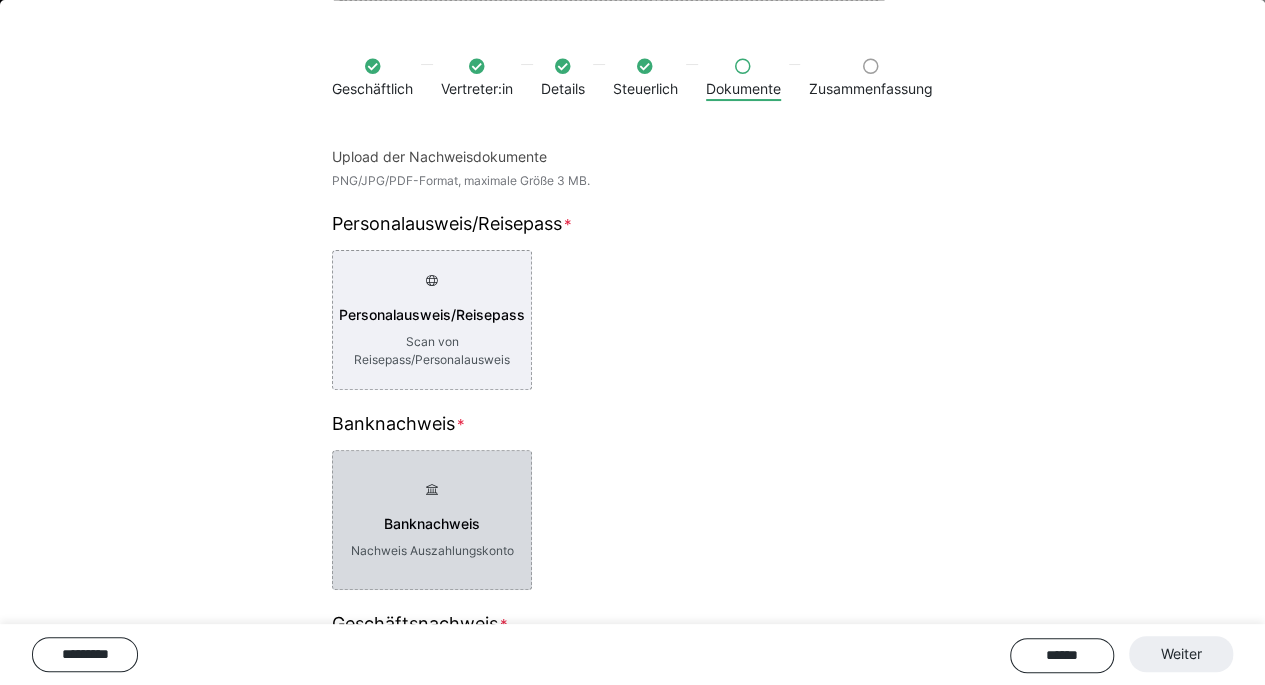 click on "Banknachweis" at bounding box center [432, 524] 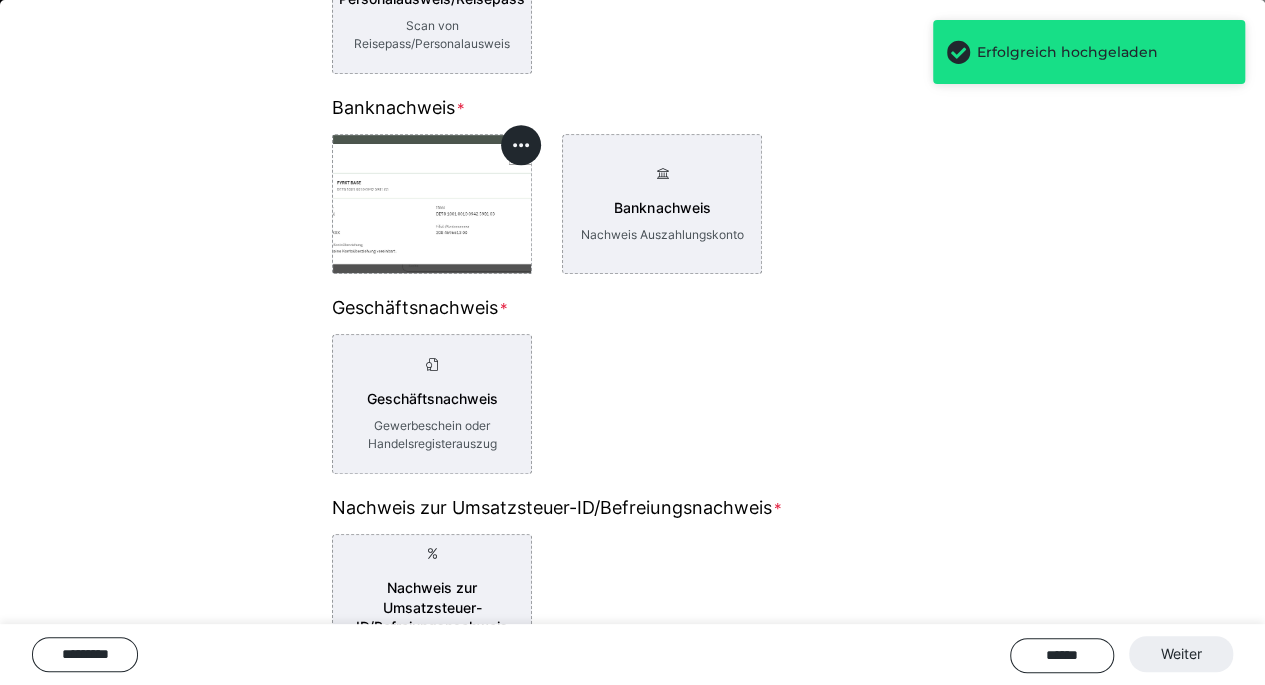 scroll, scrollTop: 484, scrollLeft: 0, axis: vertical 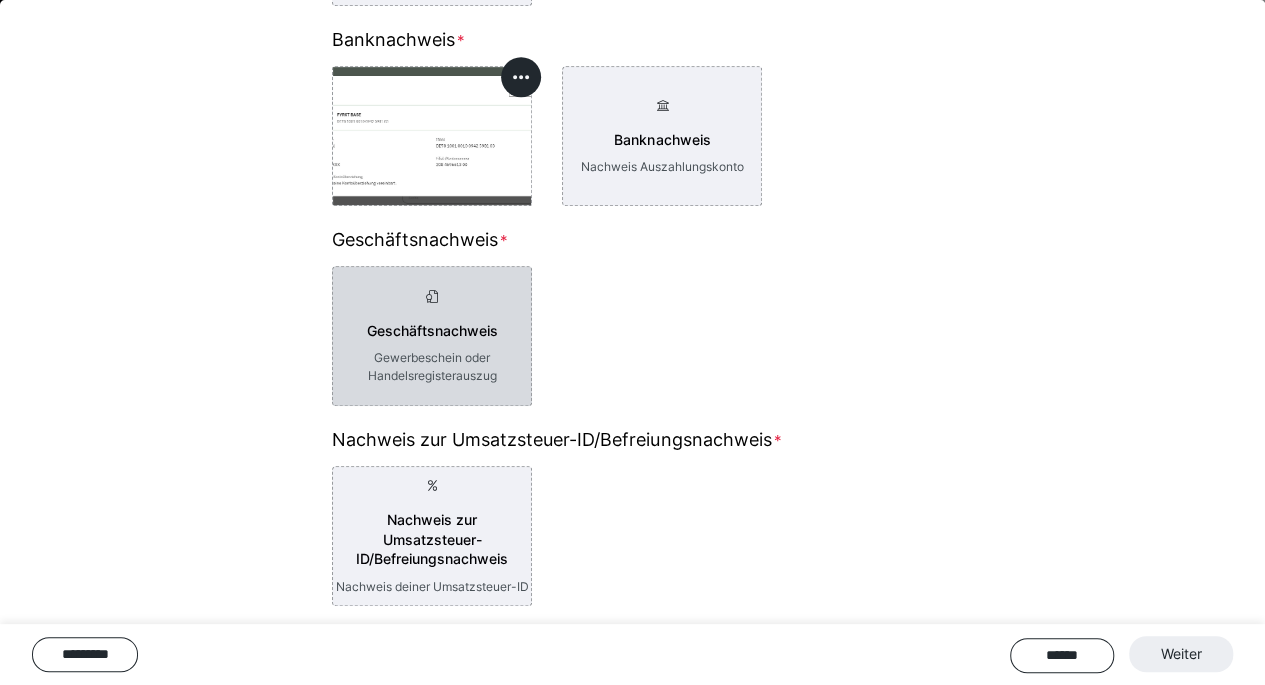 click on "Geschäftsnachweis Gewerbeschein oder Handelsregisterauszug" at bounding box center (432, 336) 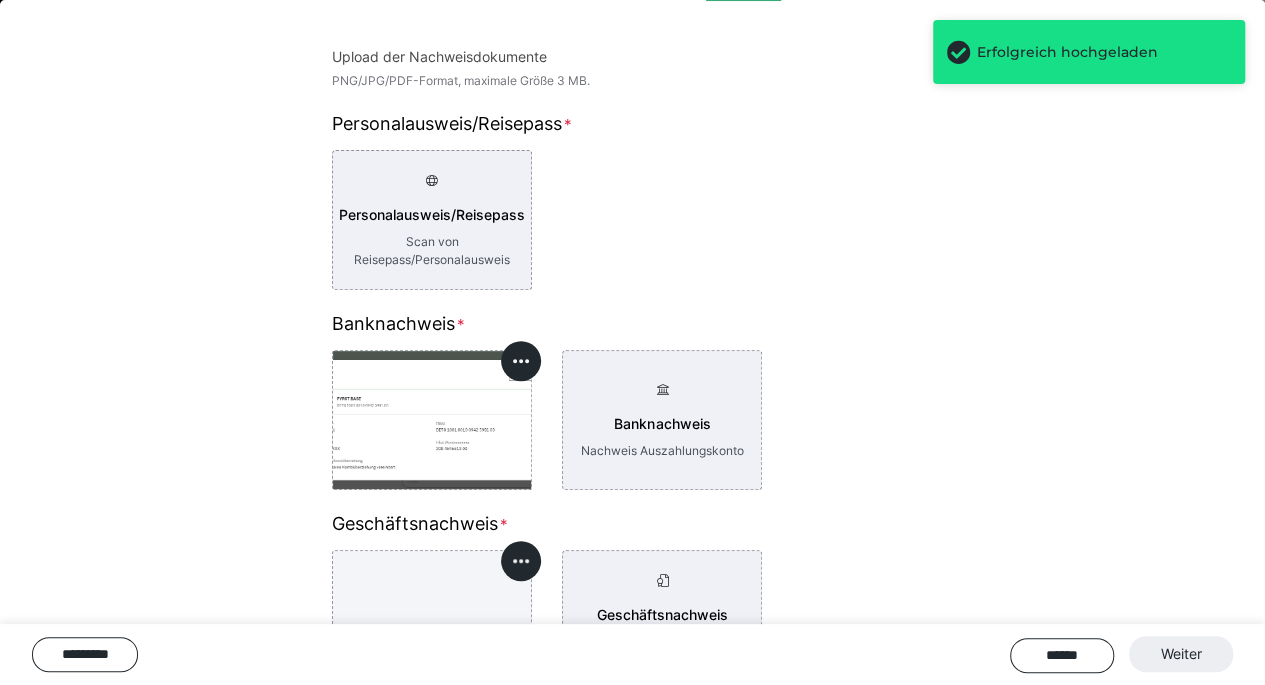 scroll, scrollTop: 84, scrollLeft: 0, axis: vertical 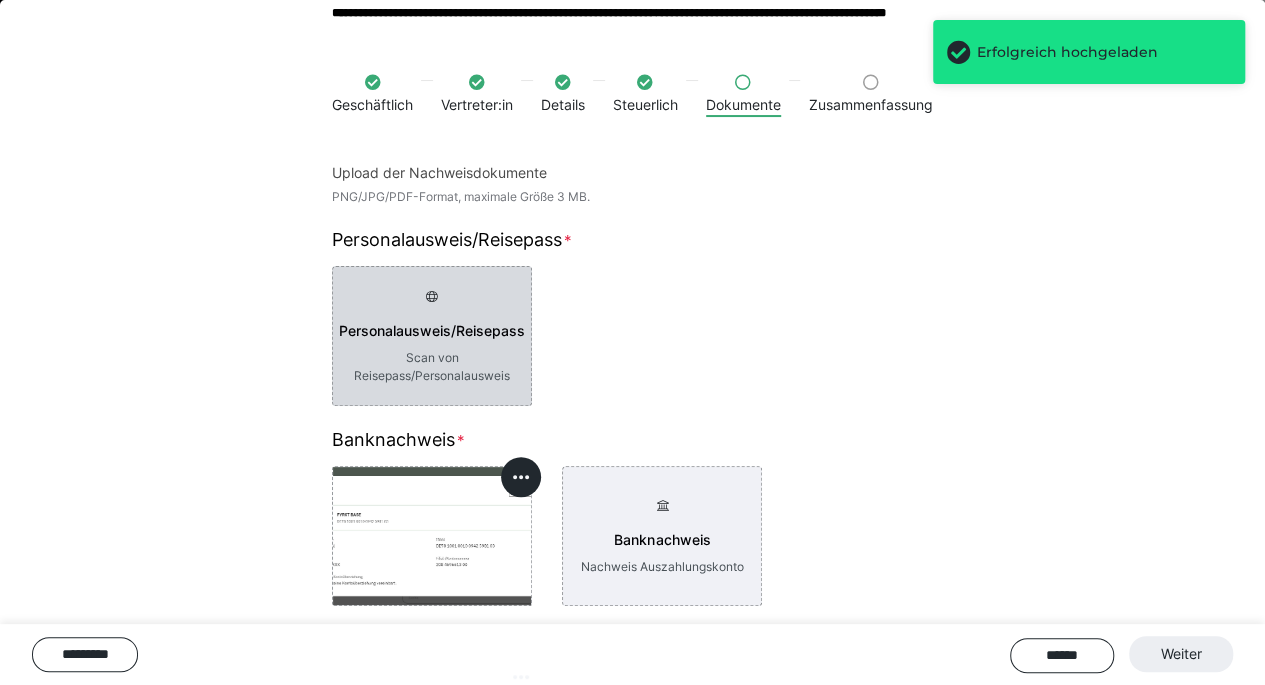 click on "Personalausweis/Reisepass Scan von Reisepass/Personalausweis" at bounding box center [432, 336] 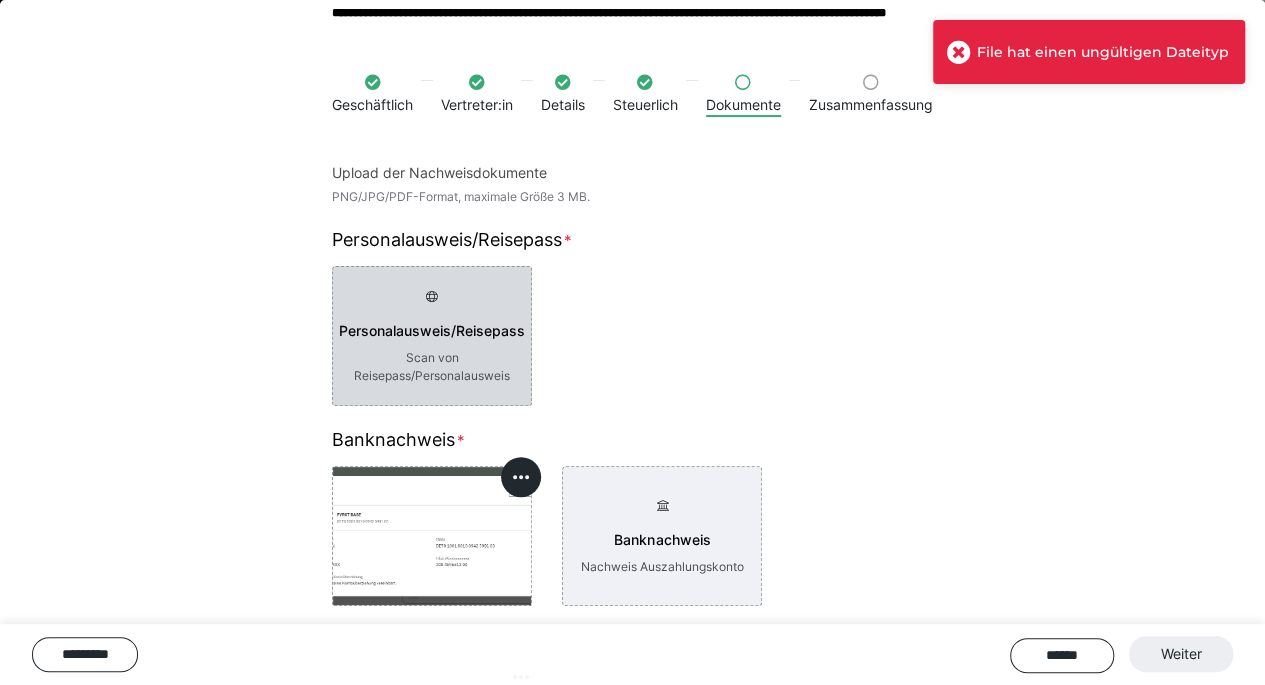 click on "Personalausweis/Reisepass" at bounding box center [432, 331] 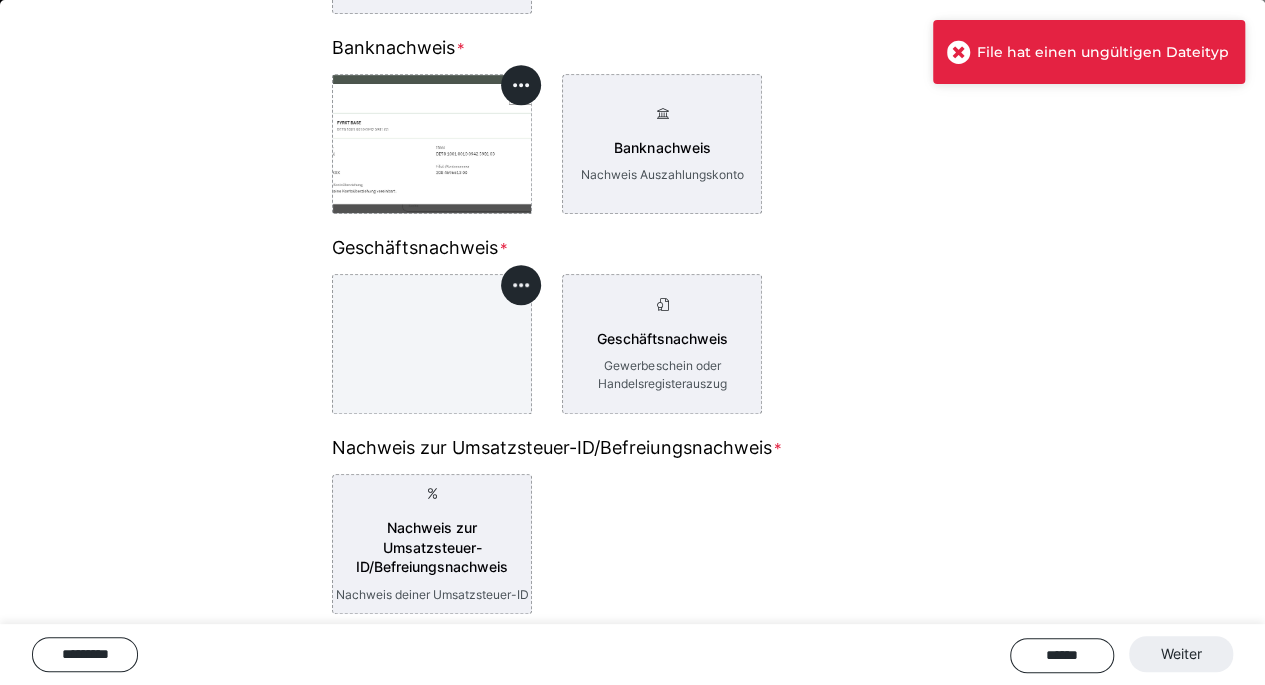 scroll, scrollTop: 484, scrollLeft: 0, axis: vertical 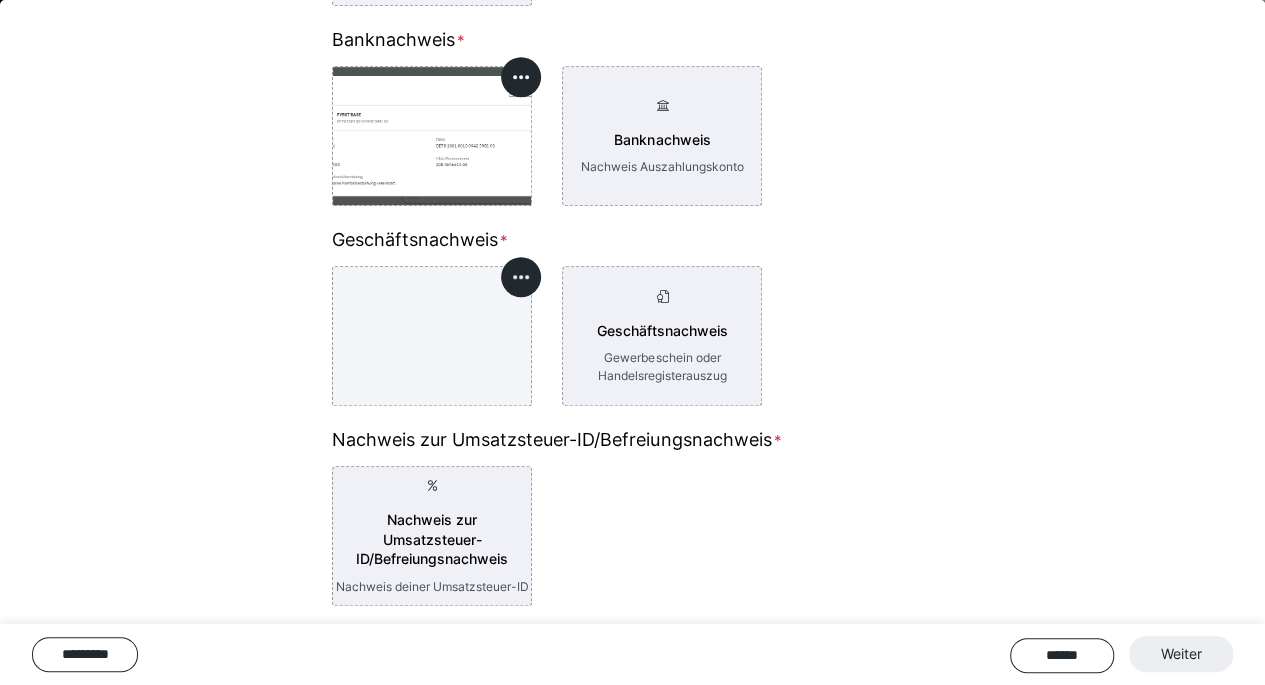 click at bounding box center [432, 336] 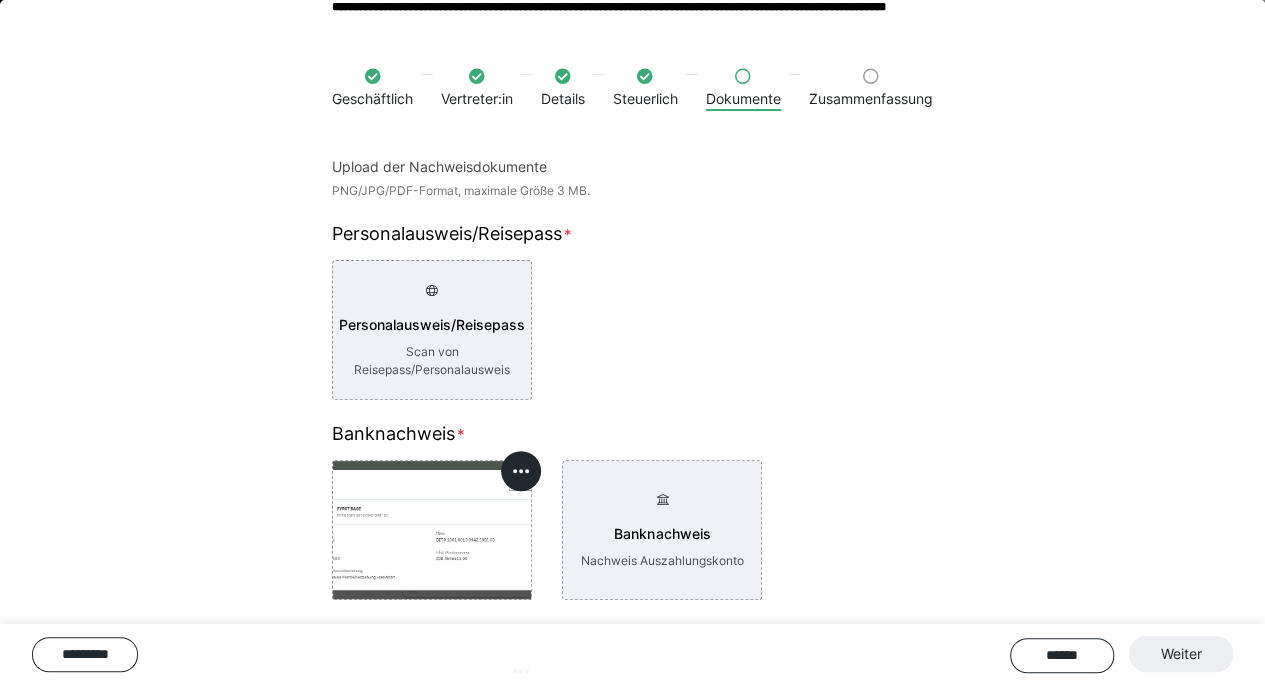 scroll, scrollTop: 84, scrollLeft: 0, axis: vertical 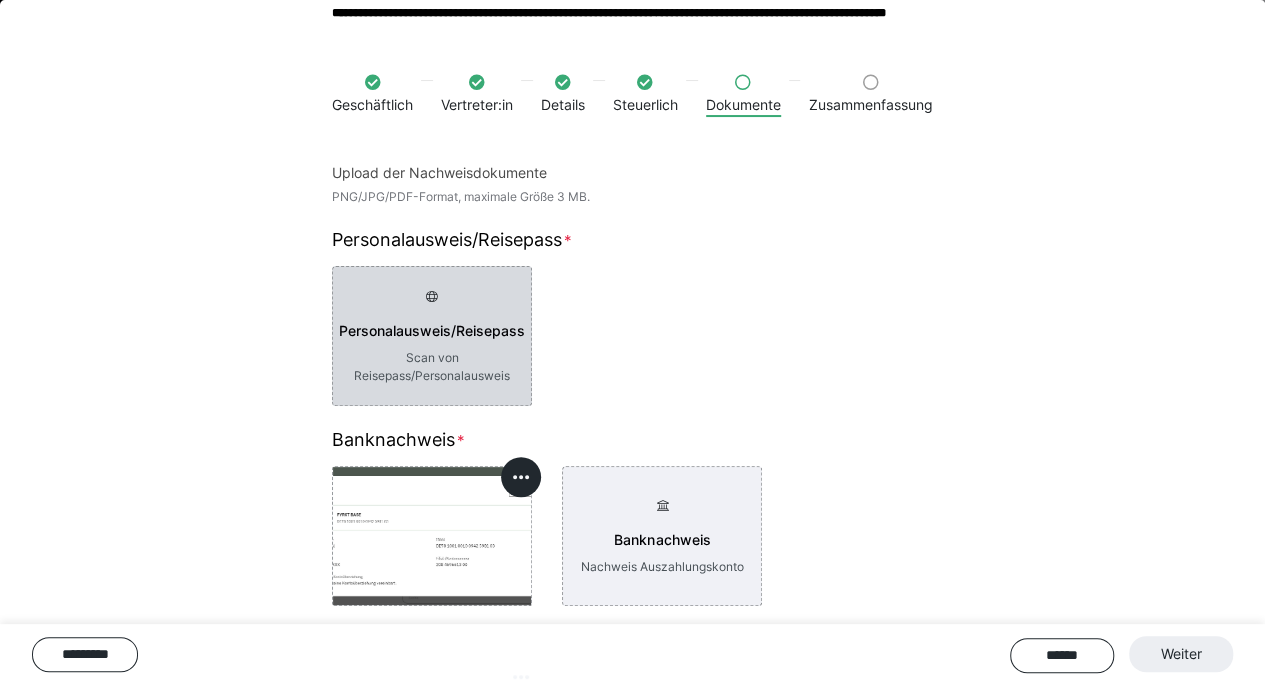 click on "Personalausweis/Reisepass" at bounding box center [432, 331] 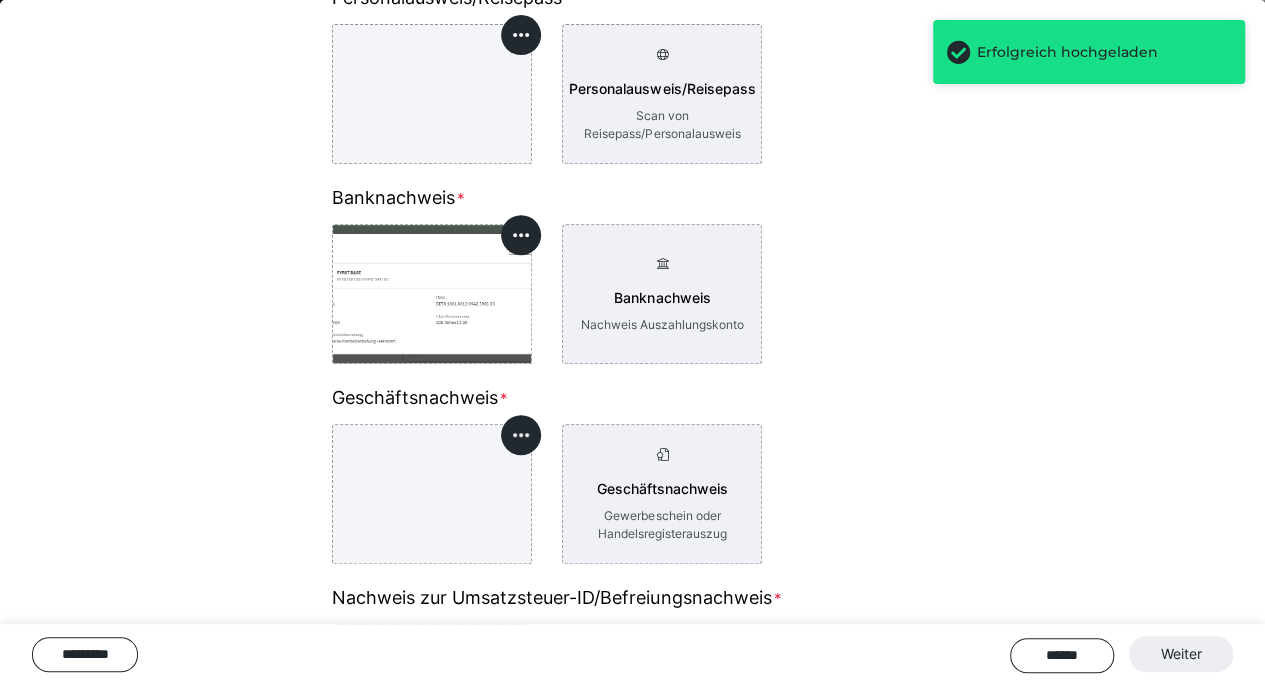 scroll, scrollTop: 484, scrollLeft: 0, axis: vertical 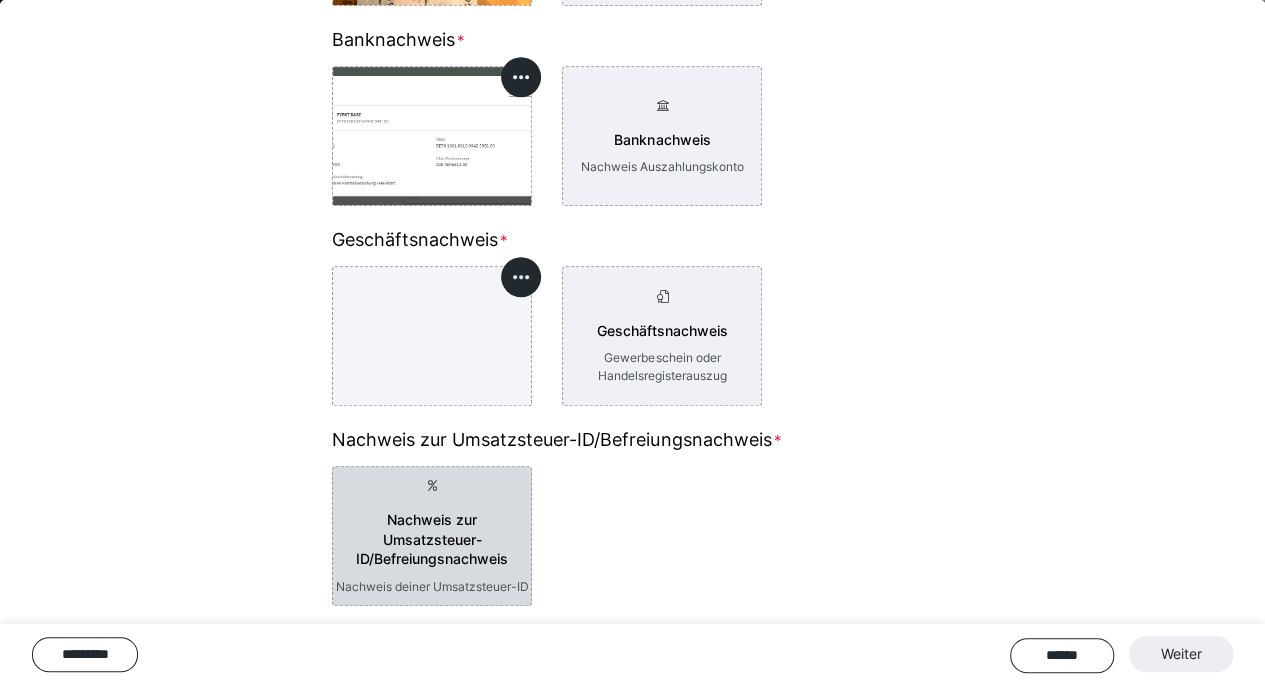 click on "Nachweis zur Umsatzsteuer-ID/Befreiungsnachweis" at bounding box center [432, 539] 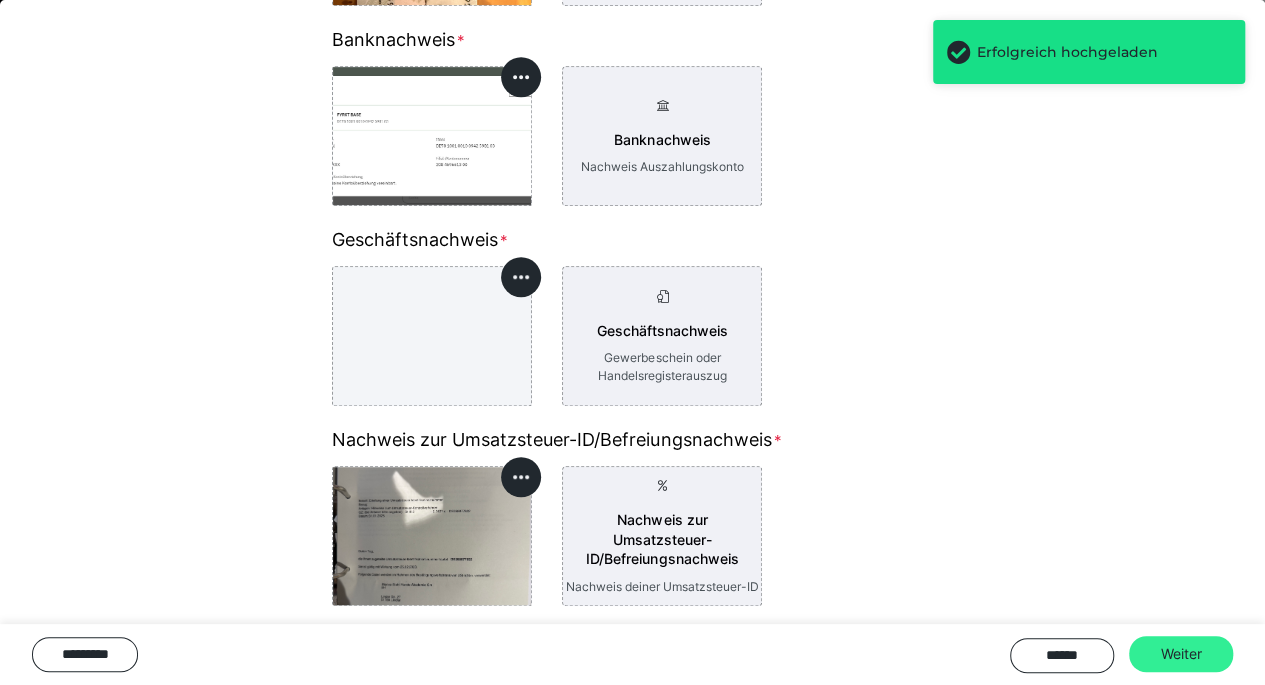 click on "Weiter" at bounding box center (1181, 654) 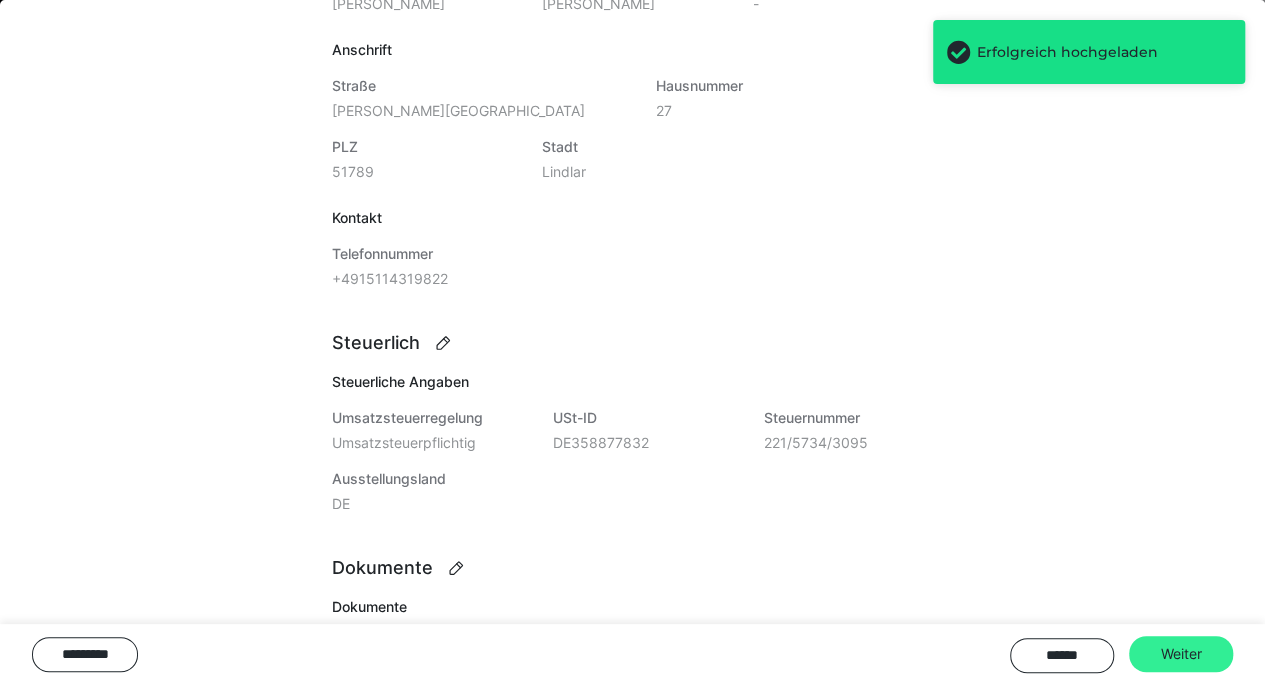scroll, scrollTop: 1258, scrollLeft: 0, axis: vertical 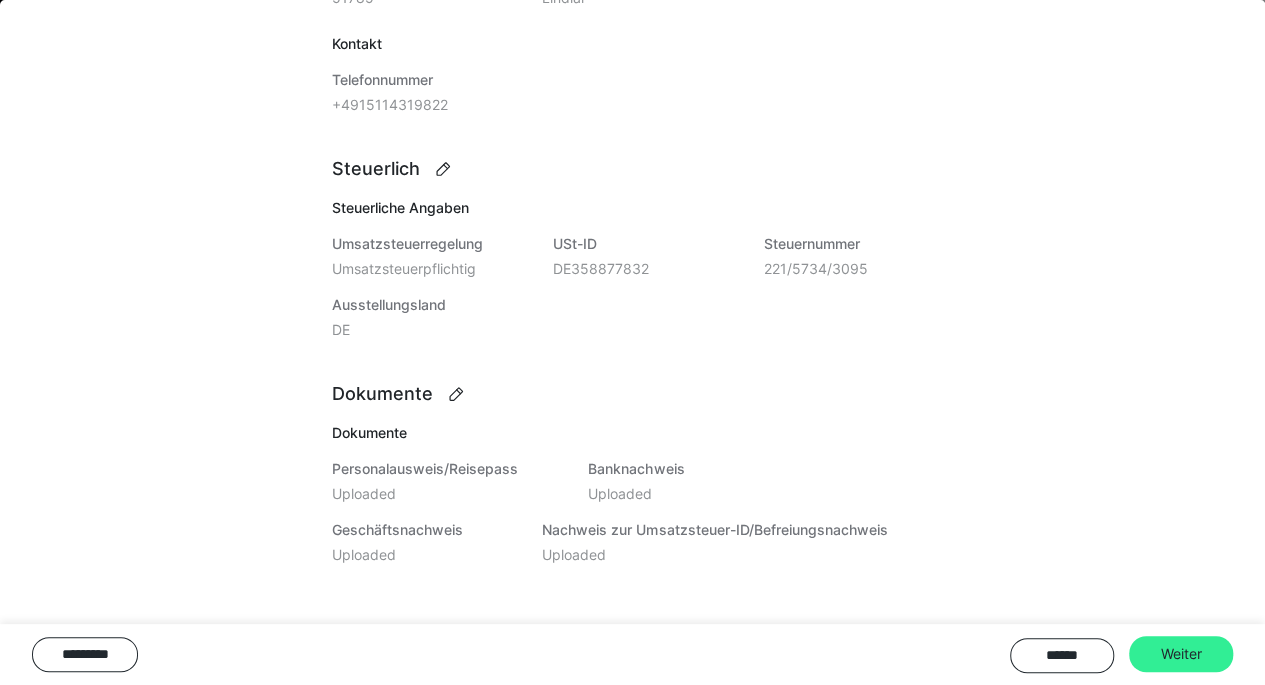 click on "Weiter" at bounding box center (1181, 654) 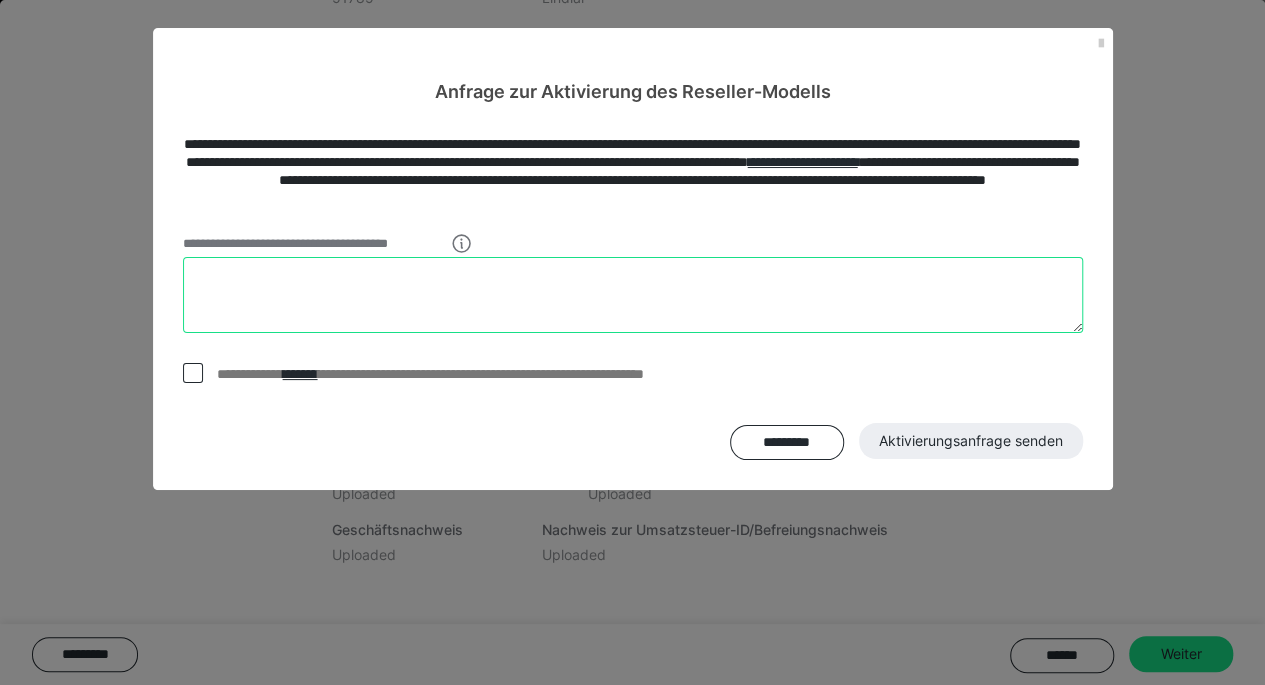 click at bounding box center [633, 295] 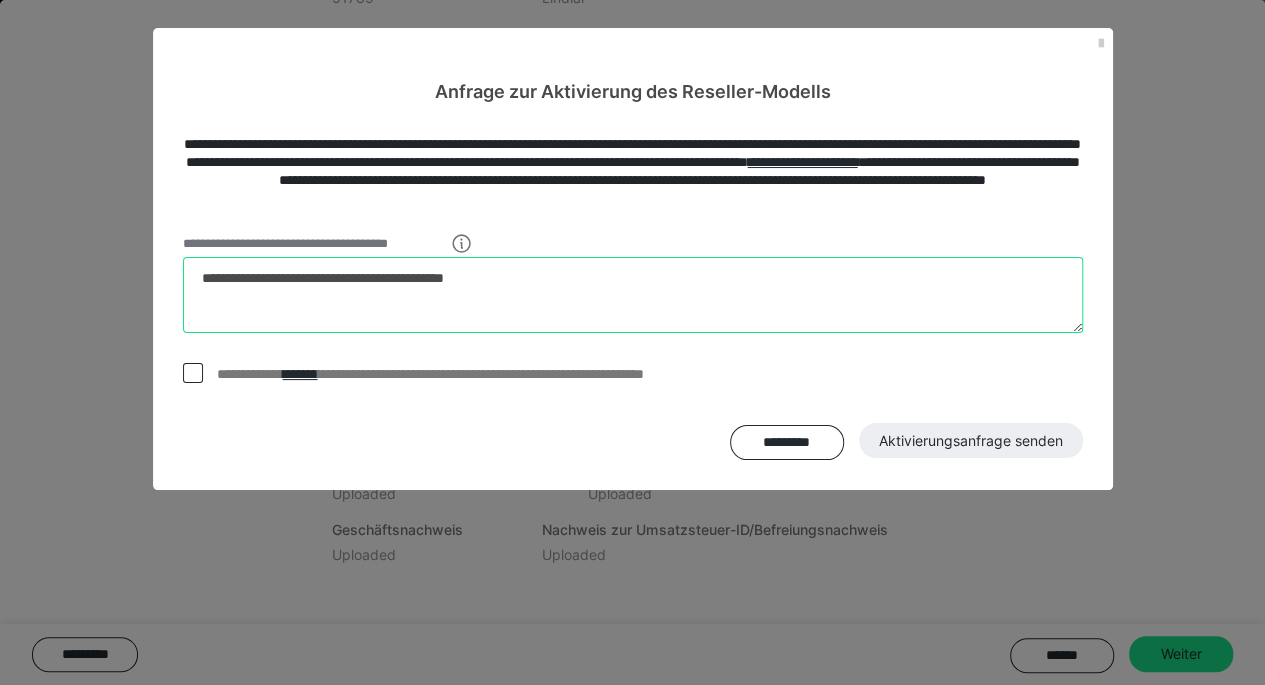 click on "**********" at bounding box center [633, 295] 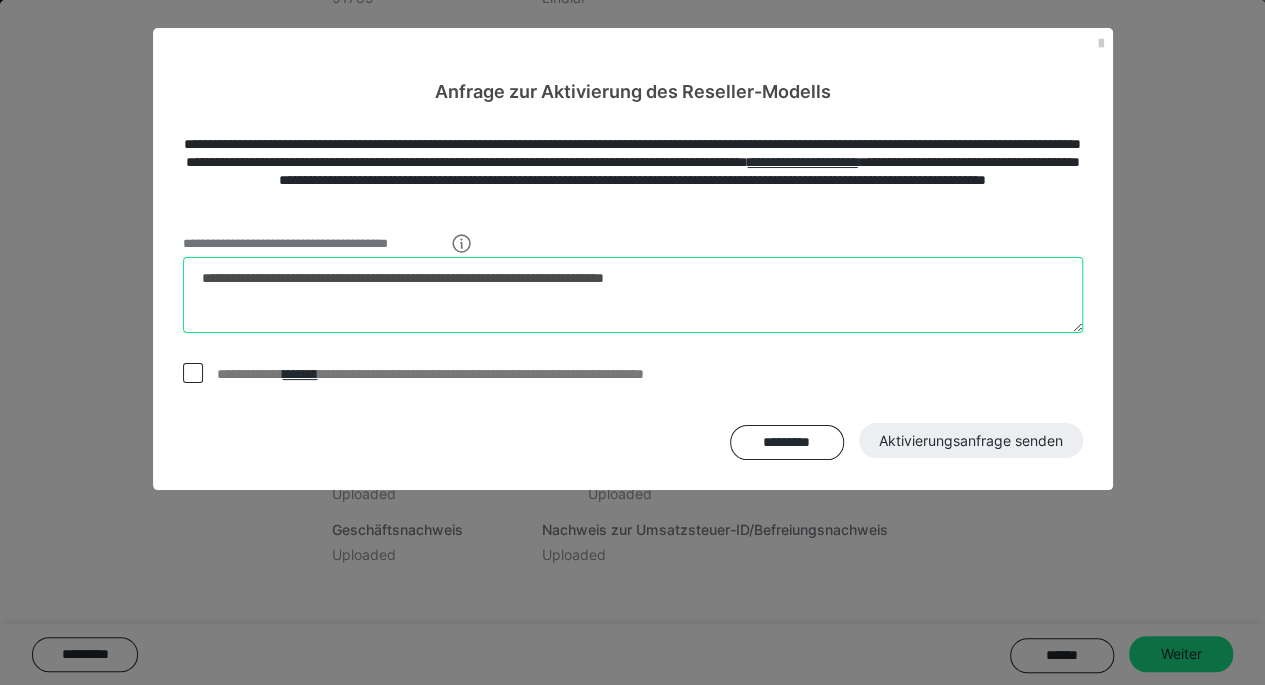 click on "**********" at bounding box center [633, 295] 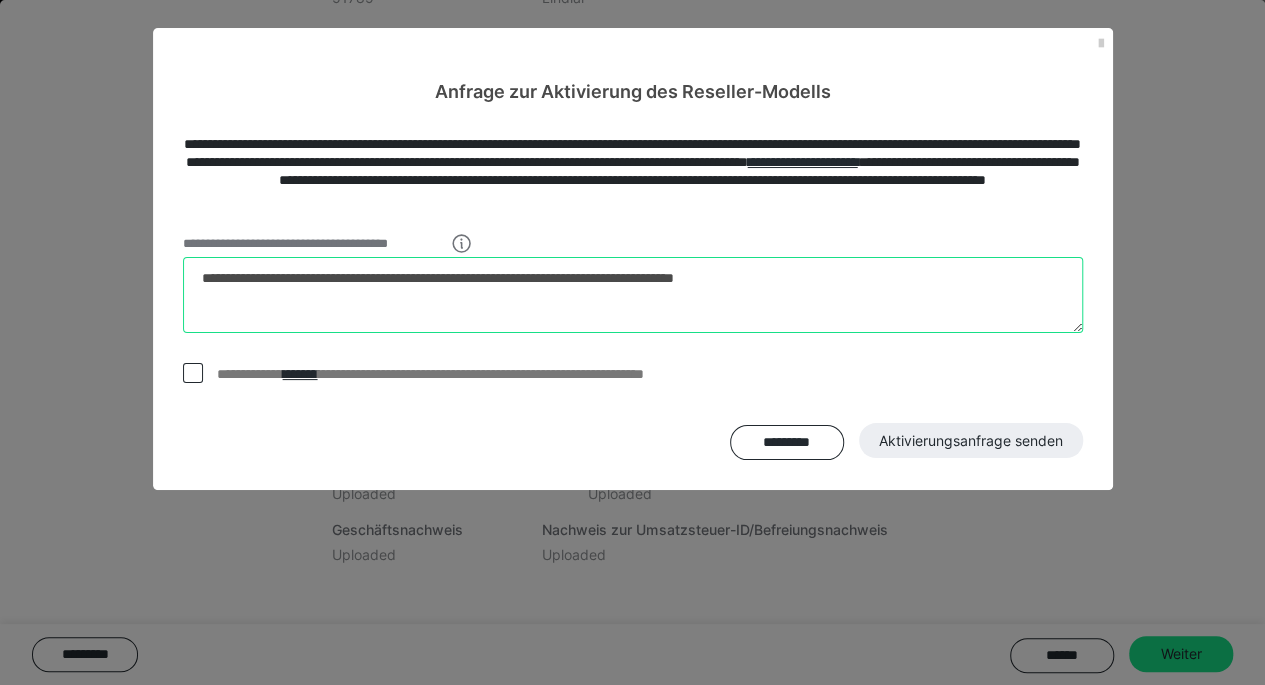 click on "**********" at bounding box center (633, 295) 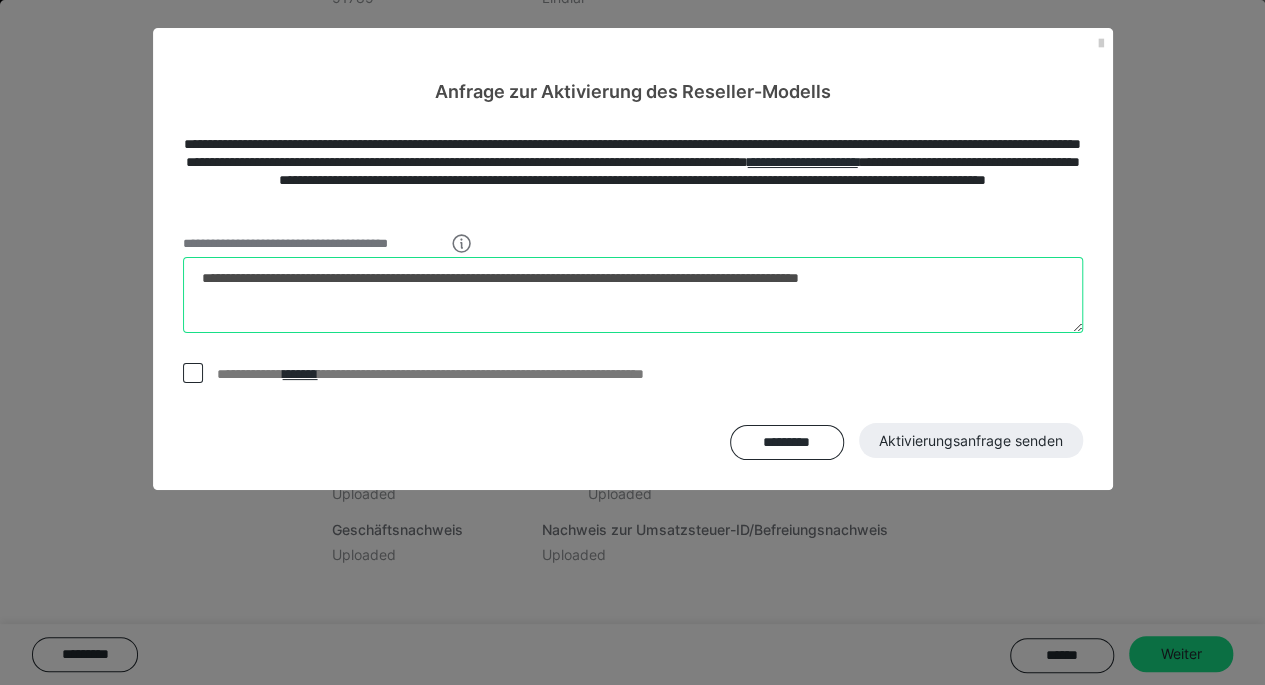 type on "**********" 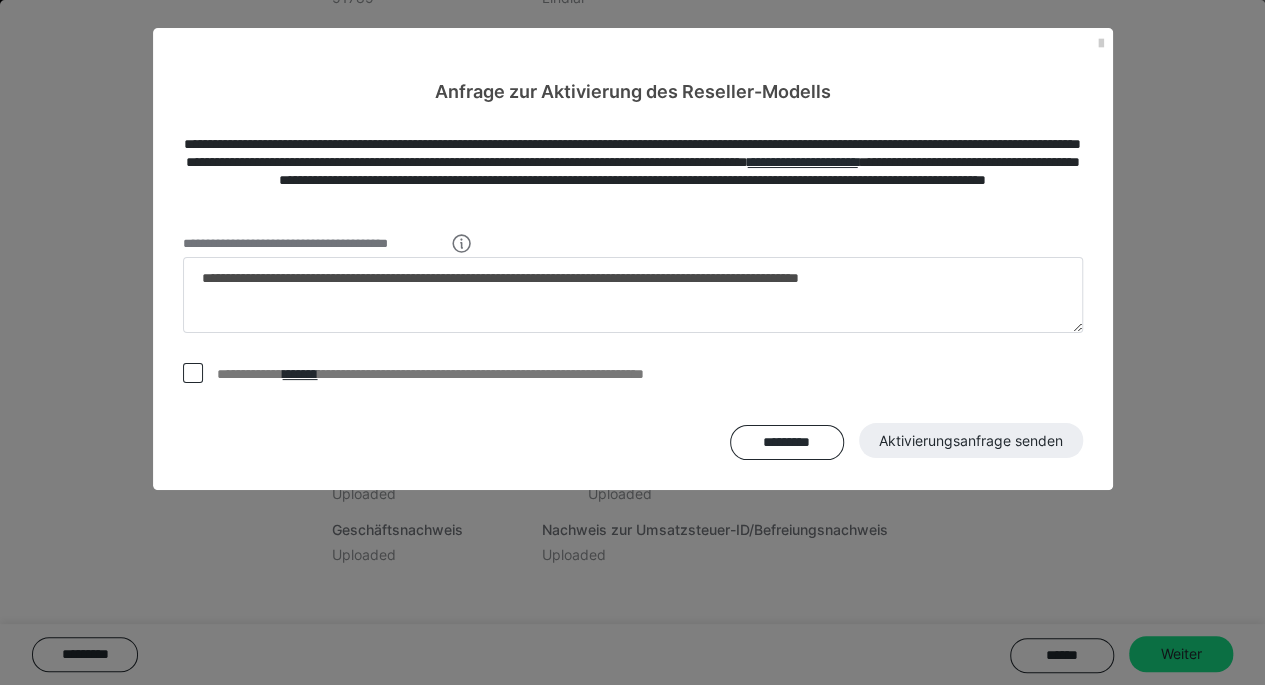 click at bounding box center (193, 373) 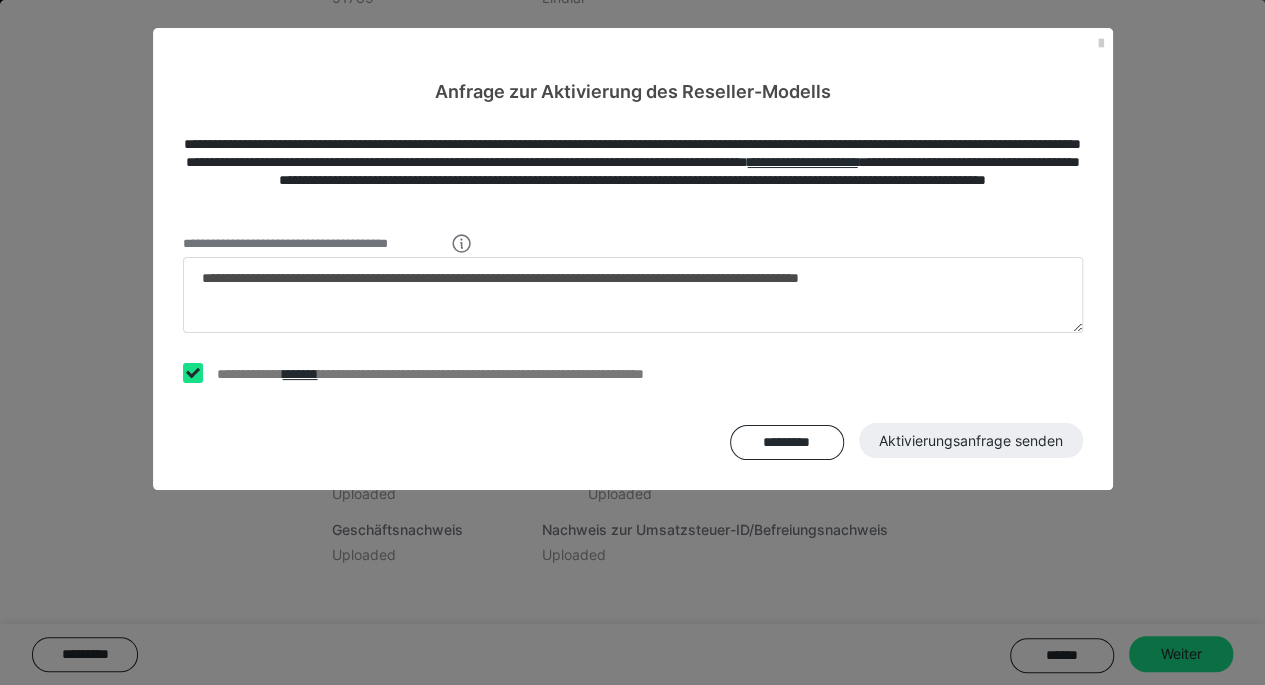 checkbox on "****" 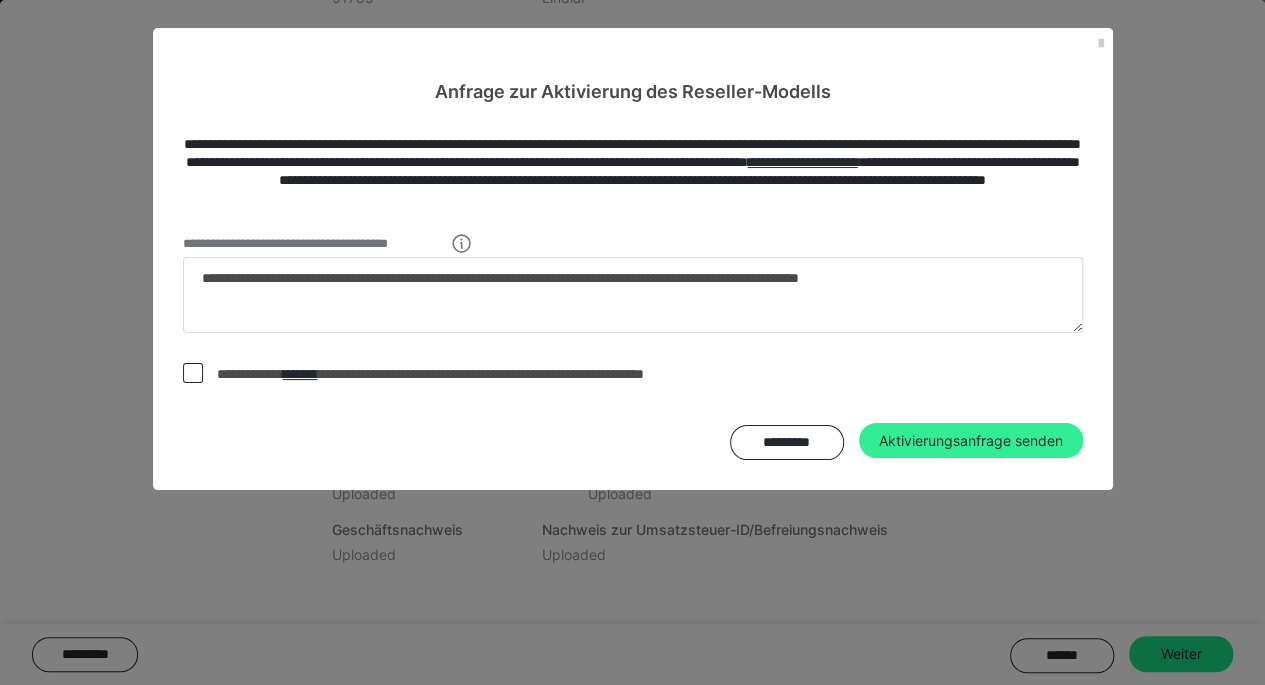 click on "Aktivierungsanfrage senden" at bounding box center (971, 441) 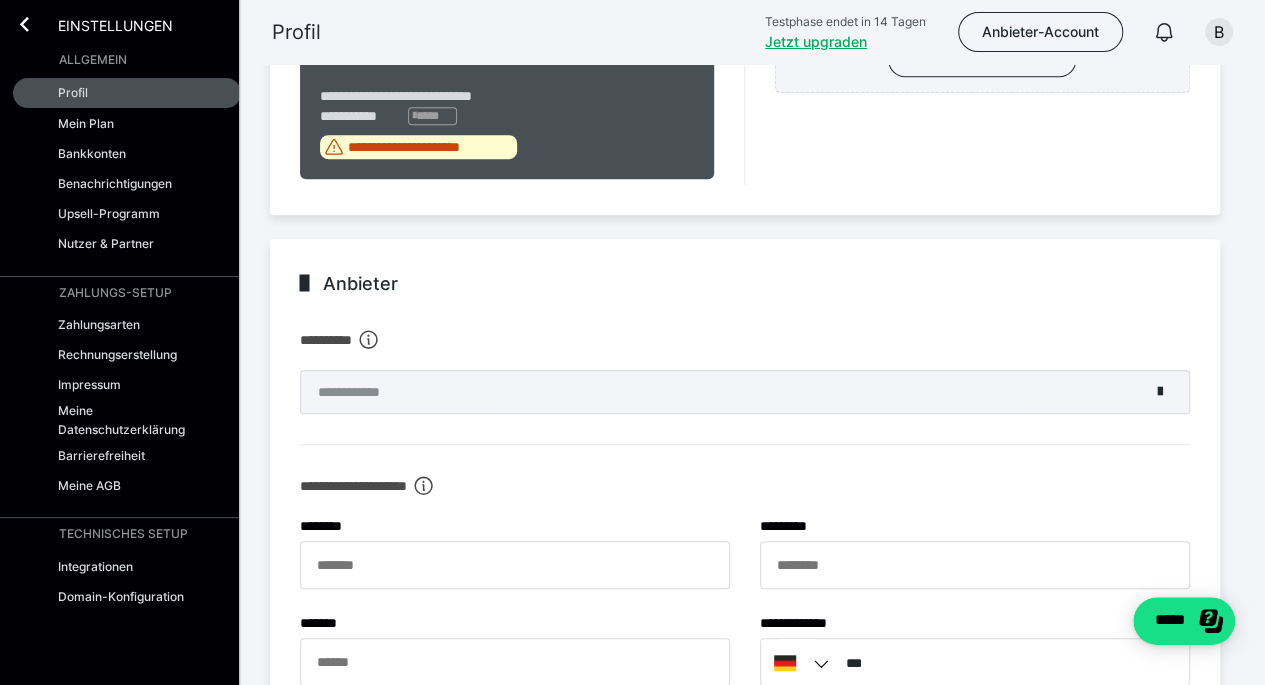 scroll, scrollTop: 358, scrollLeft: 0, axis: vertical 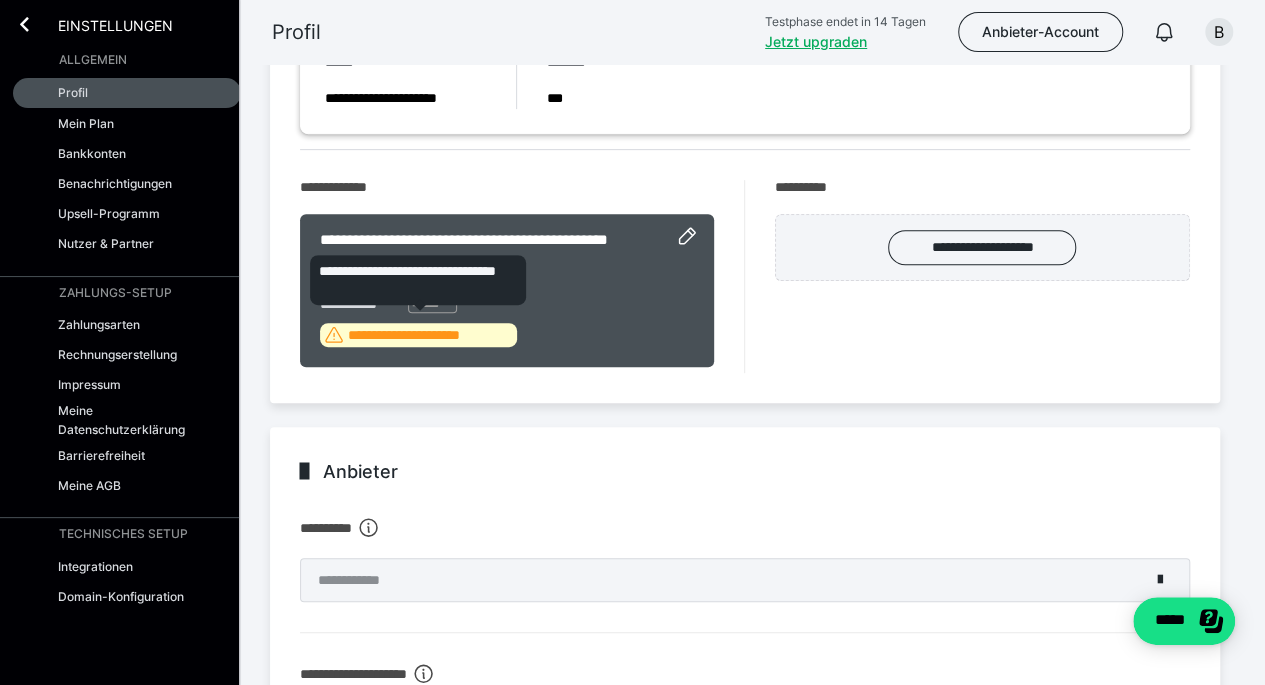 click on "**********" at bounding box center [430, 335] 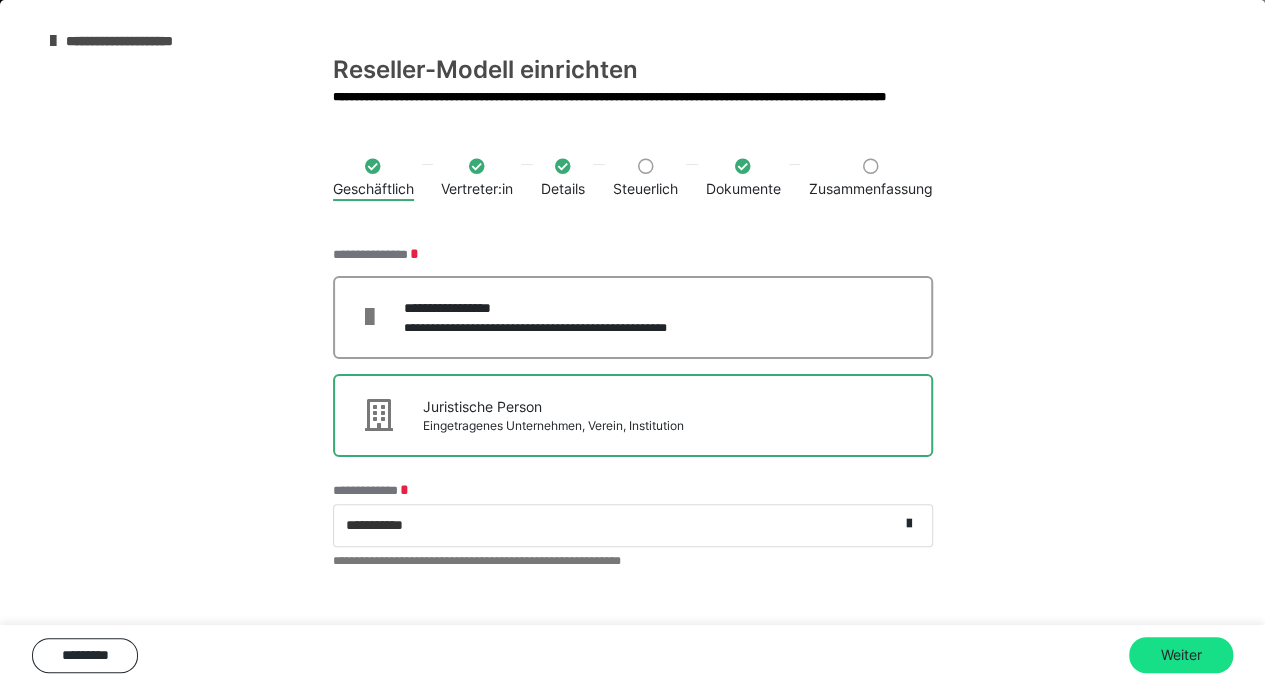 scroll, scrollTop: 958, scrollLeft: 0, axis: vertical 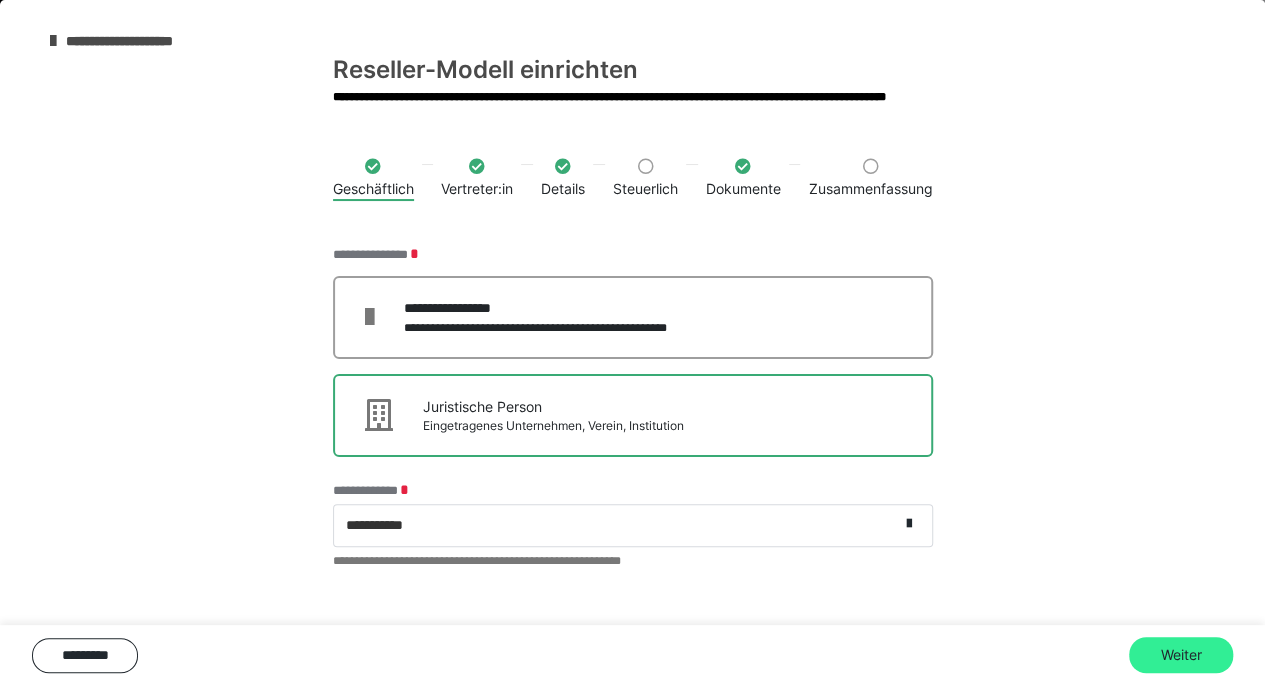 click on "Weiter" at bounding box center [1181, 655] 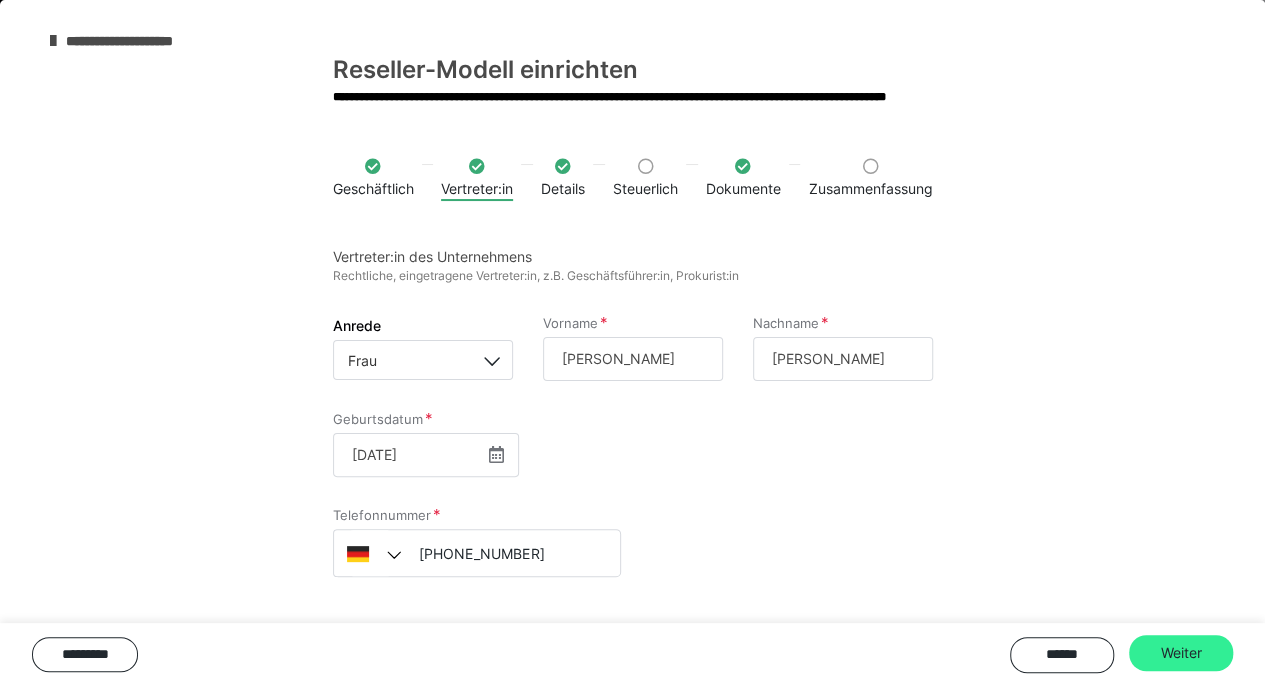 scroll, scrollTop: 958, scrollLeft: 0, axis: vertical 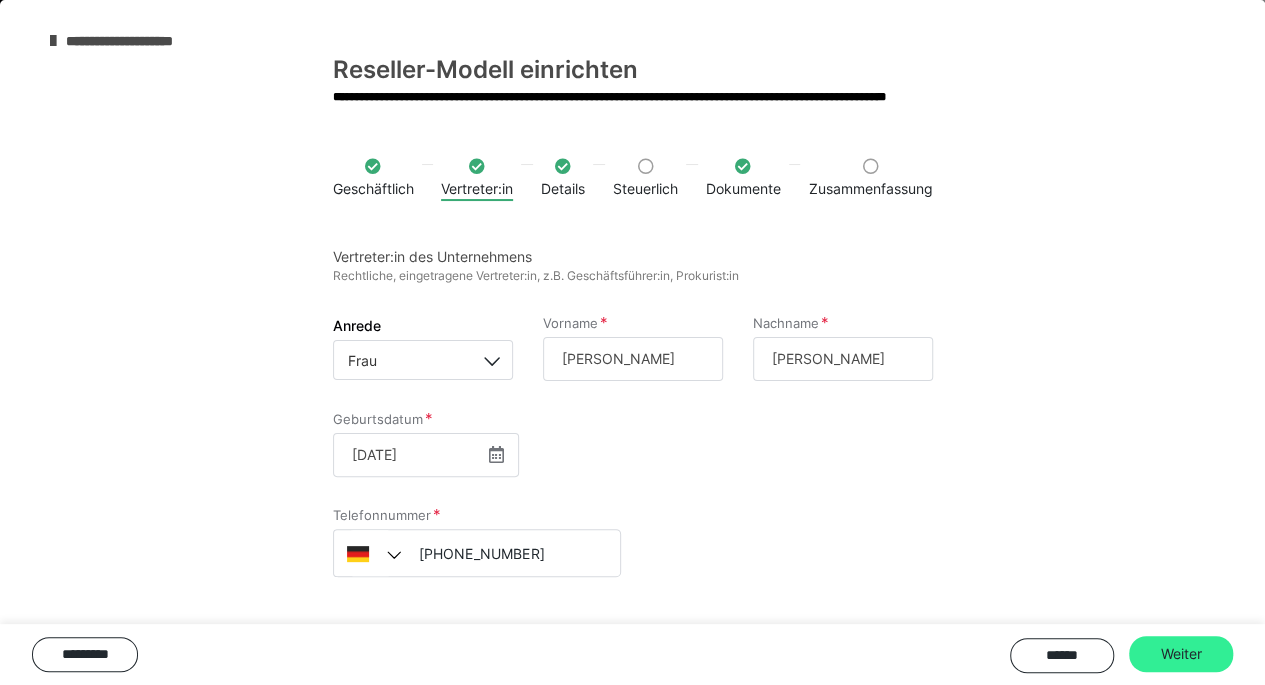 click on "Weiter" at bounding box center (1181, 654) 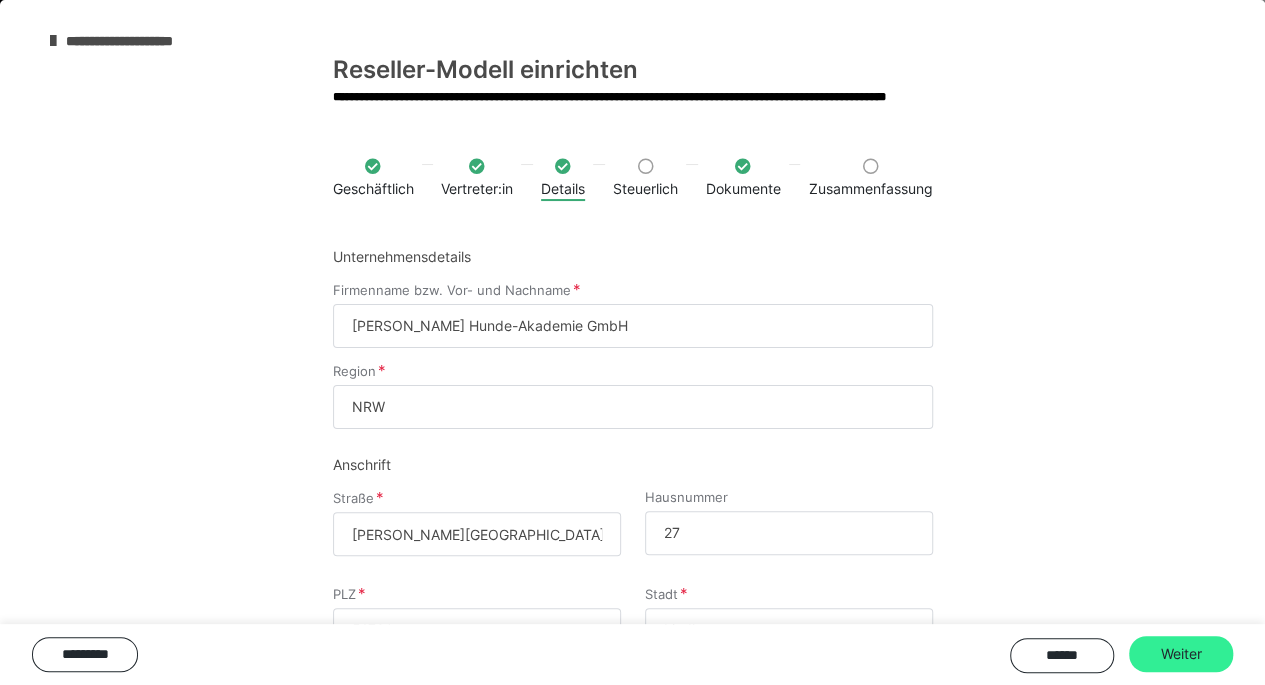 scroll, scrollTop: 958, scrollLeft: 0, axis: vertical 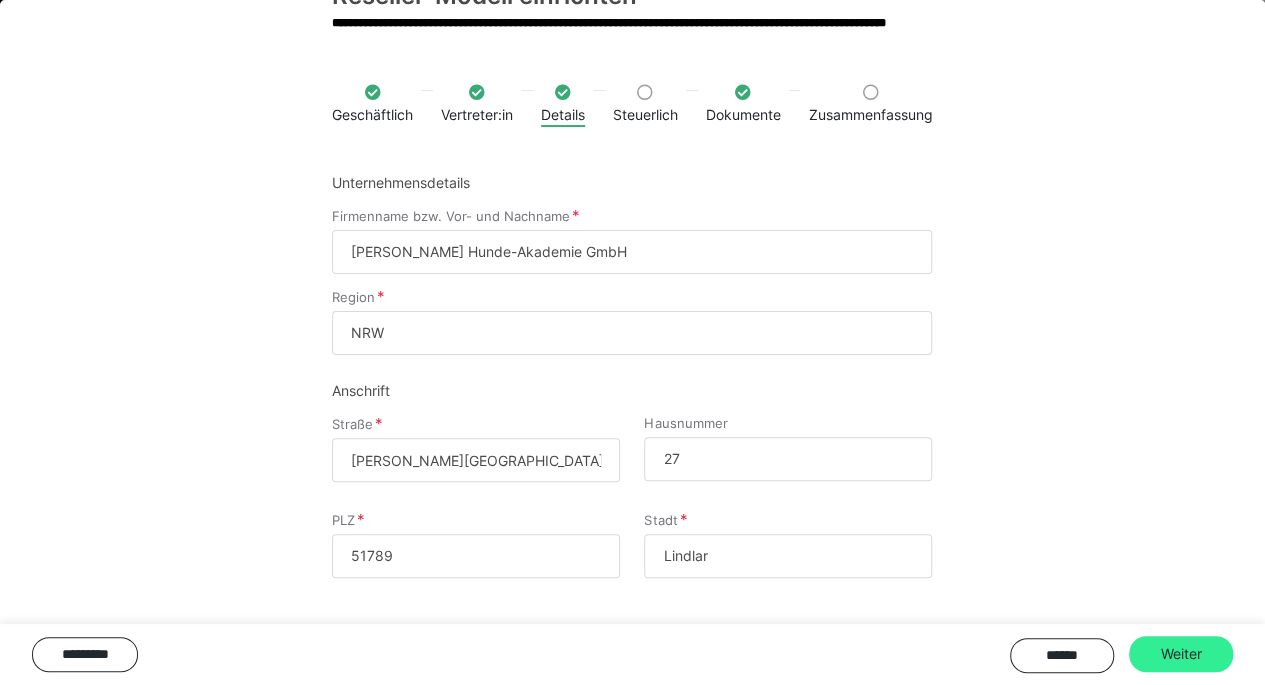 click on "Weiter" at bounding box center [1181, 654] 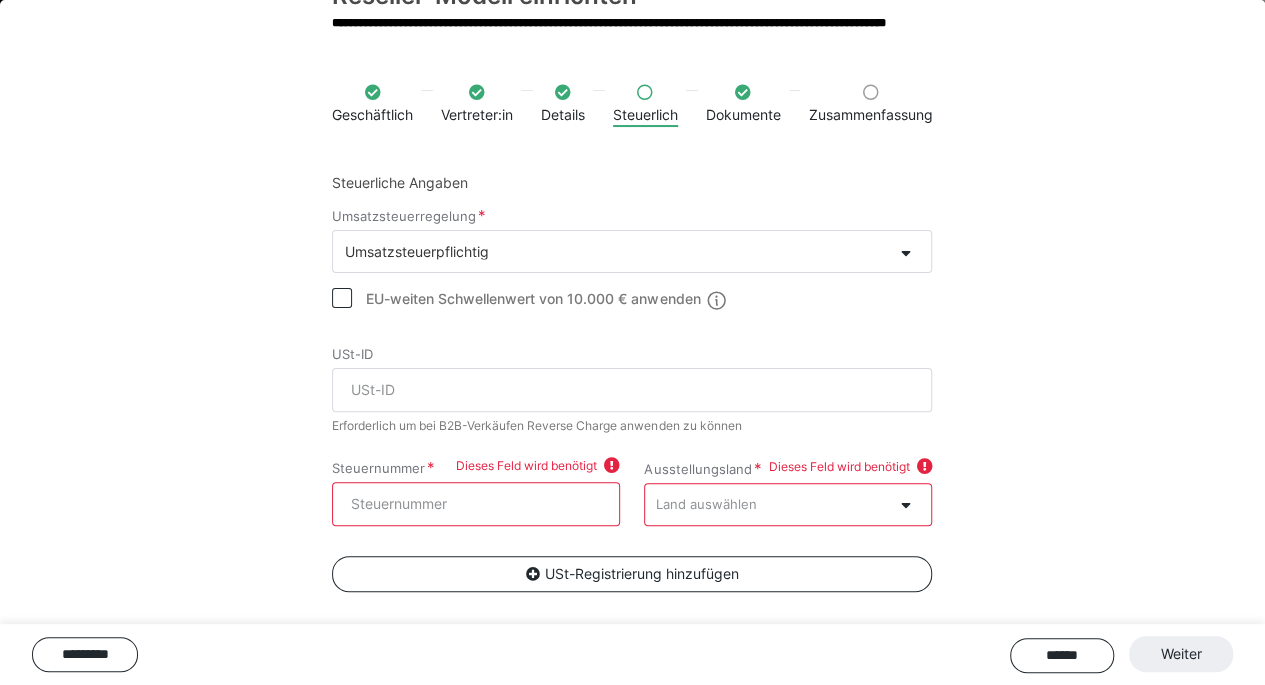 scroll, scrollTop: 958, scrollLeft: 0, axis: vertical 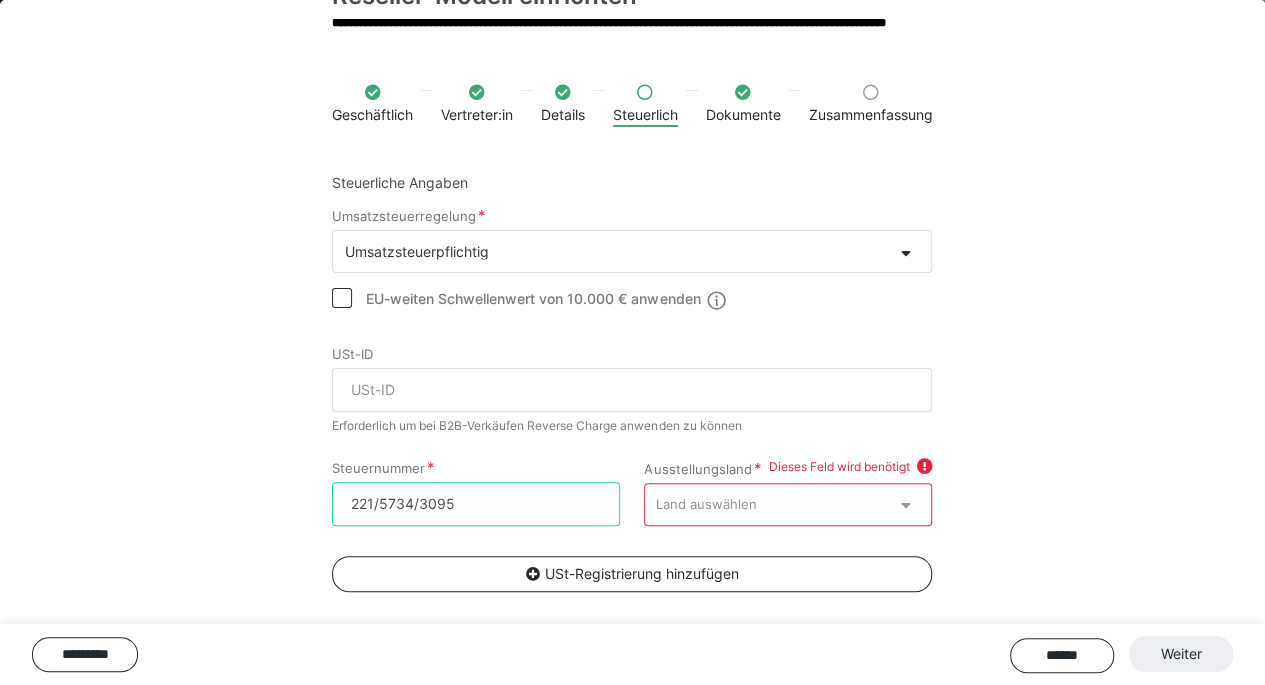 type on "221/5734/3095" 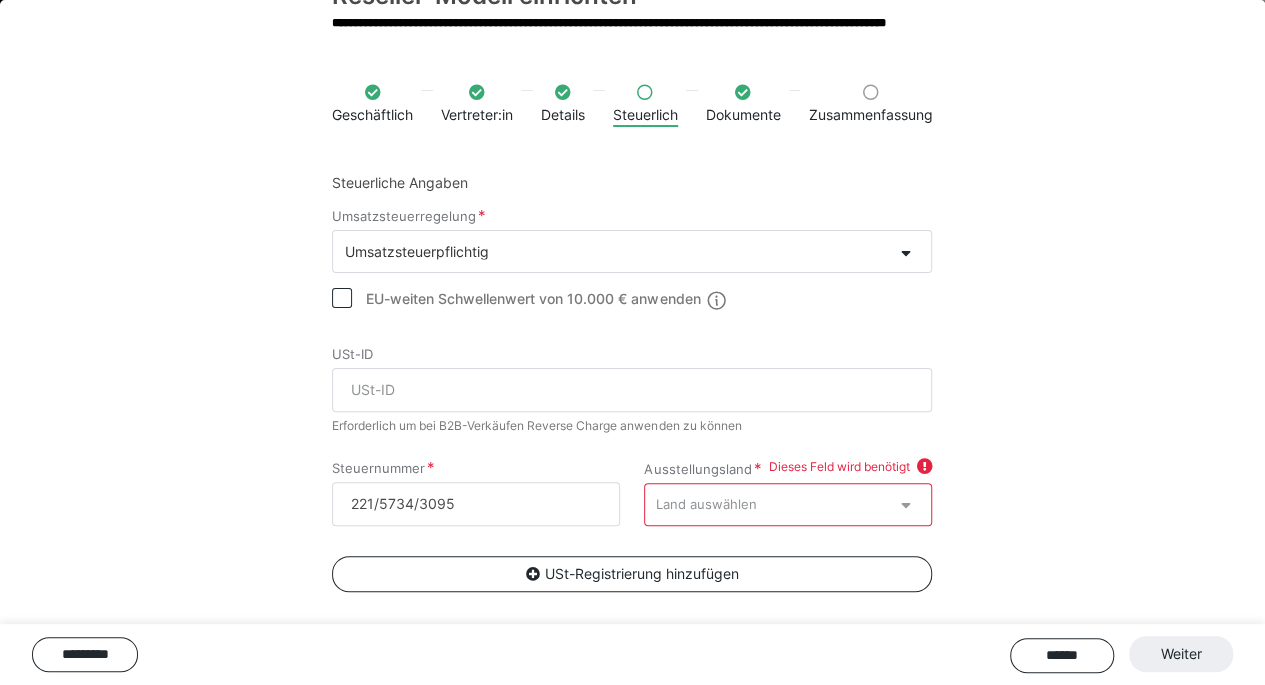 click at bounding box center (905, 502) 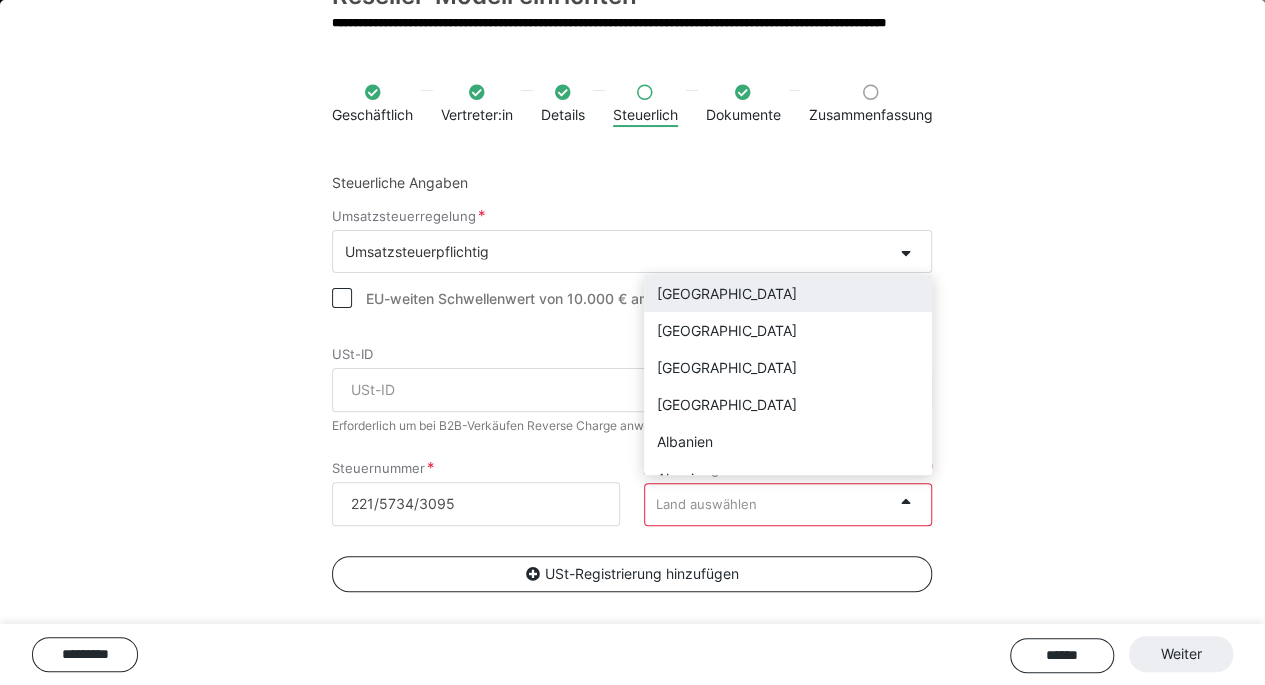 click on "Deutschland" at bounding box center (788, 293) 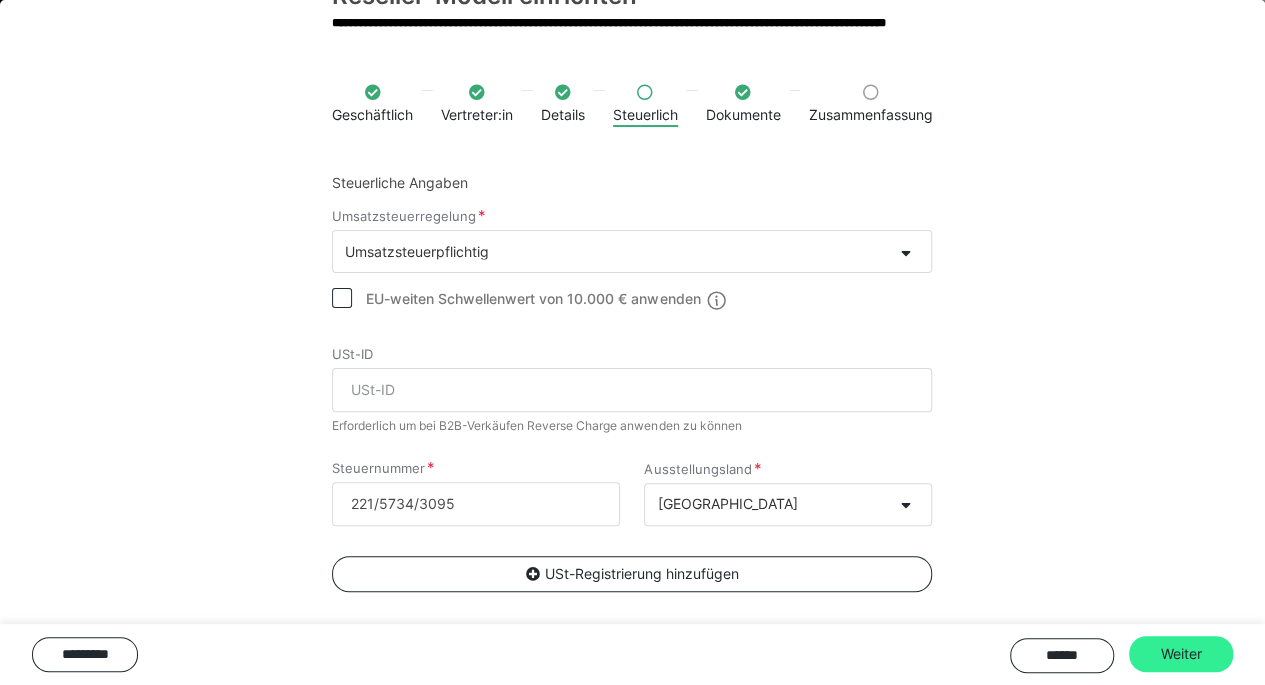 click on "Weiter" at bounding box center [1181, 654] 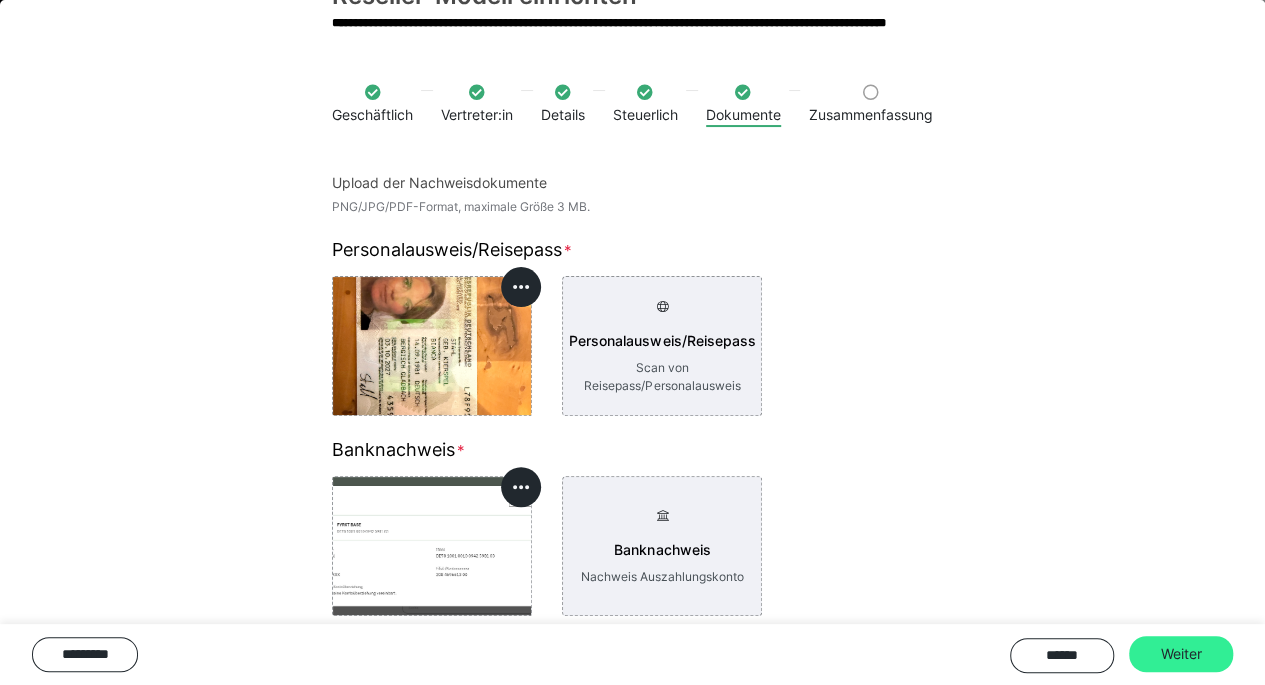 scroll, scrollTop: 884, scrollLeft: 0, axis: vertical 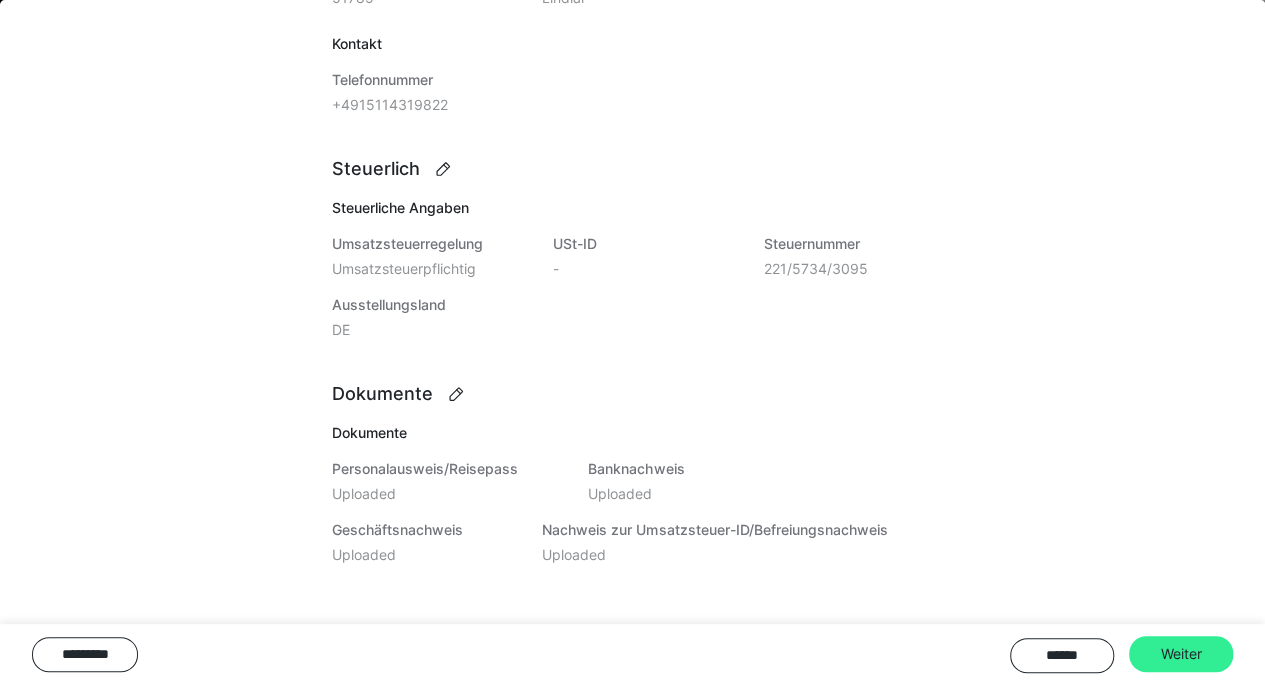 click on "Weiter" at bounding box center (1181, 654) 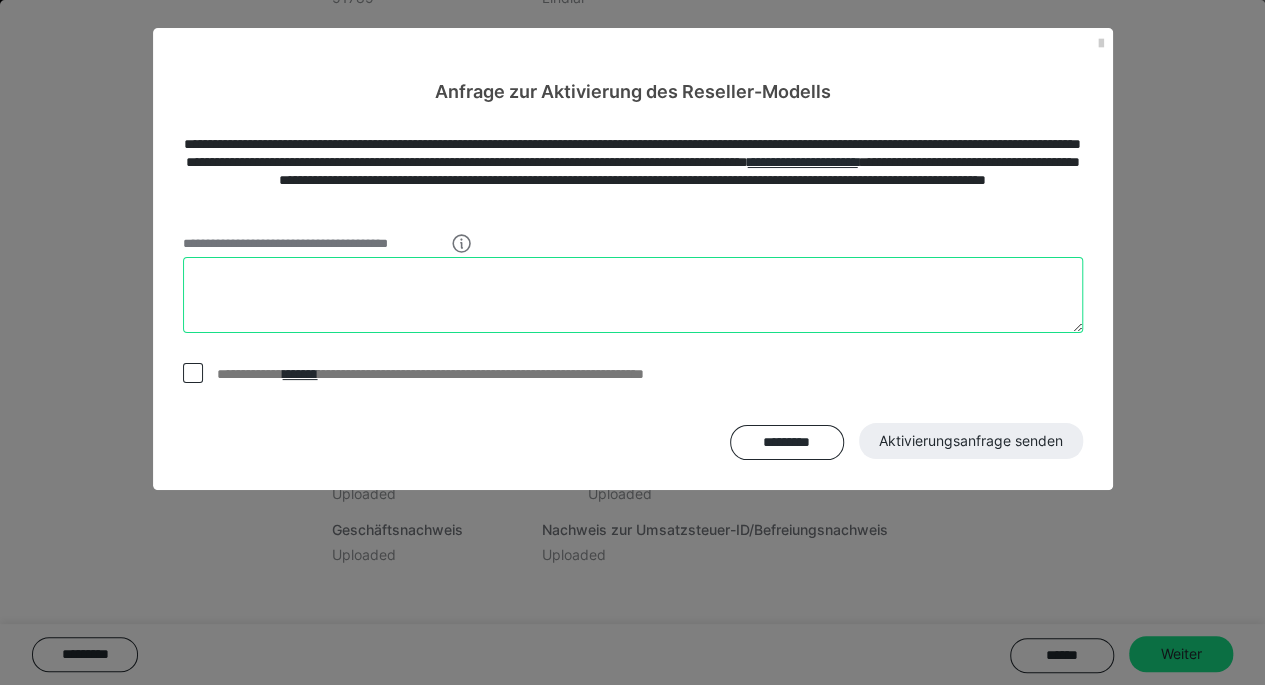 click at bounding box center (633, 295) 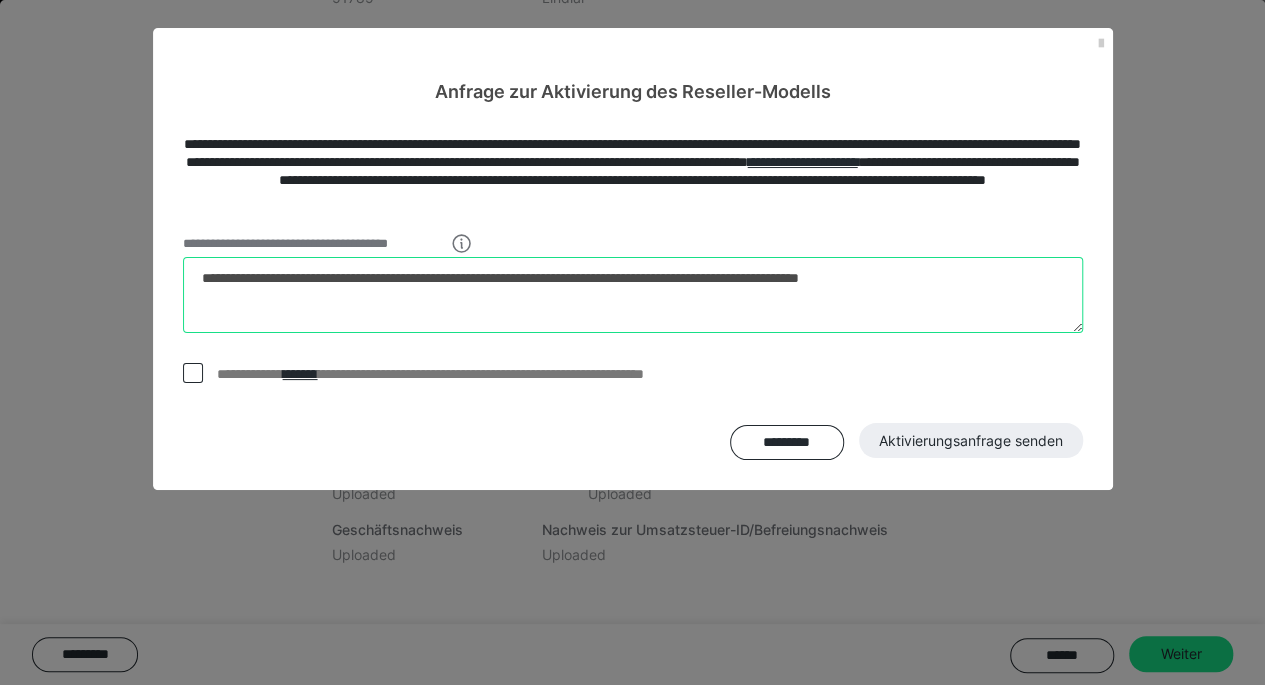 type on "**********" 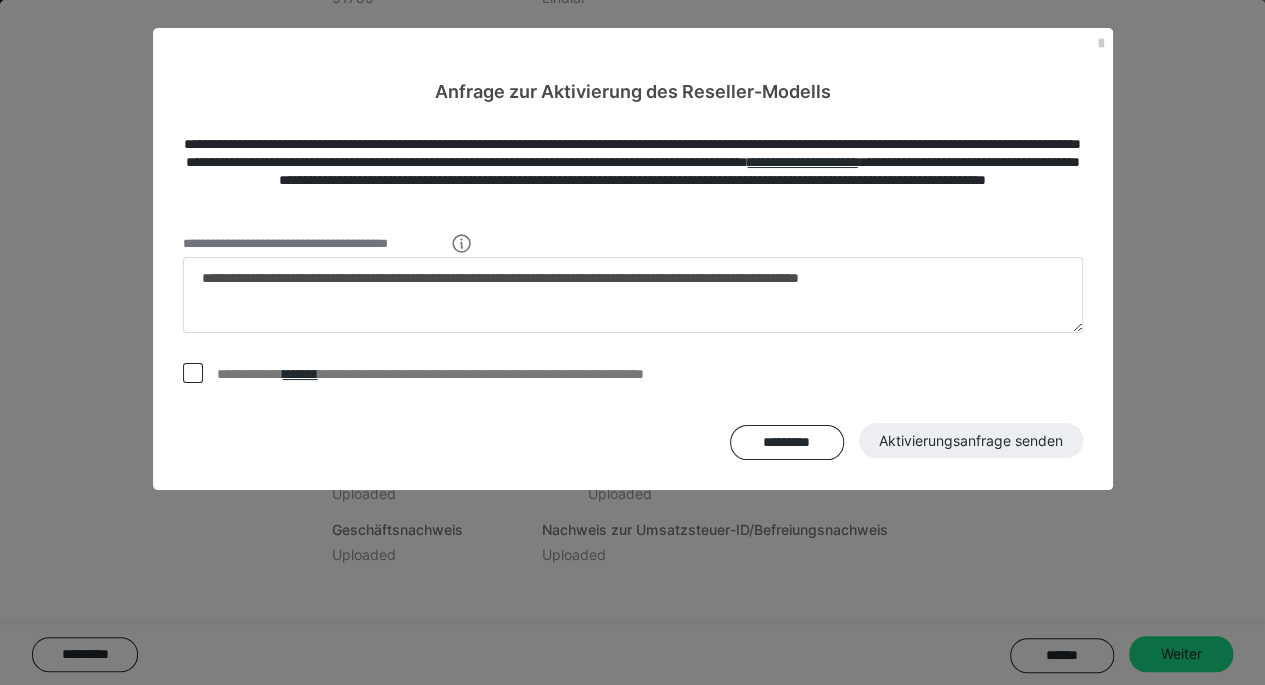 click at bounding box center (193, 373) 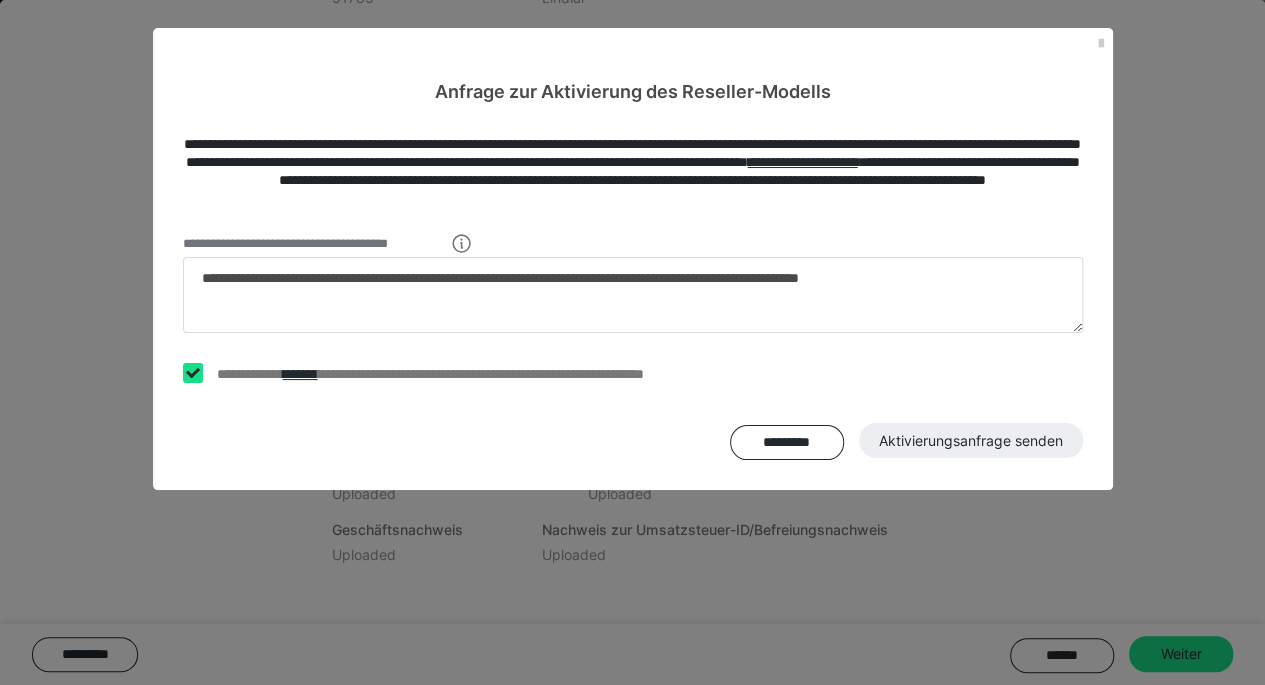 checkbox on "****" 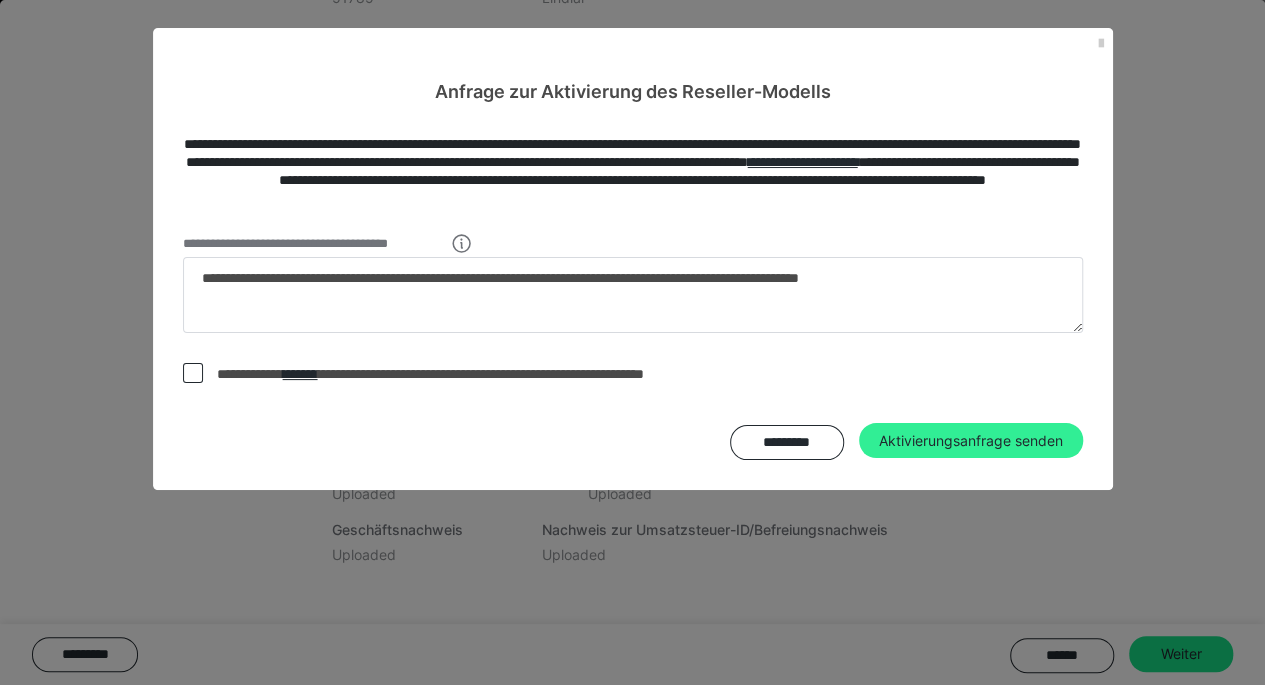 click on "Aktivierungsanfrage senden" at bounding box center (971, 441) 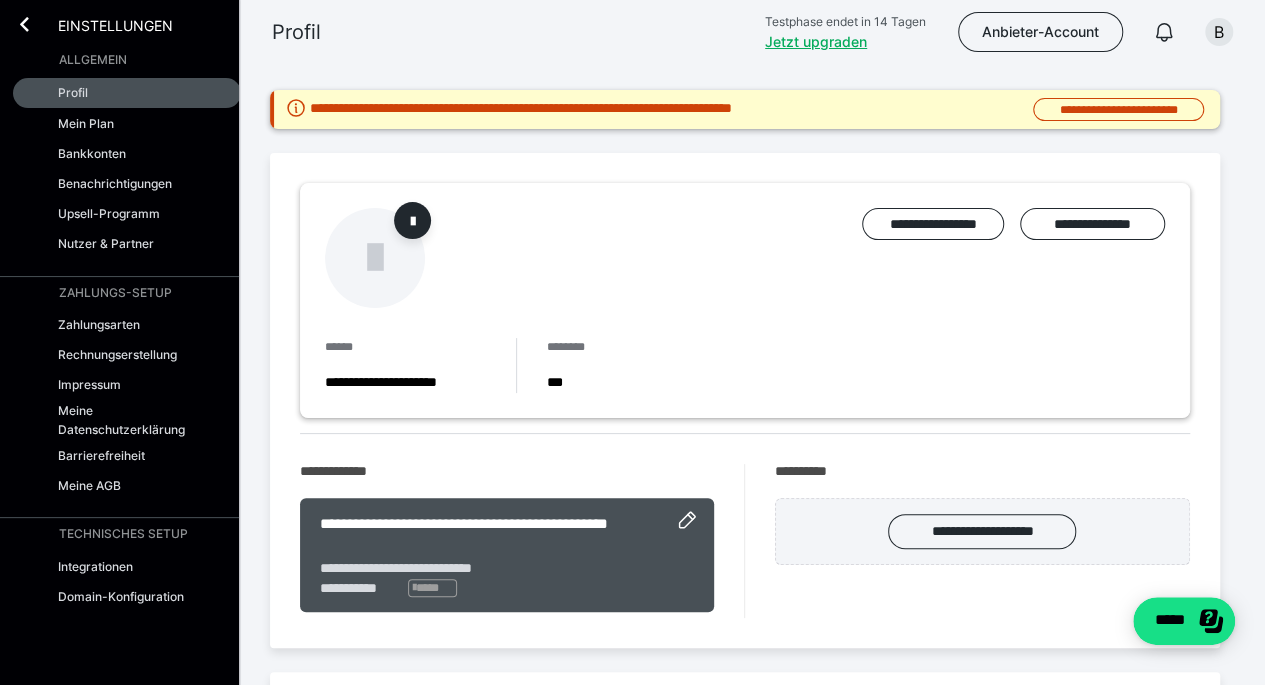 scroll, scrollTop: 200, scrollLeft: 0, axis: vertical 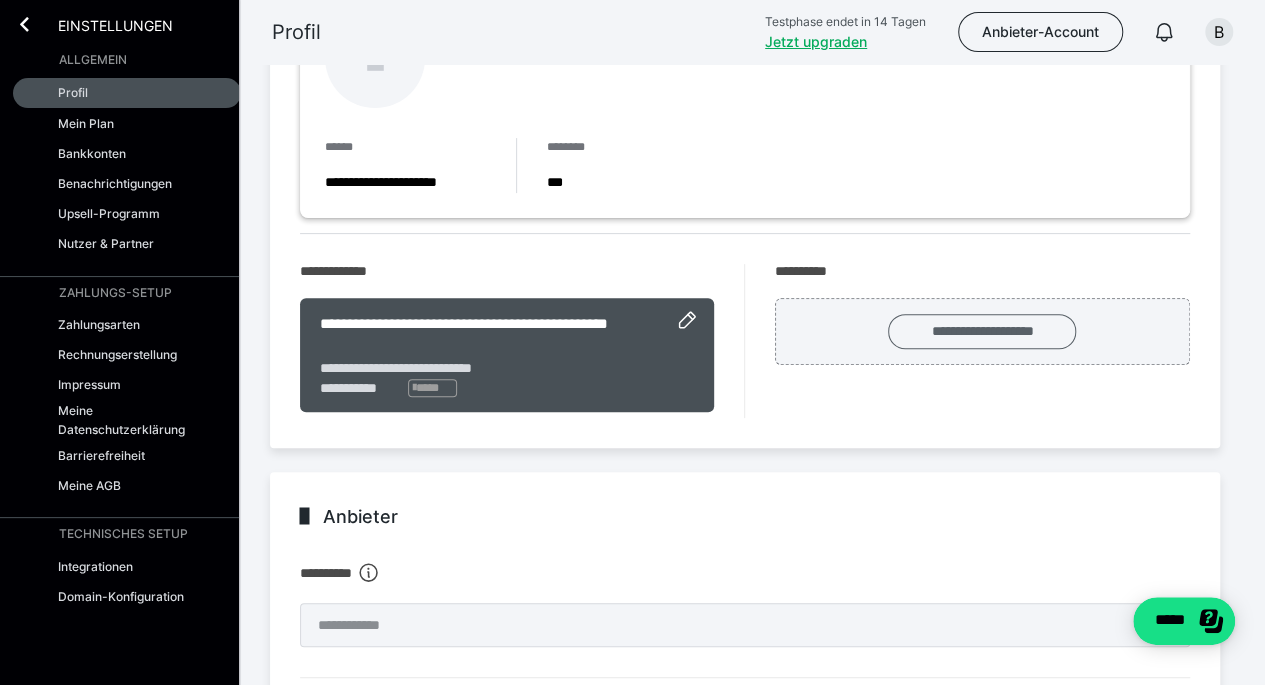 click on "**********" at bounding box center [982, 331] 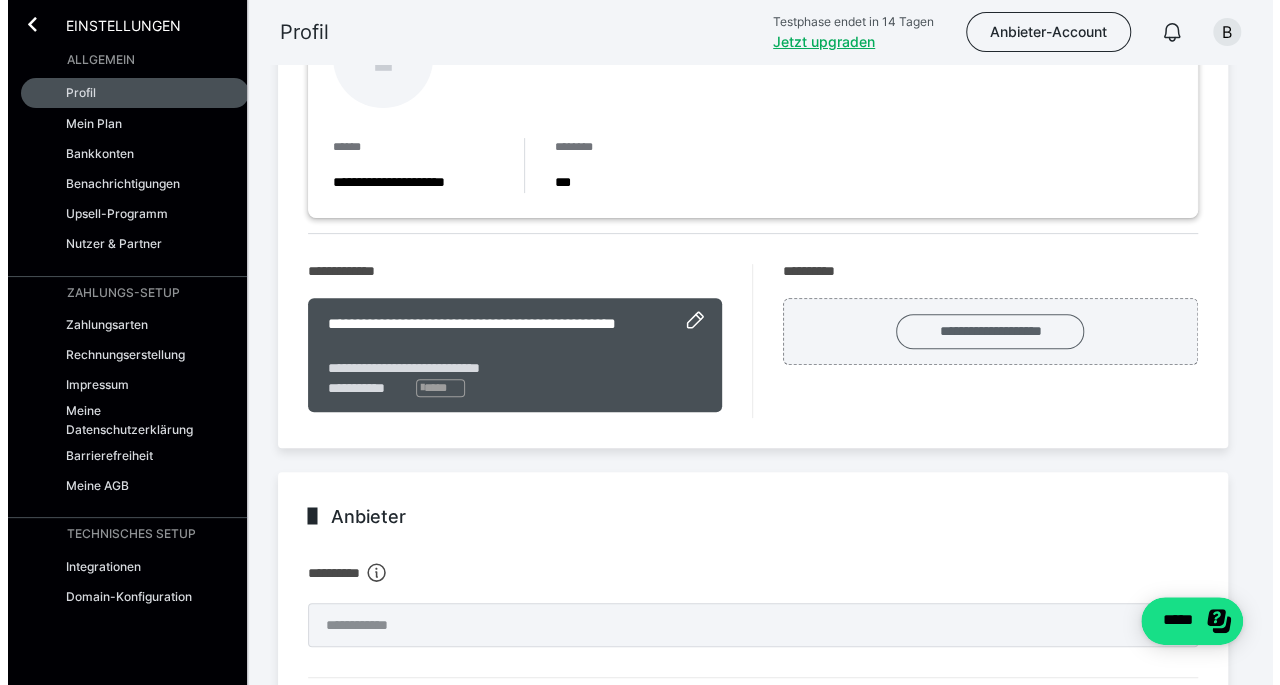 scroll, scrollTop: 0, scrollLeft: 0, axis: both 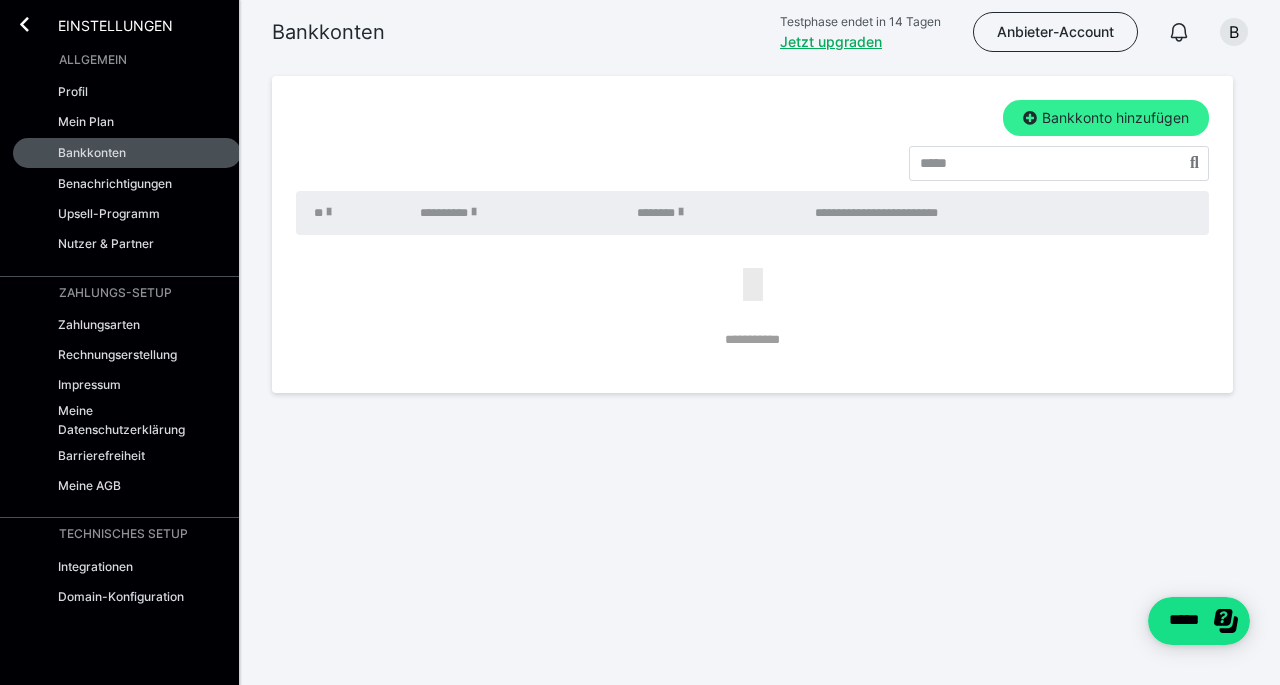 click on "Bankkonto hinzufügen" at bounding box center [1106, 118] 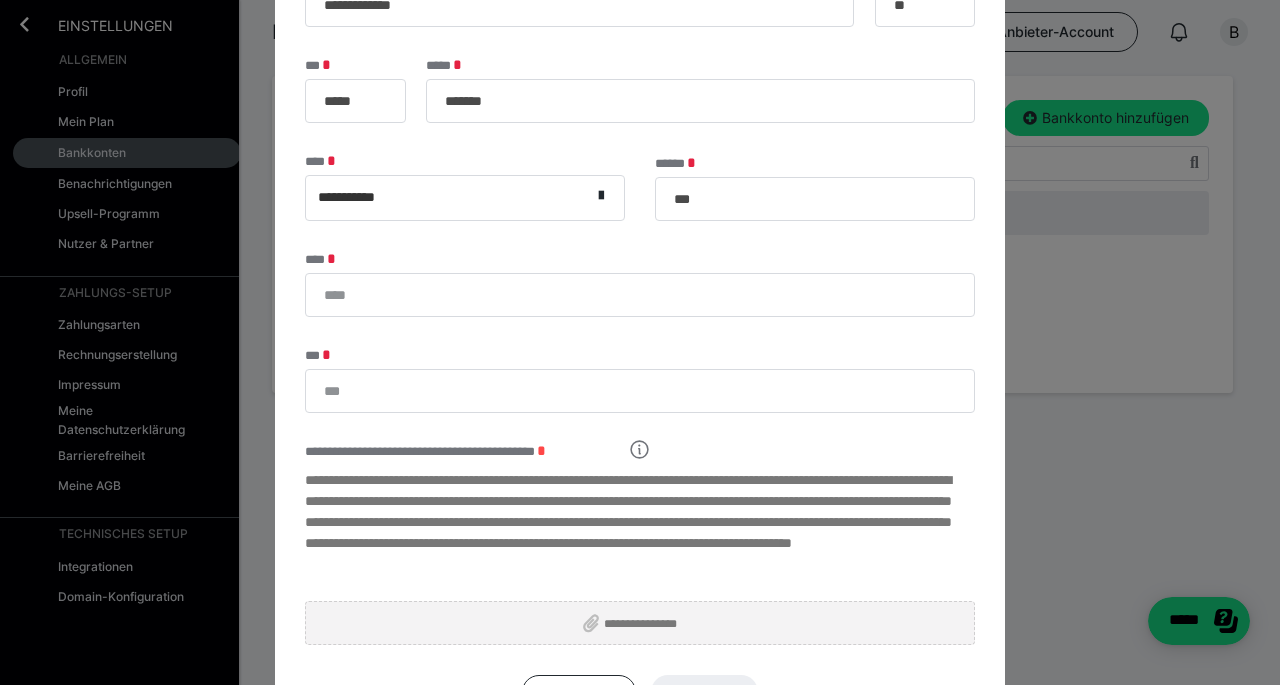 scroll, scrollTop: 349, scrollLeft: 0, axis: vertical 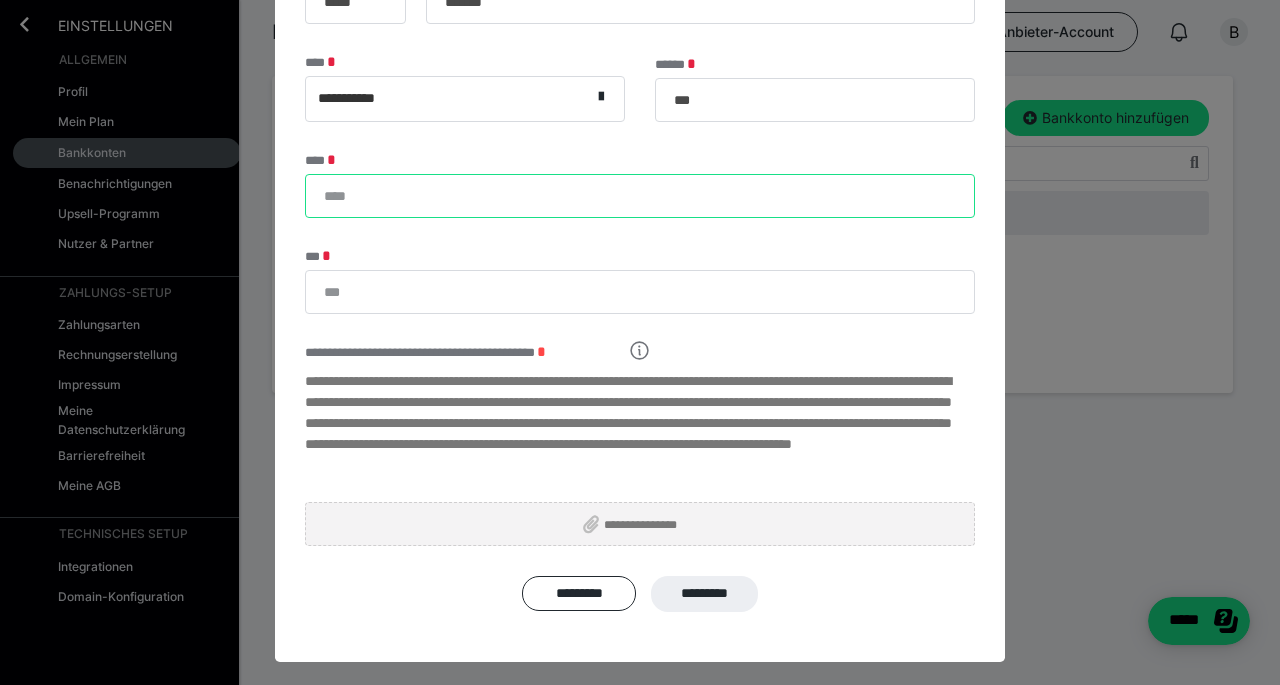 click on "****" at bounding box center (640, 196) 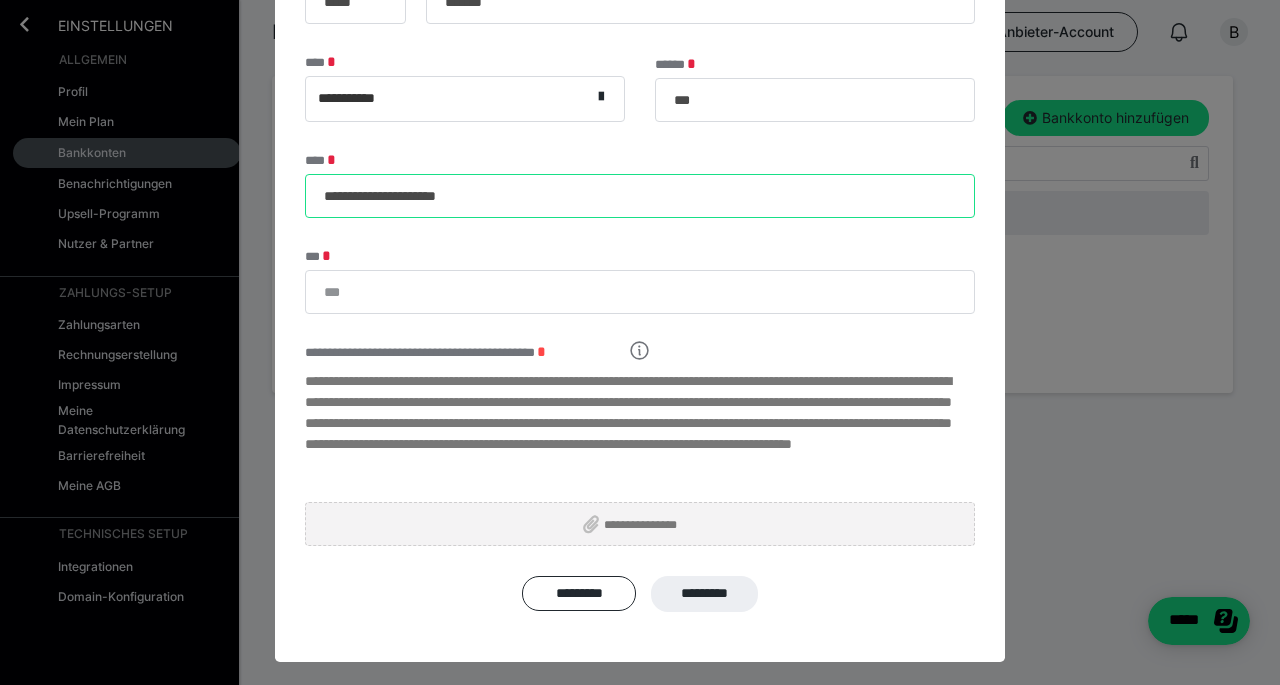 type on "**********" 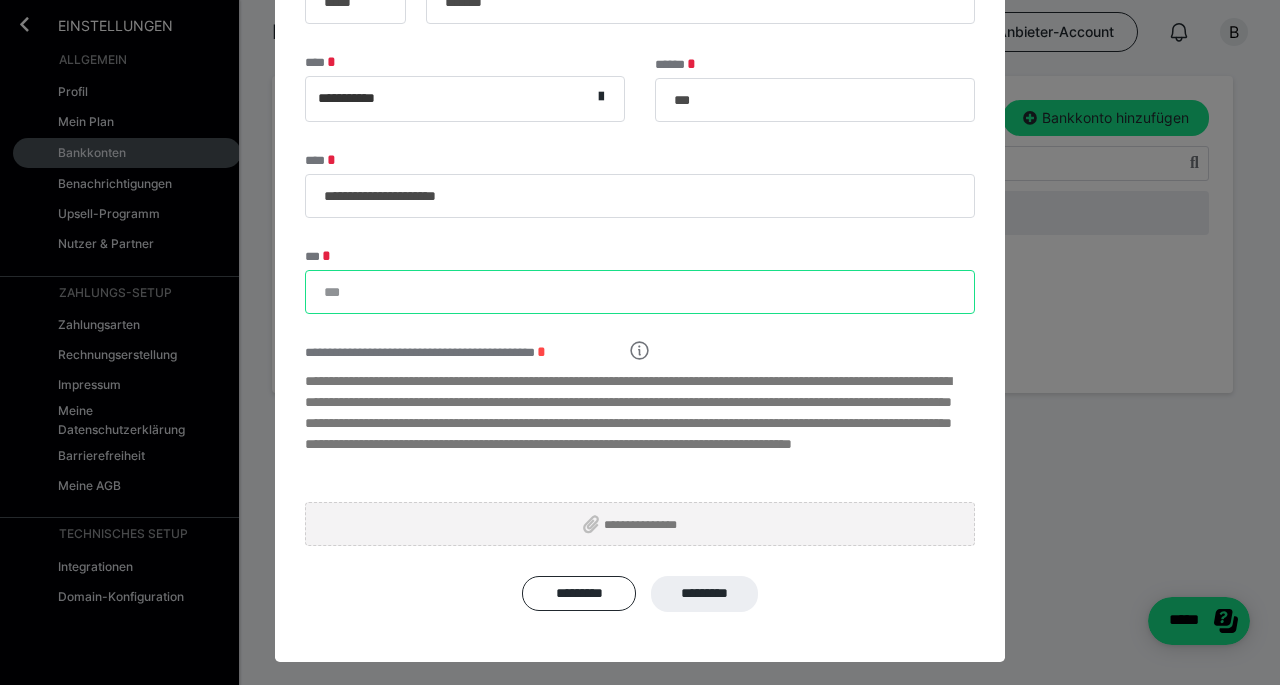 click on "***" at bounding box center (640, 292) 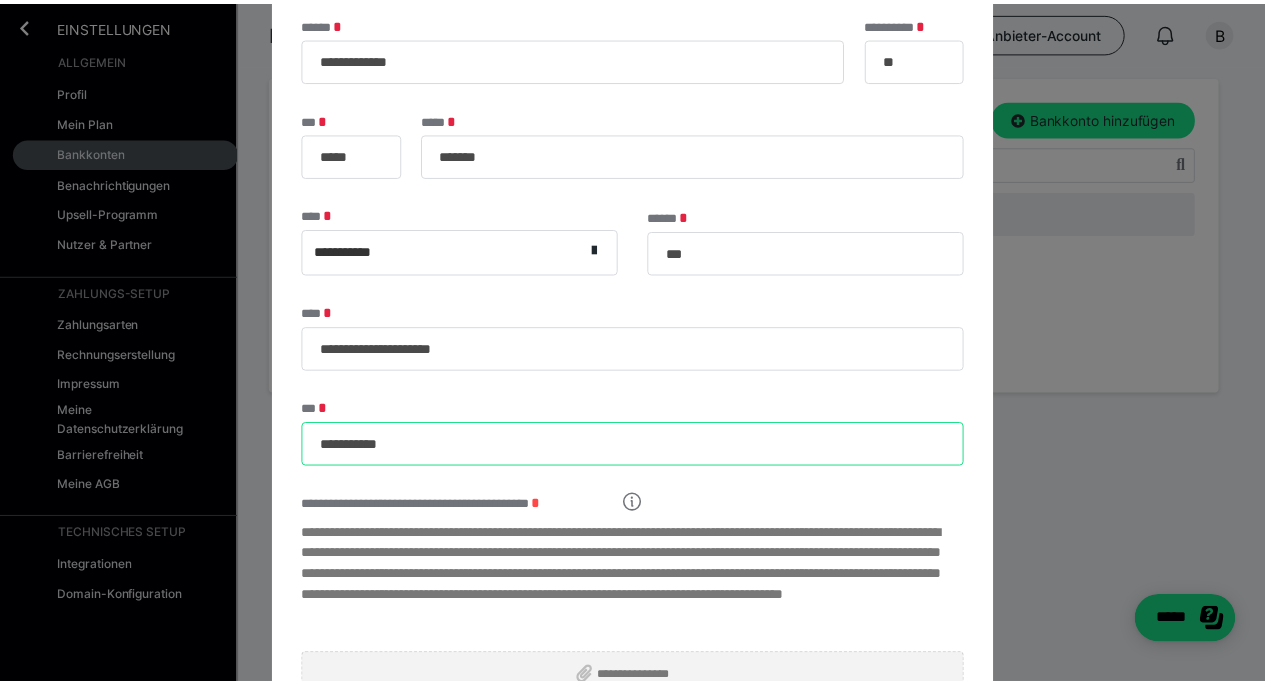 scroll, scrollTop: 349, scrollLeft: 0, axis: vertical 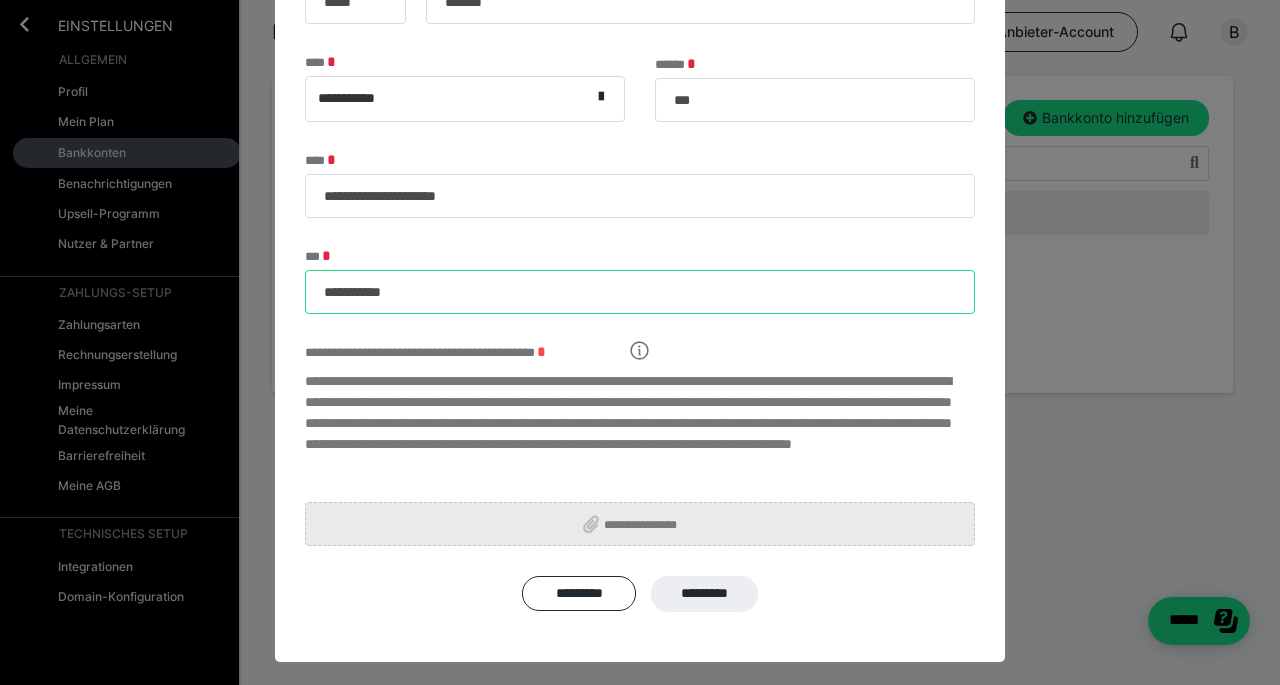 type on "**********" 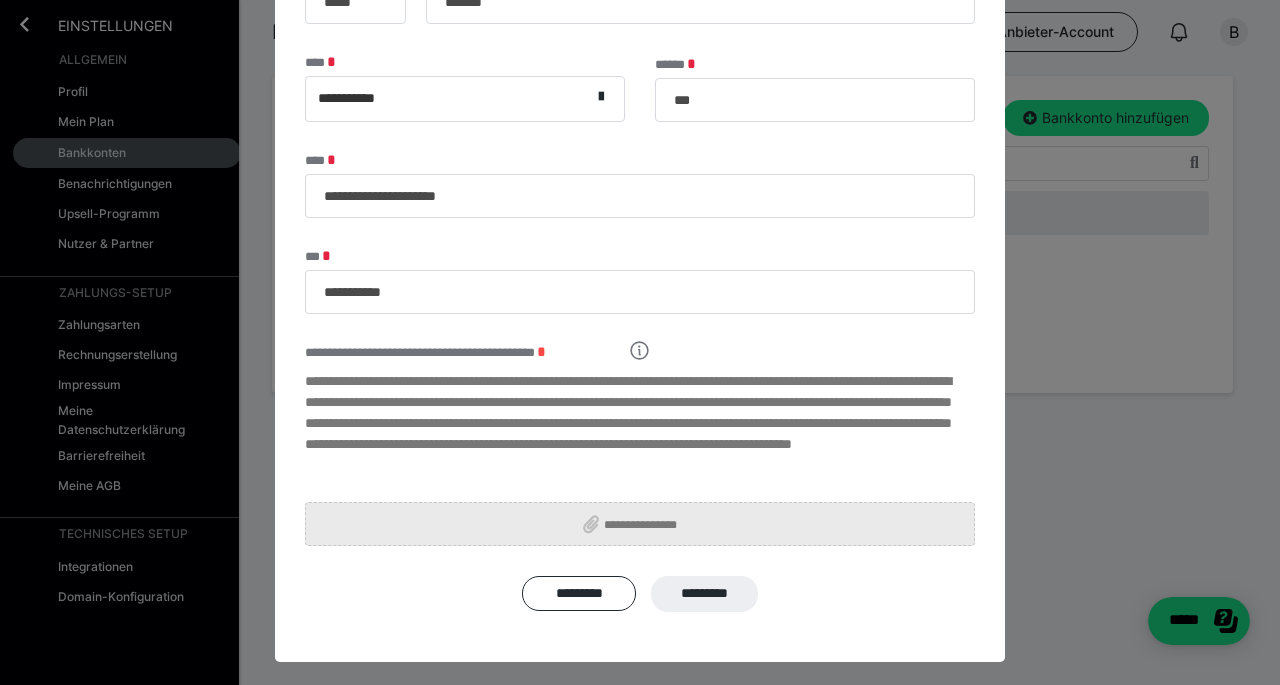 click on "**********" at bounding box center (648, 524) 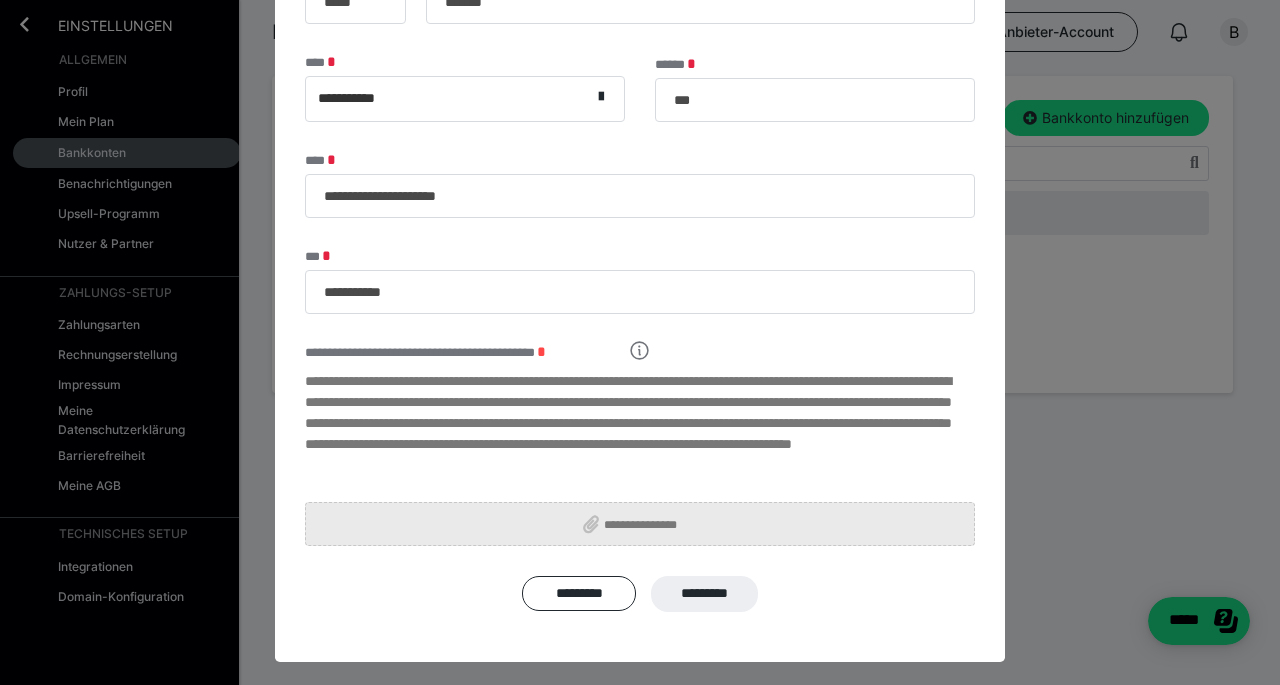 click on "**********" at bounding box center [648, 524] 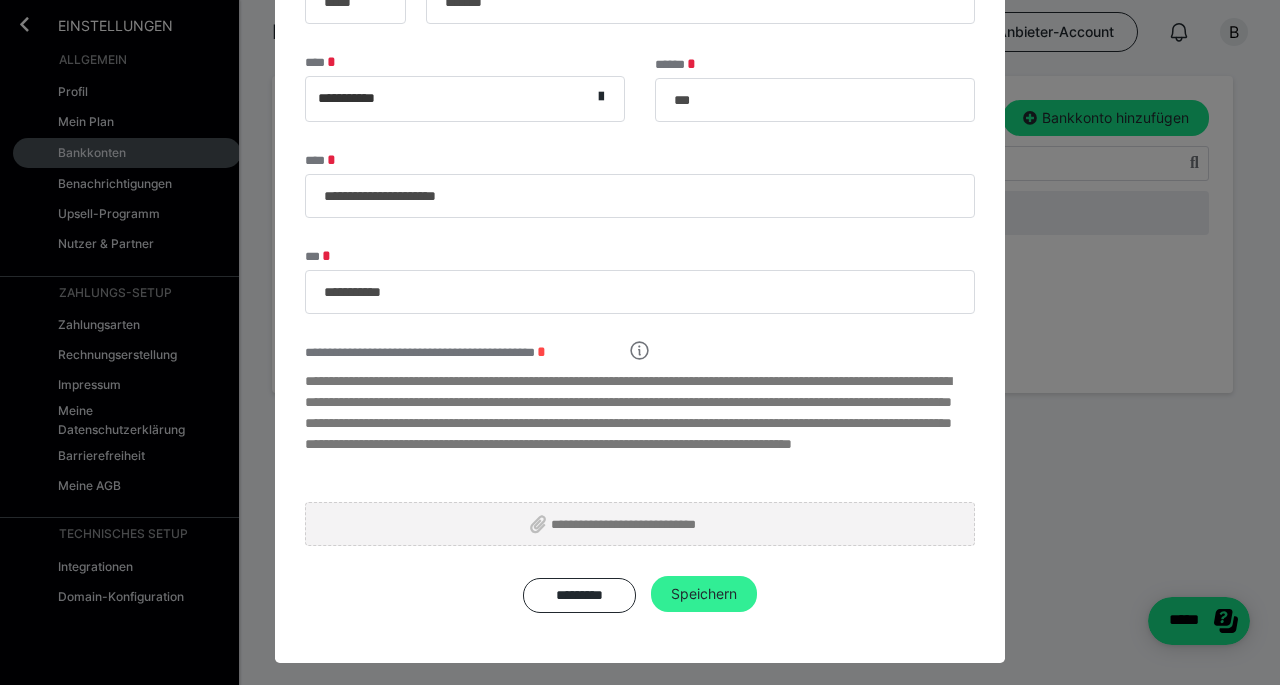 click on "Speichern" at bounding box center (704, 594) 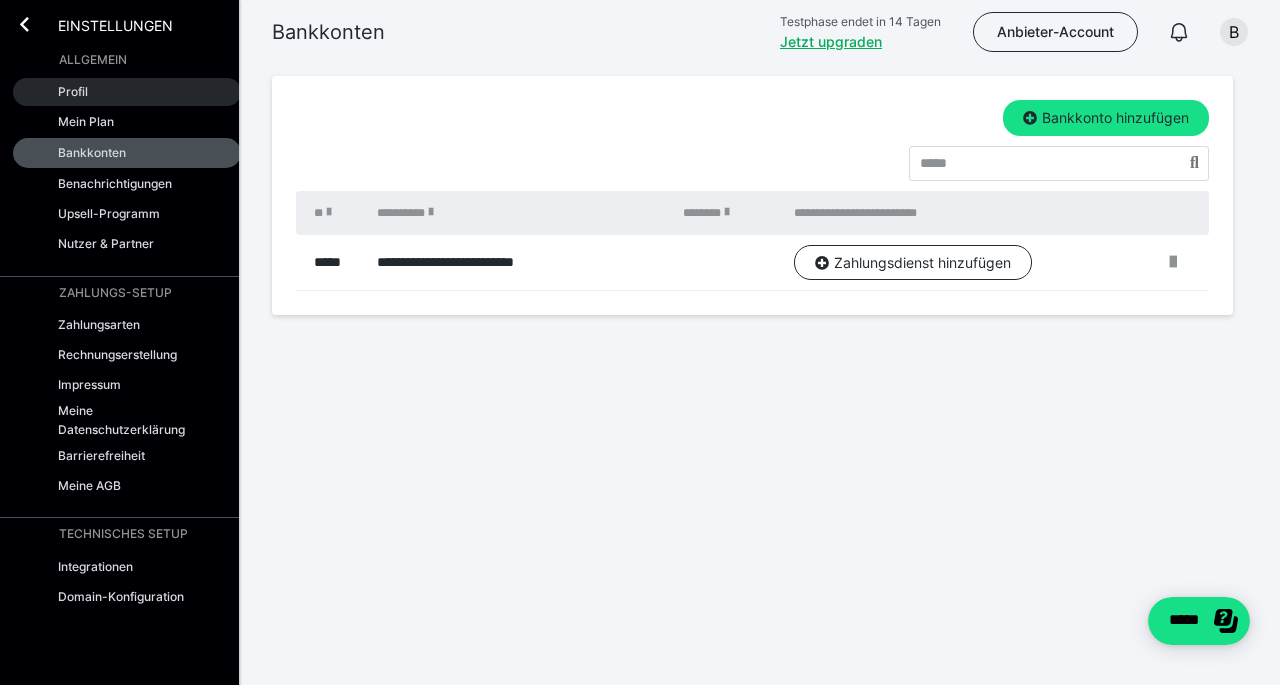 click on "Profil" at bounding box center [73, 91] 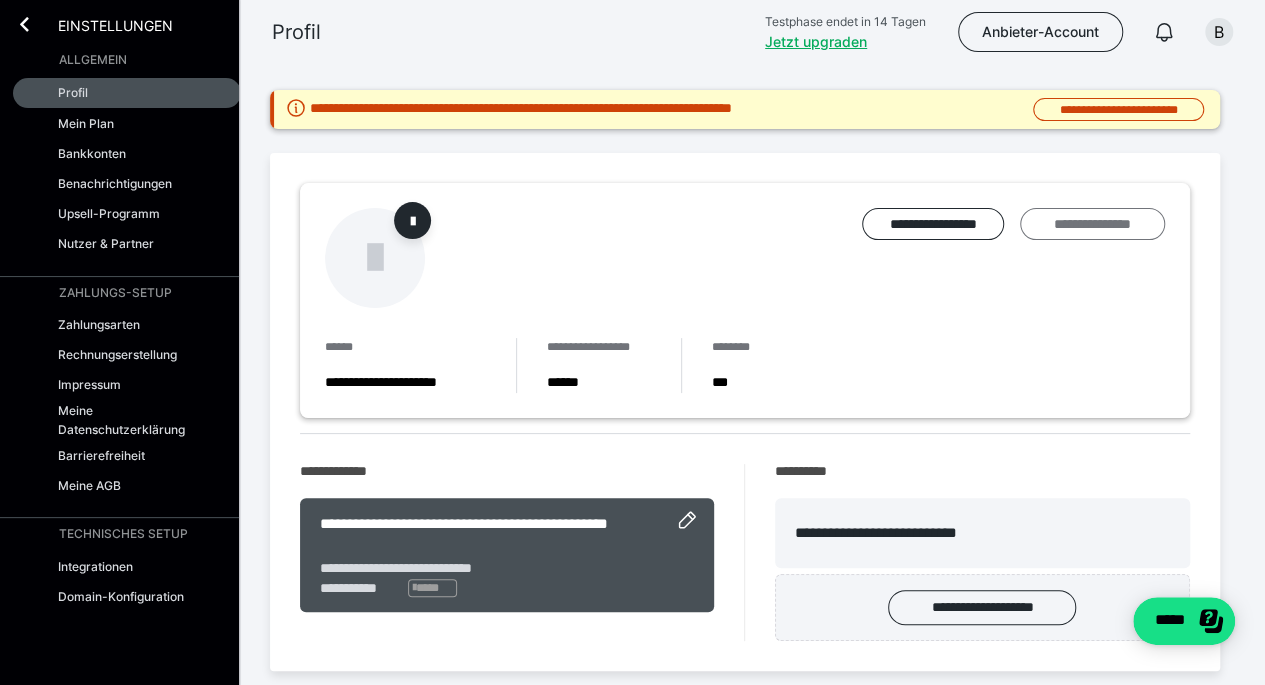 click on "**********" at bounding box center [1092, 223] 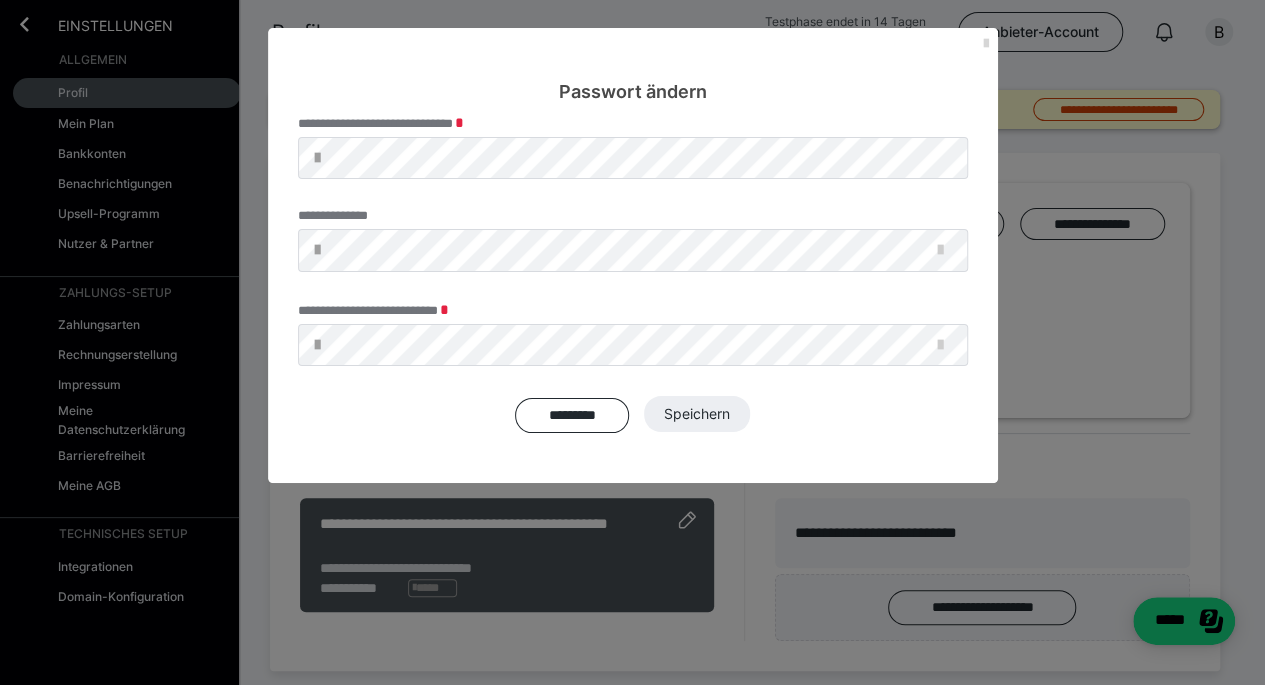click at bounding box center (986, 44) 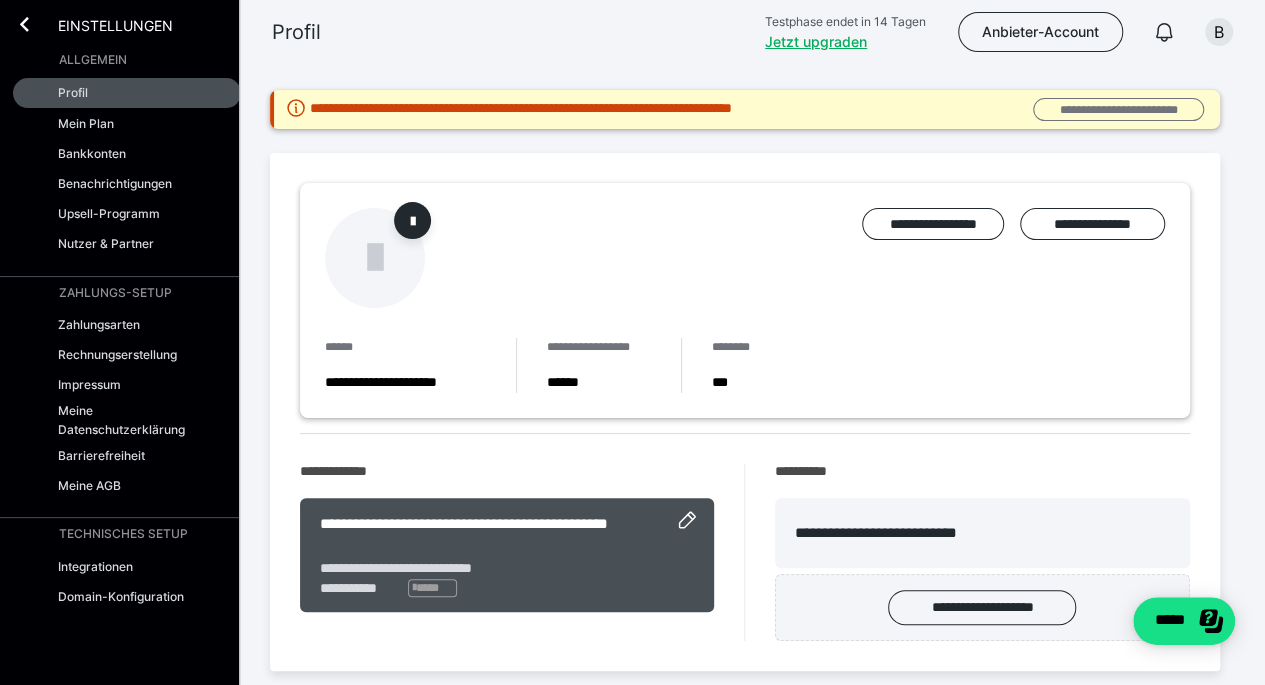 click on "**********" at bounding box center [1118, 109] 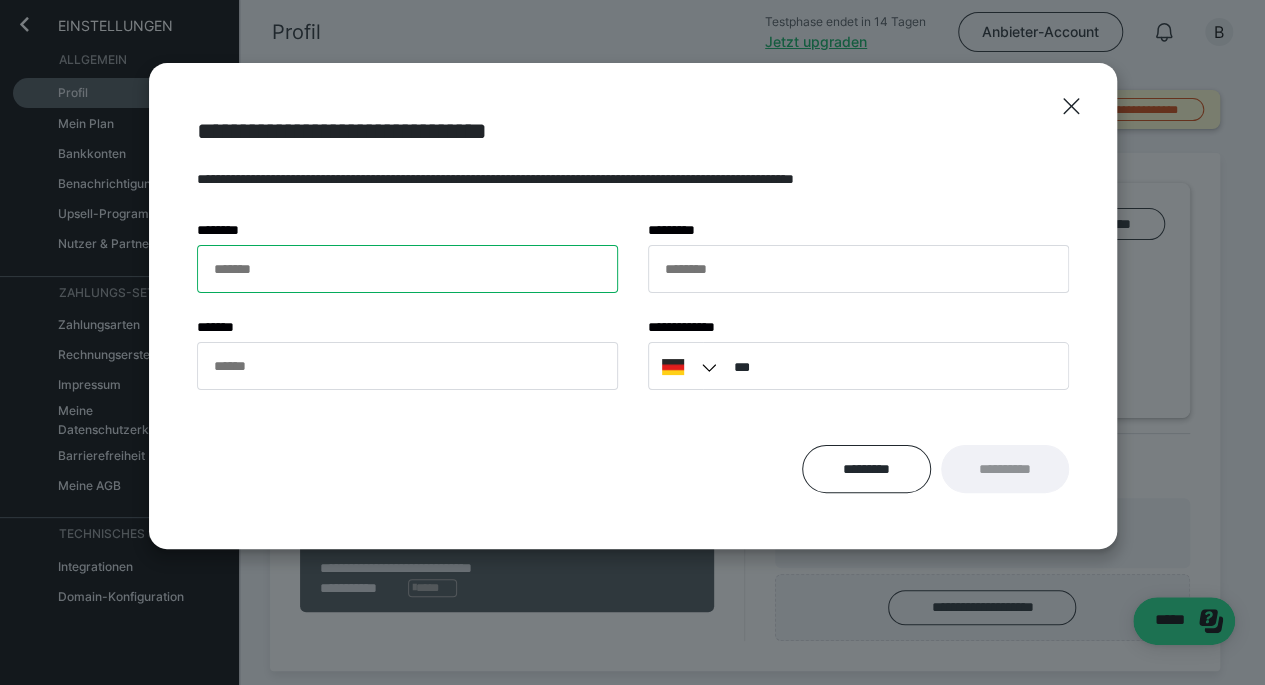 click on "******* *" at bounding box center [407, 269] 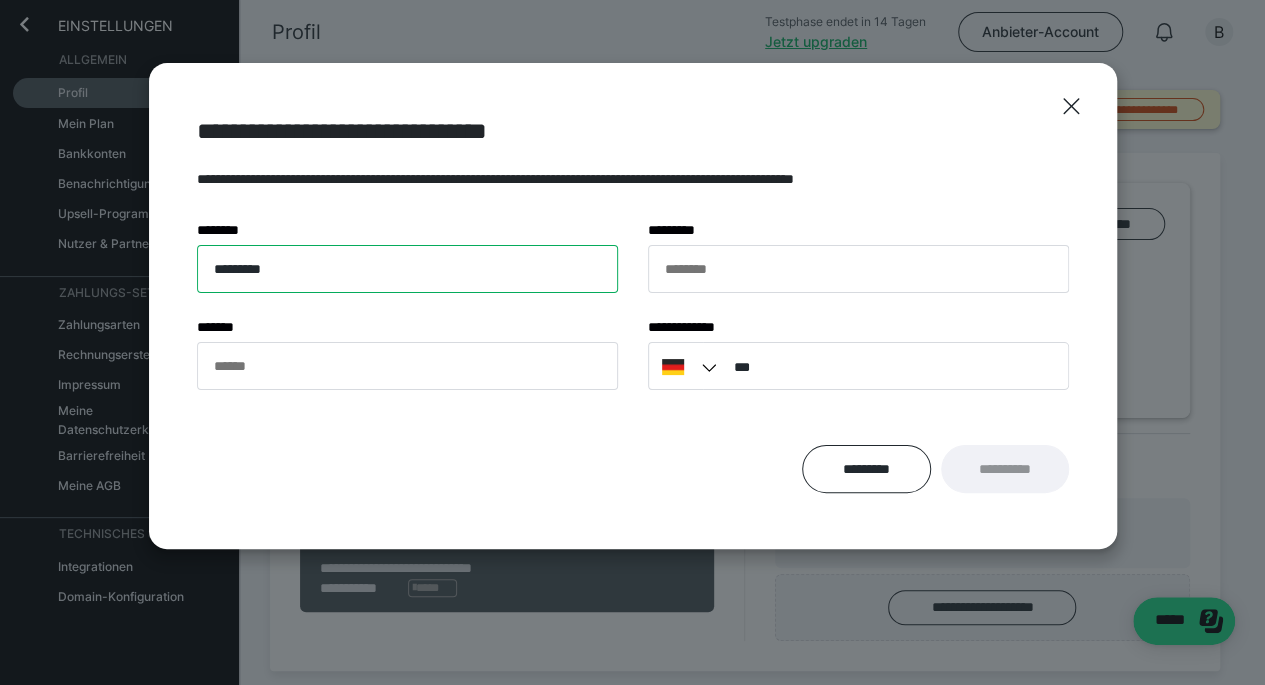 type on "*********" 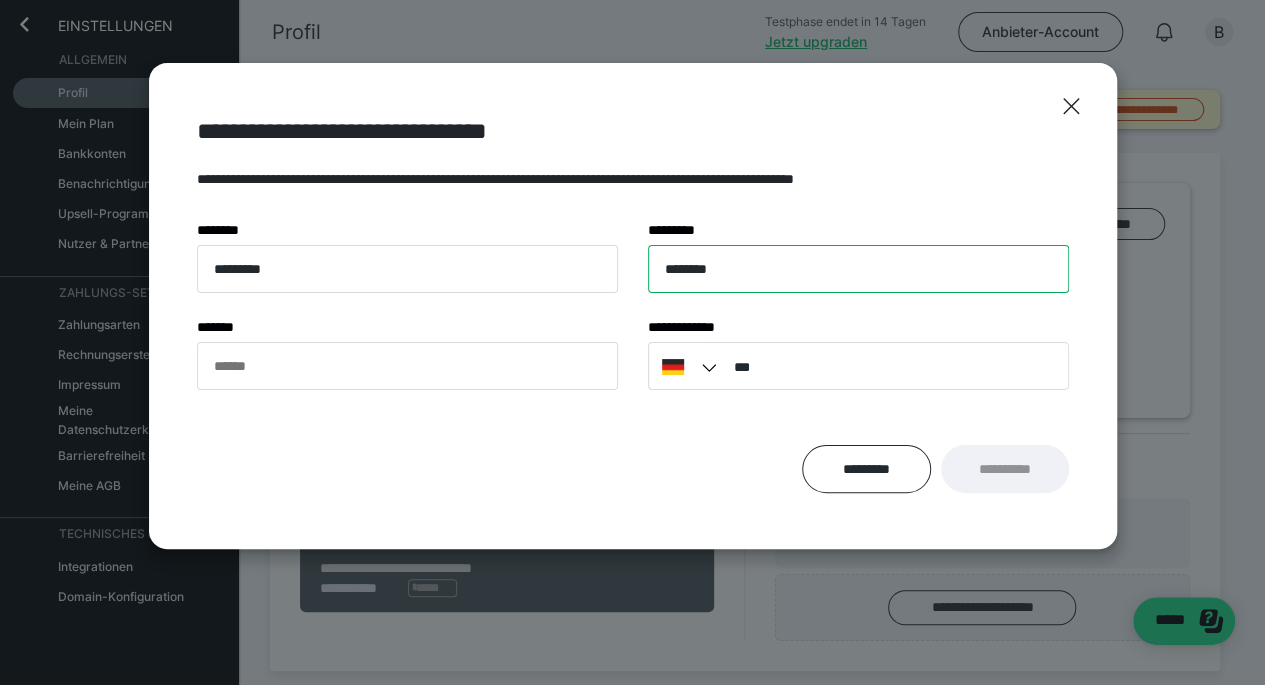 type on "********" 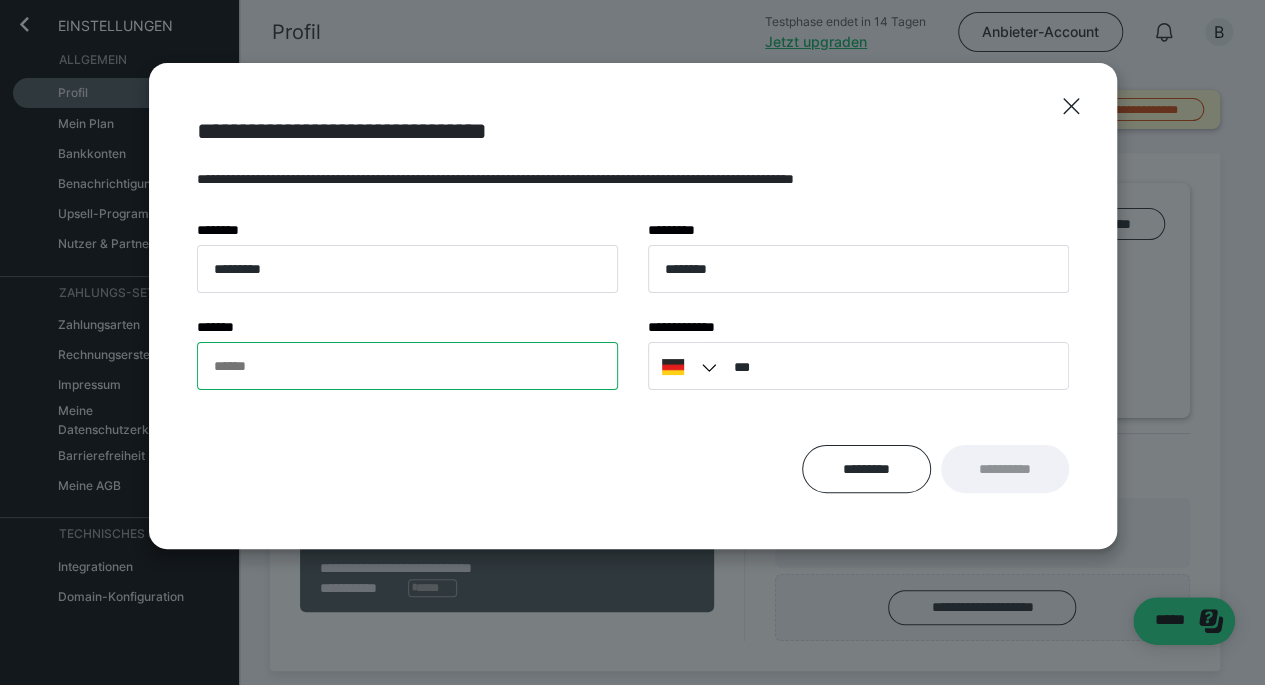 click on "****** *" at bounding box center (407, 366) 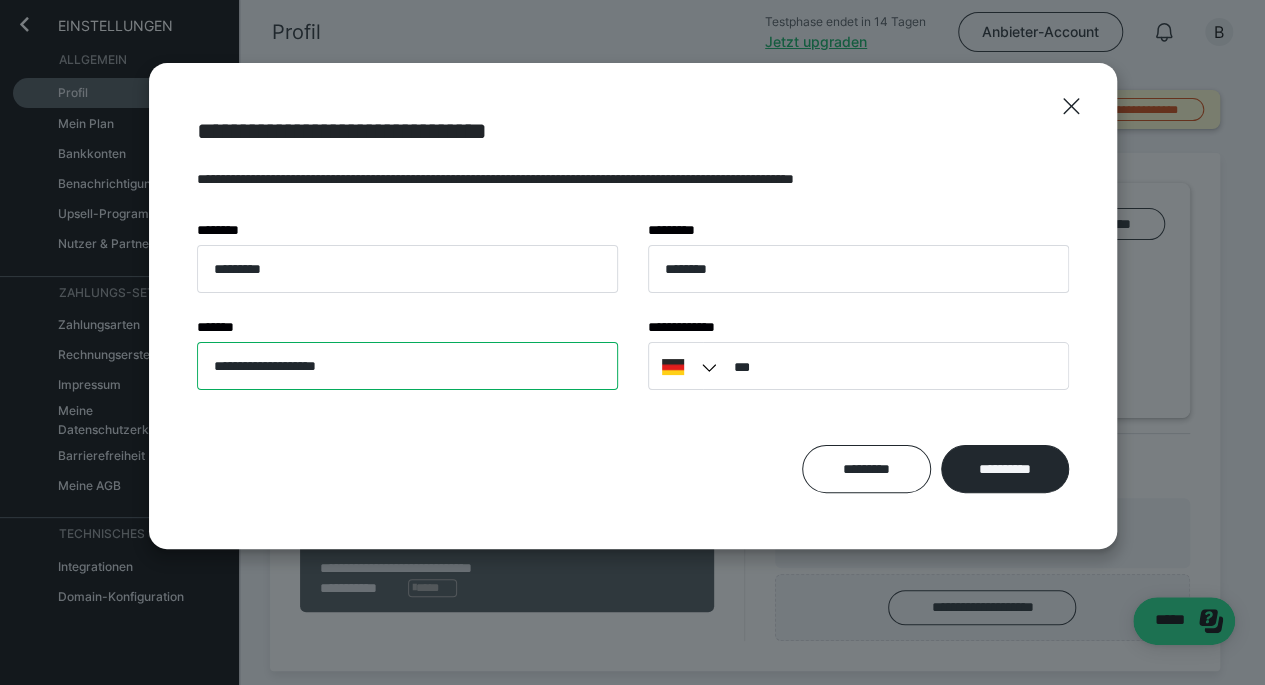 type on "**********" 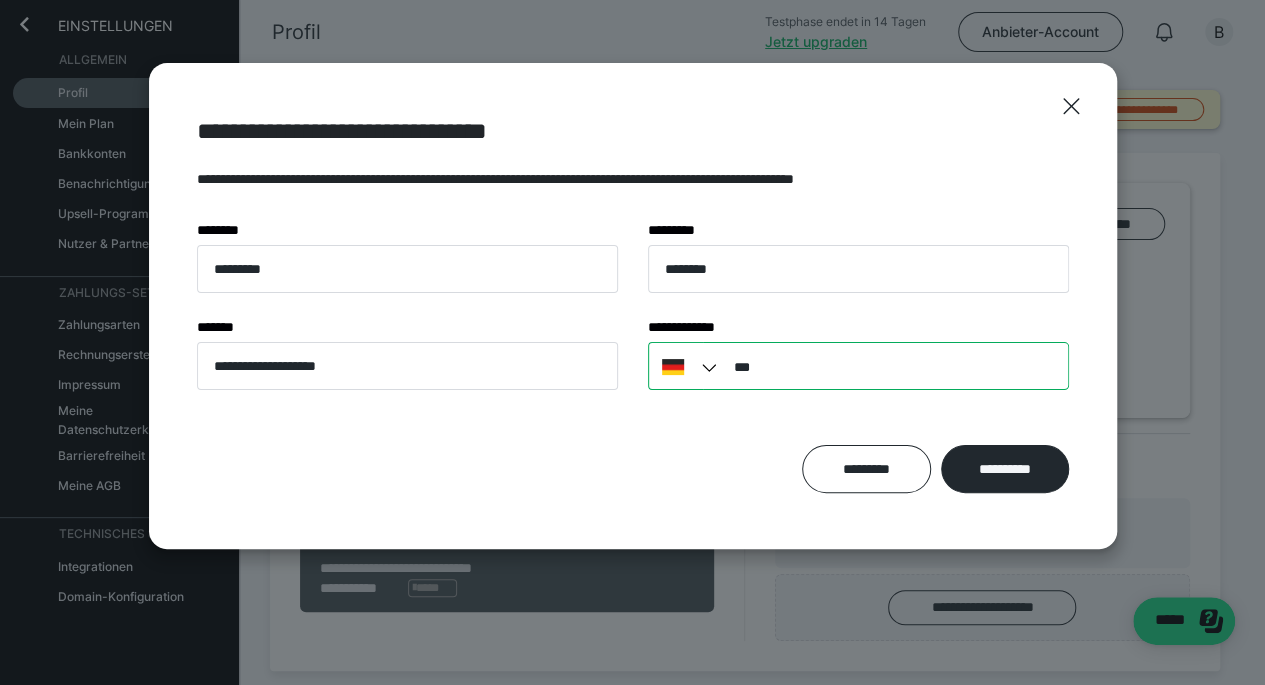 click on "***" at bounding box center [858, 366] 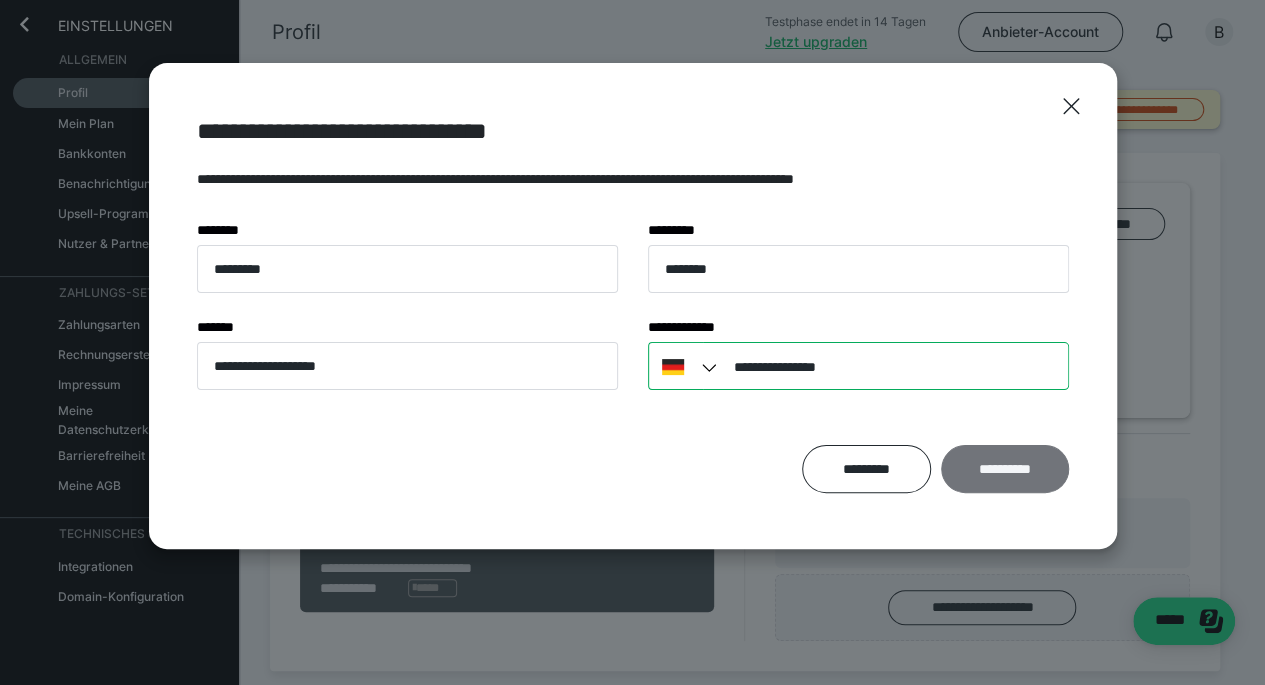 type on "**********" 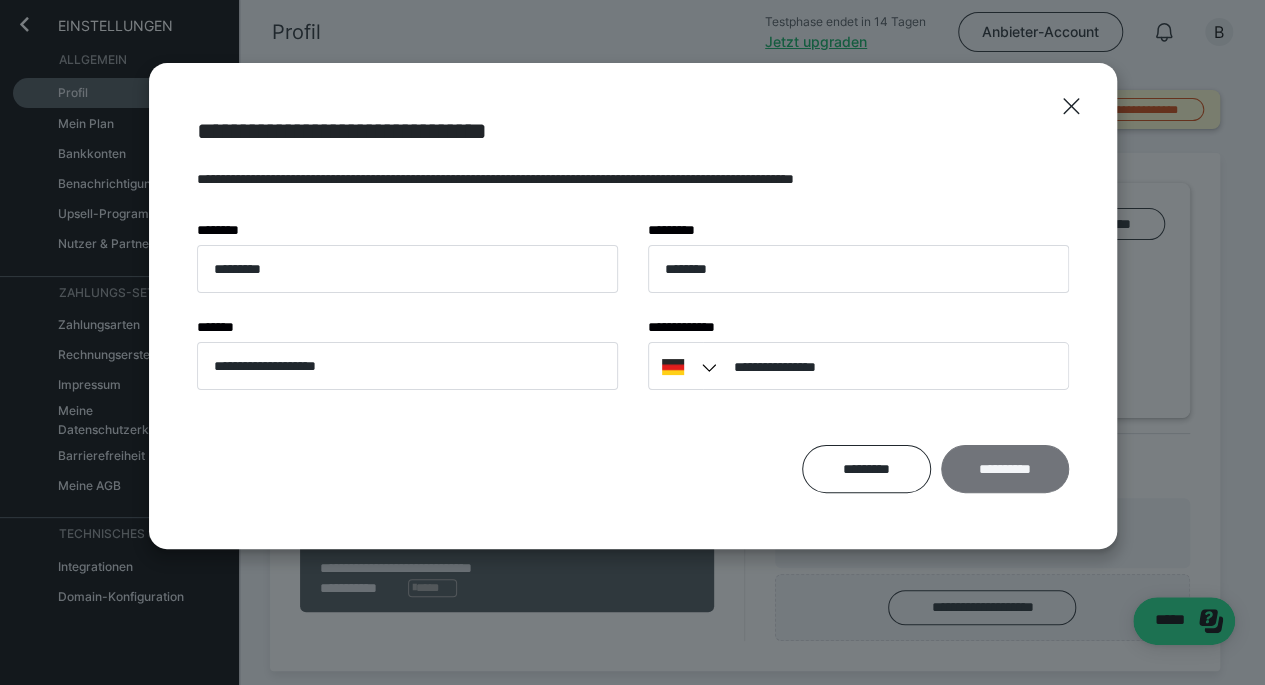 click on "**********" at bounding box center (1004, 468) 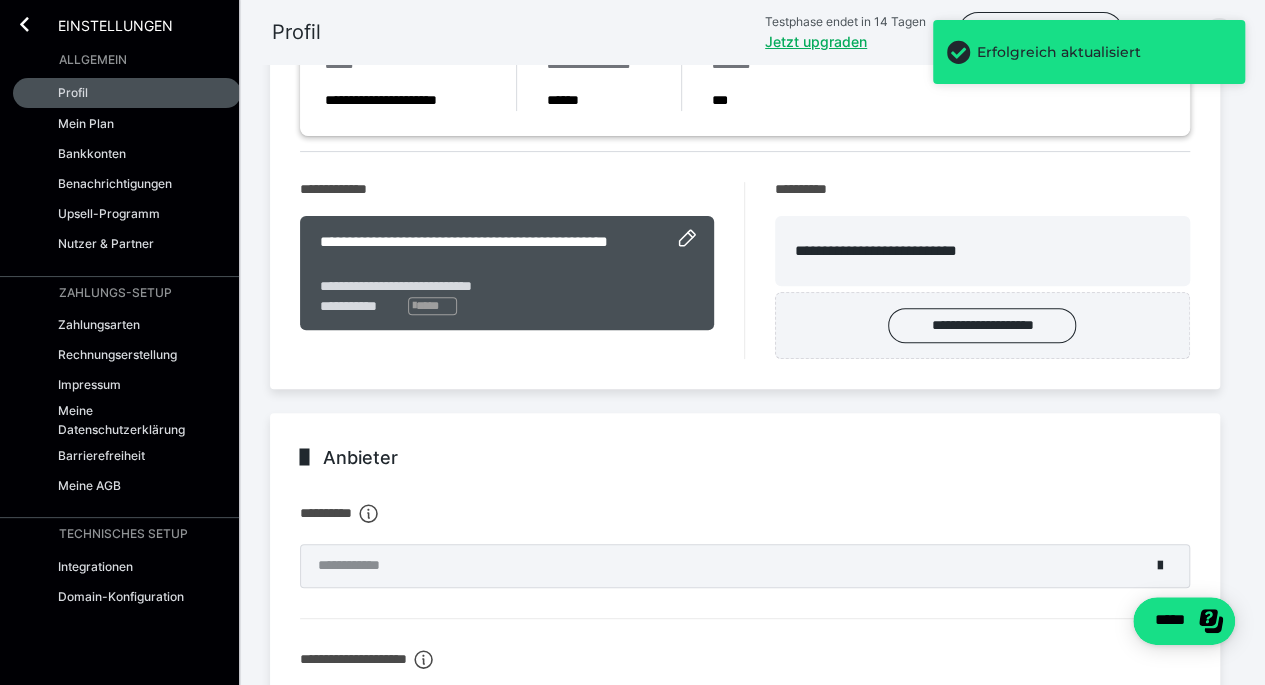 scroll, scrollTop: 300, scrollLeft: 0, axis: vertical 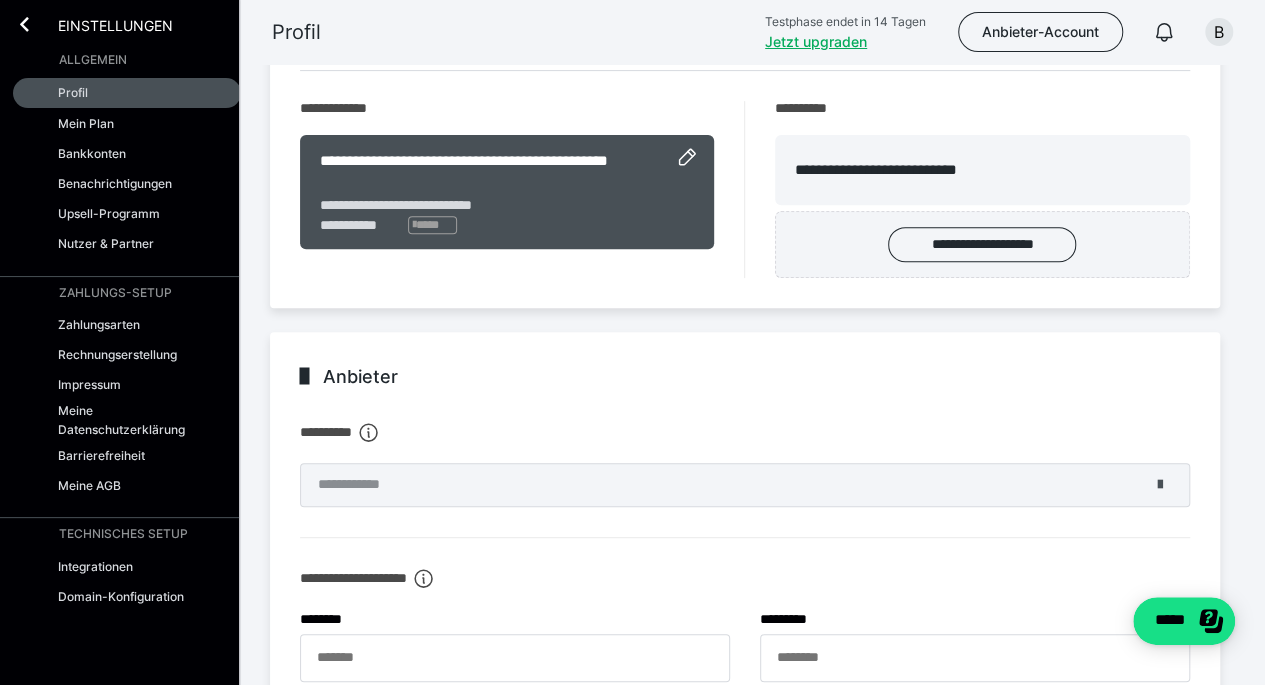 click at bounding box center (1160, 485) 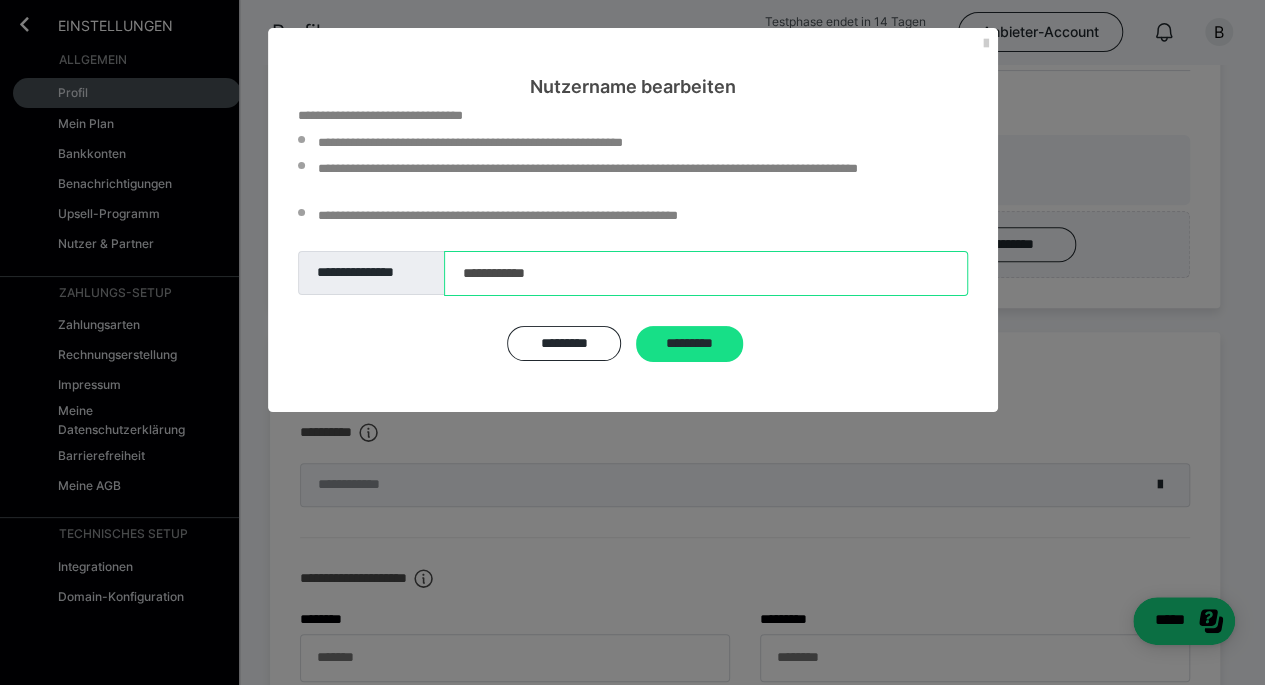 click on "**********" at bounding box center [706, 274] 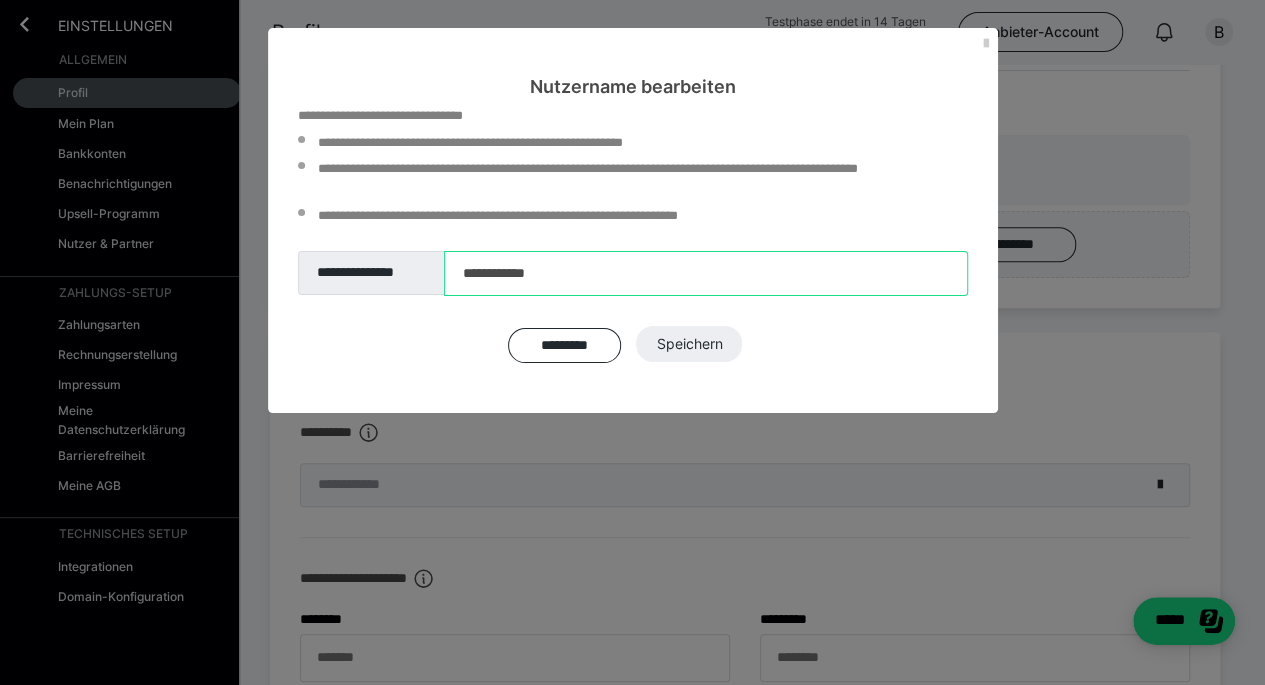 type on "**********" 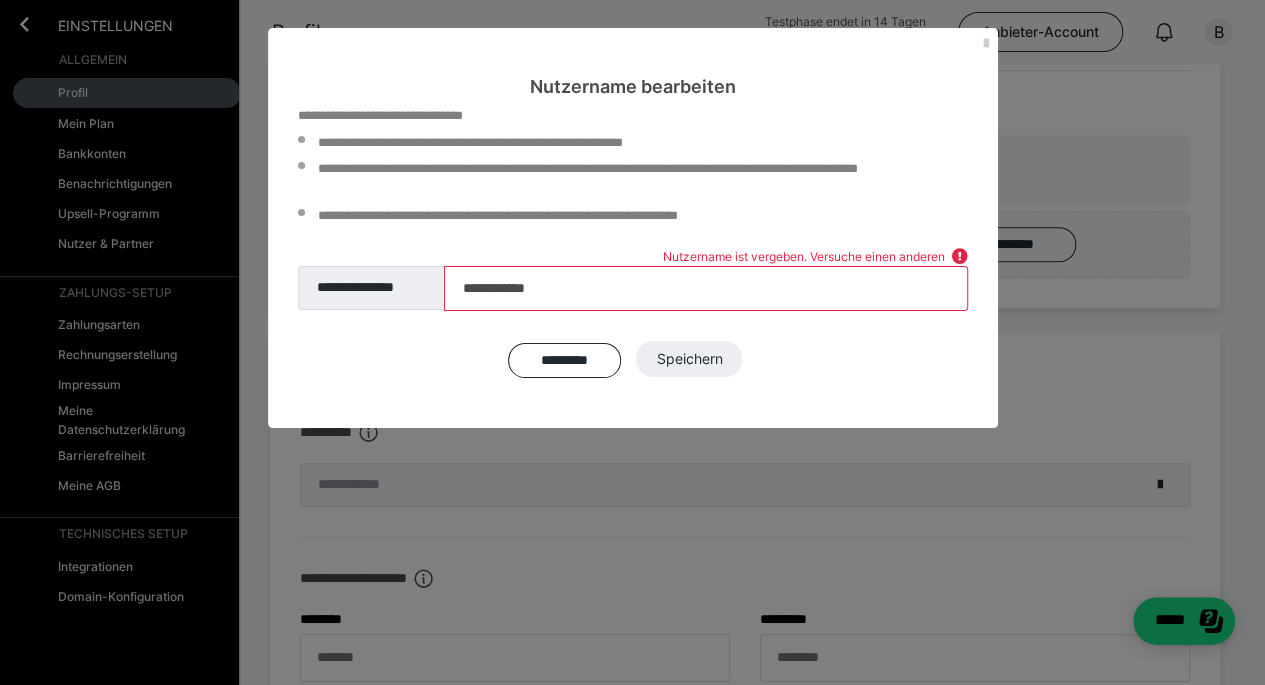 click on "********* Speichern" at bounding box center (633, 359) 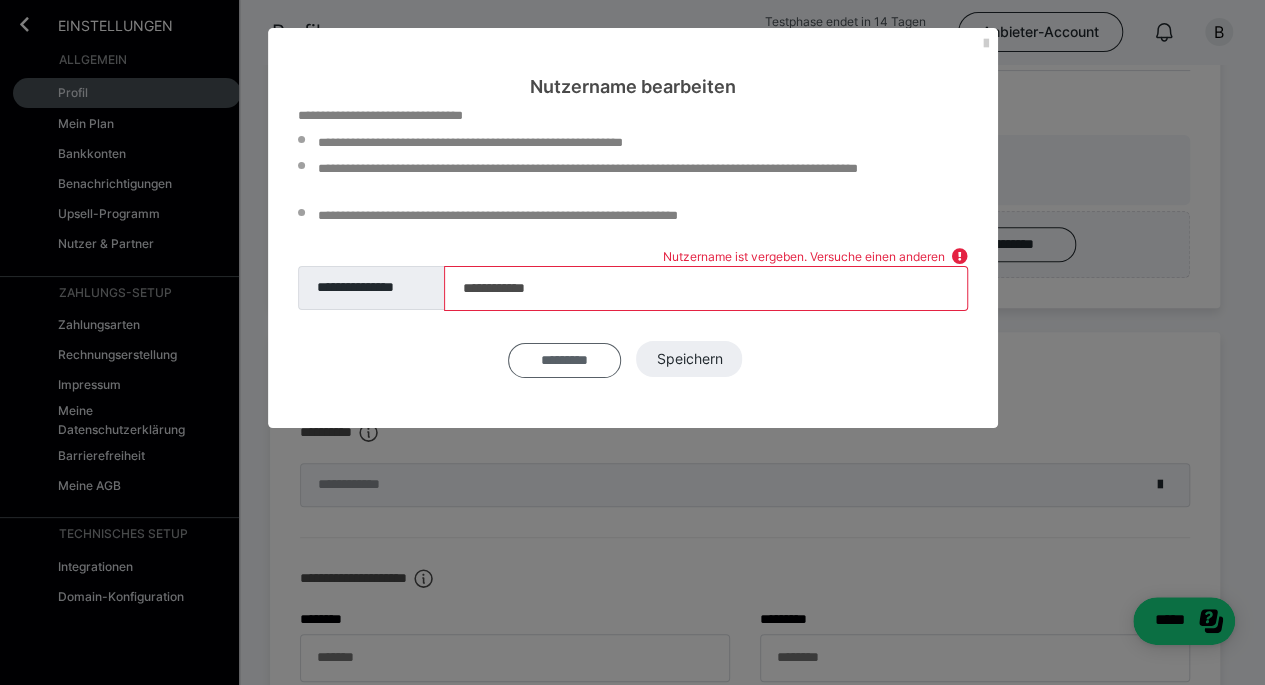 click on "*********" at bounding box center (565, 360) 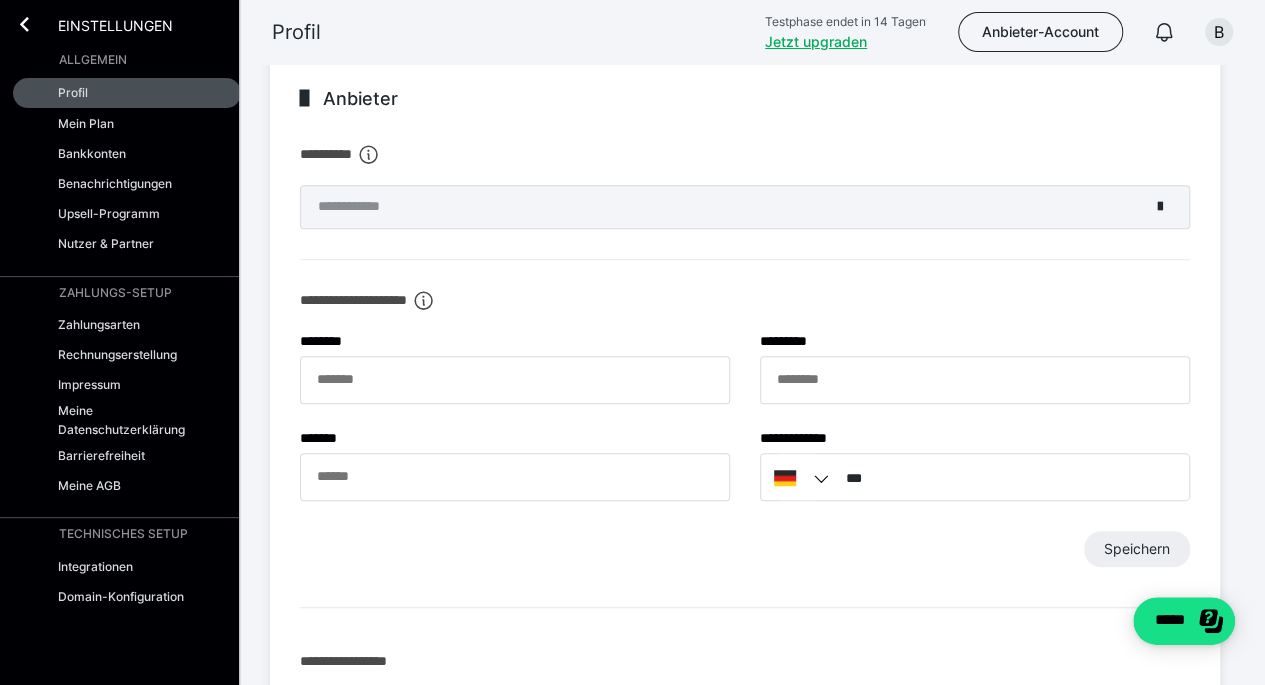 scroll, scrollTop: 500, scrollLeft: 0, axis: vertical 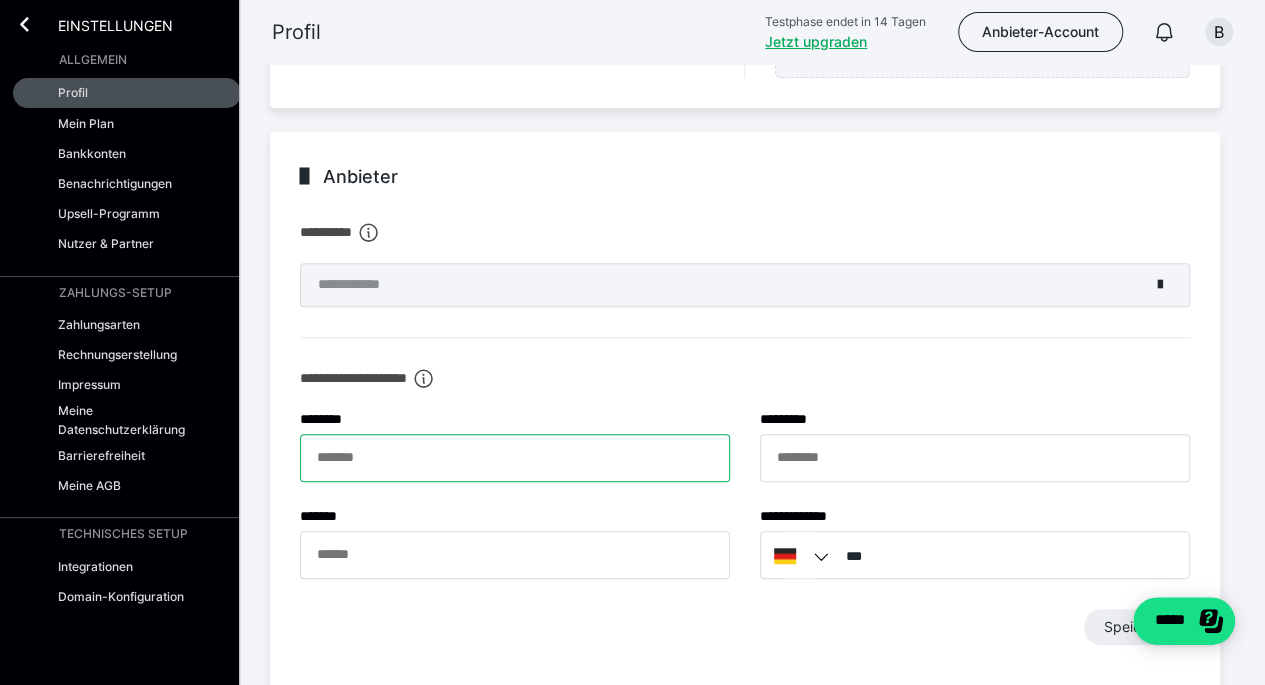 click on "******* *" at bounding box center (515, 458) 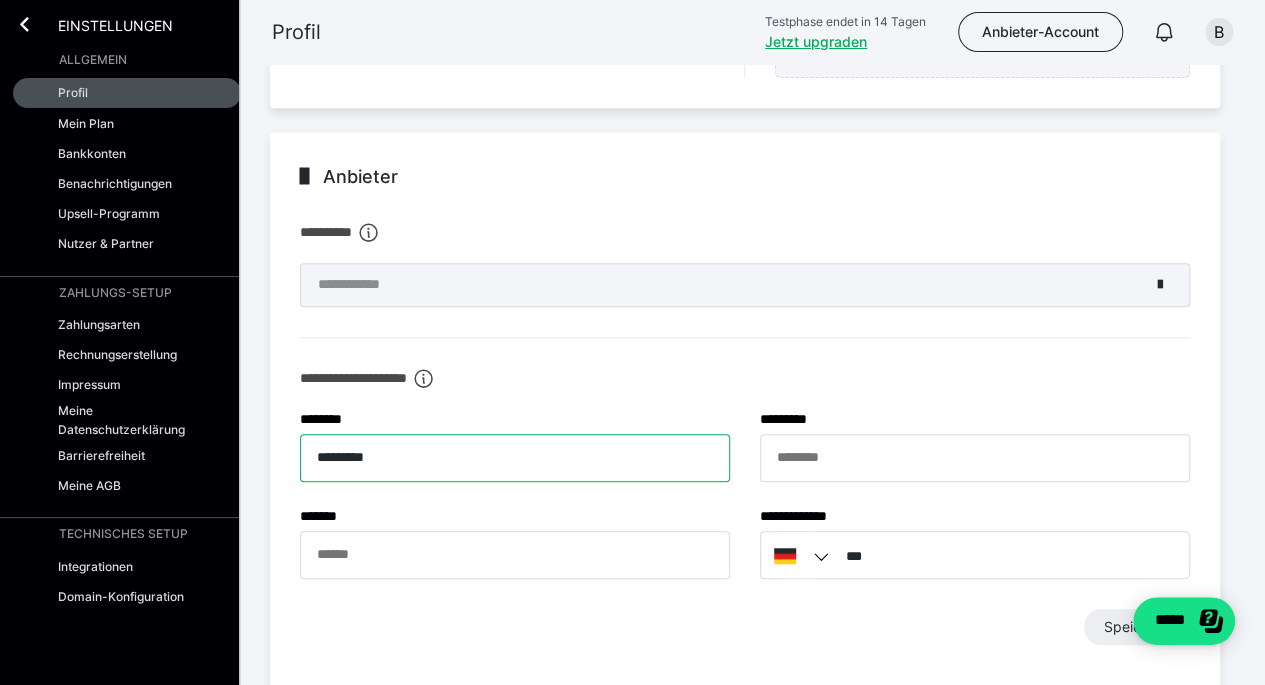 type on "*********" 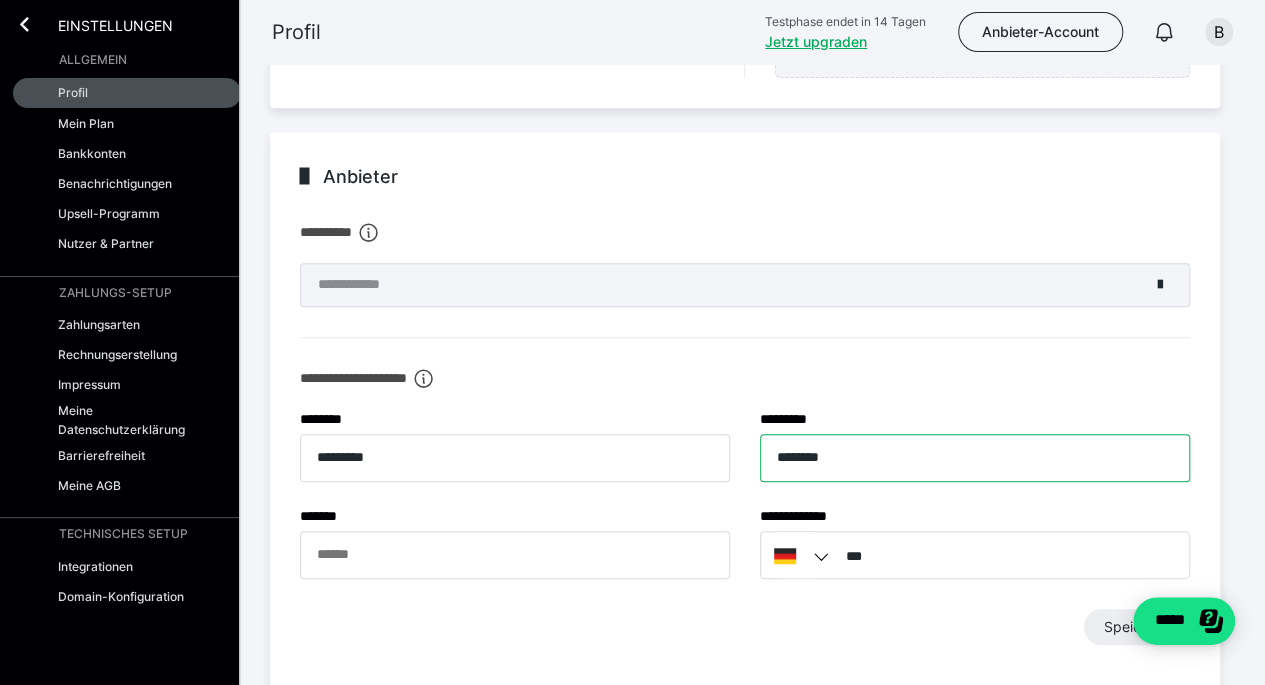 type on "********" 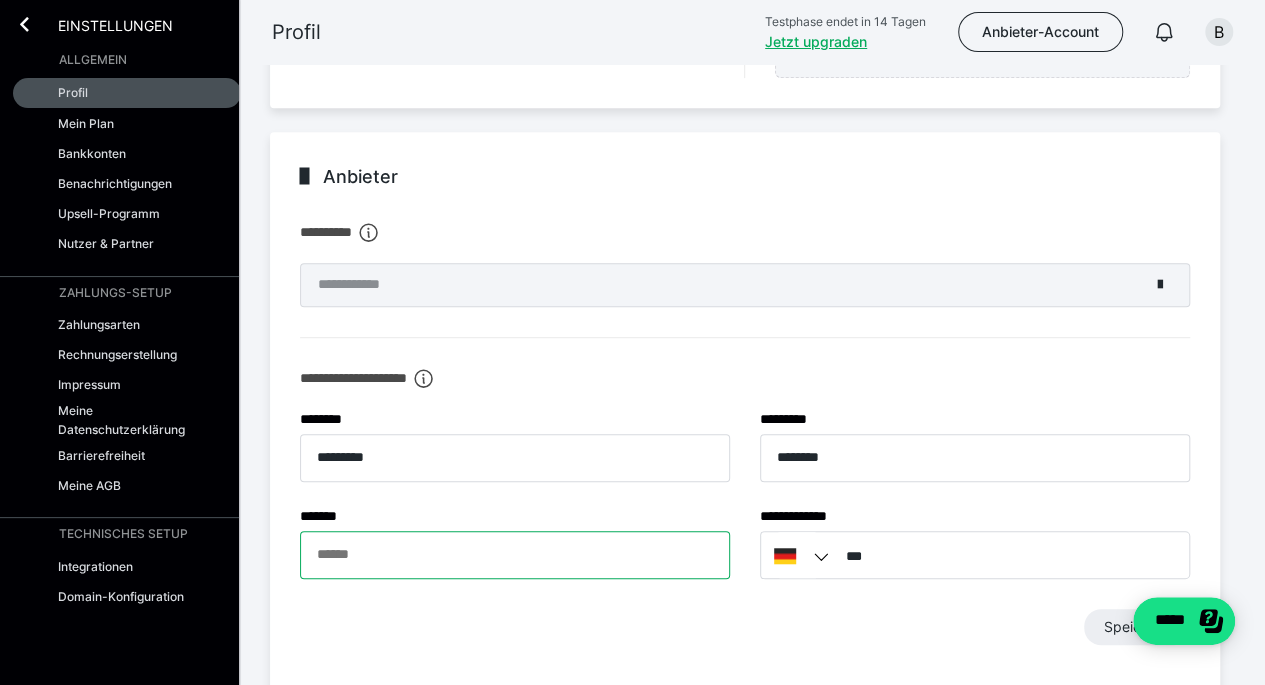 click on "****** *" at bounding box center [515, 555] 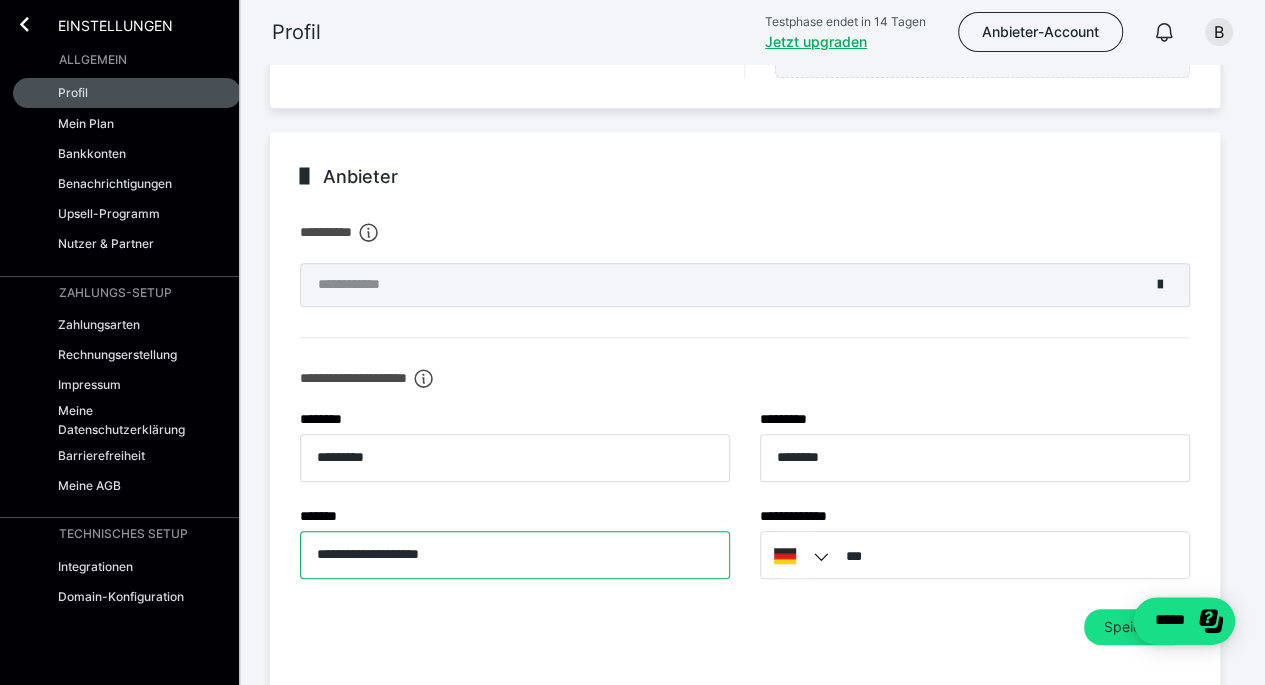 type on "**********" 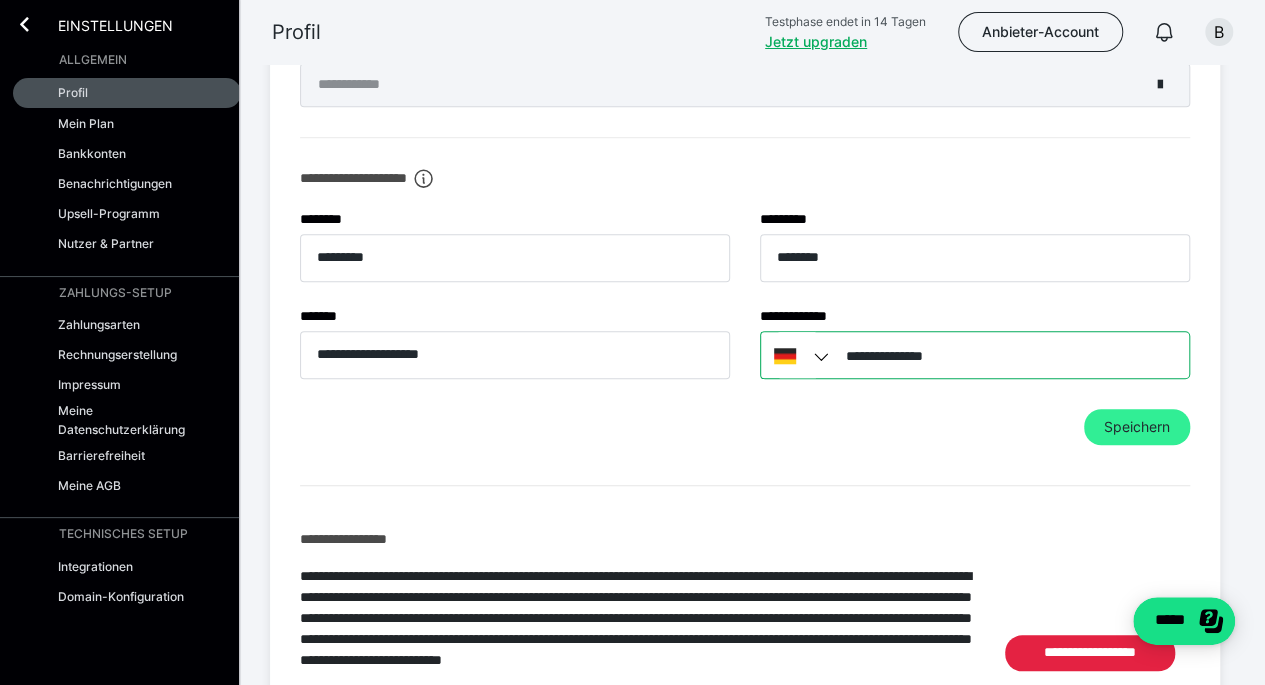 type on "**********" 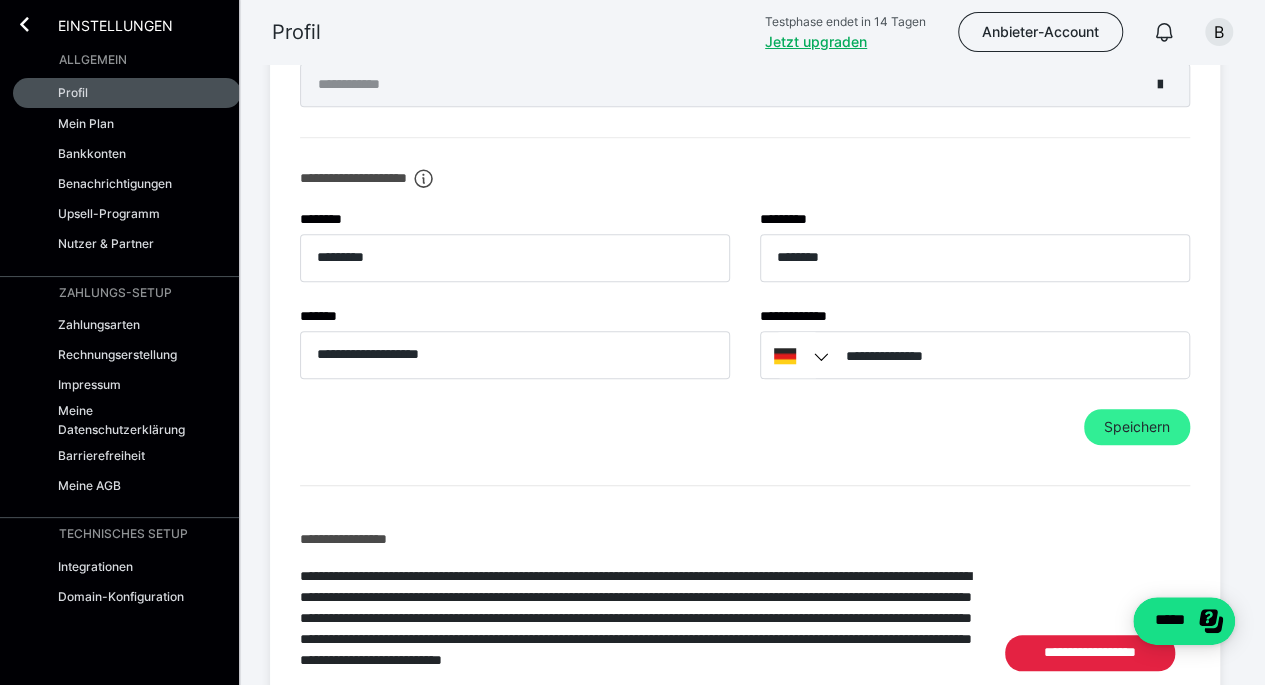 click on "Speichern" at bounding box center (1137, 427) 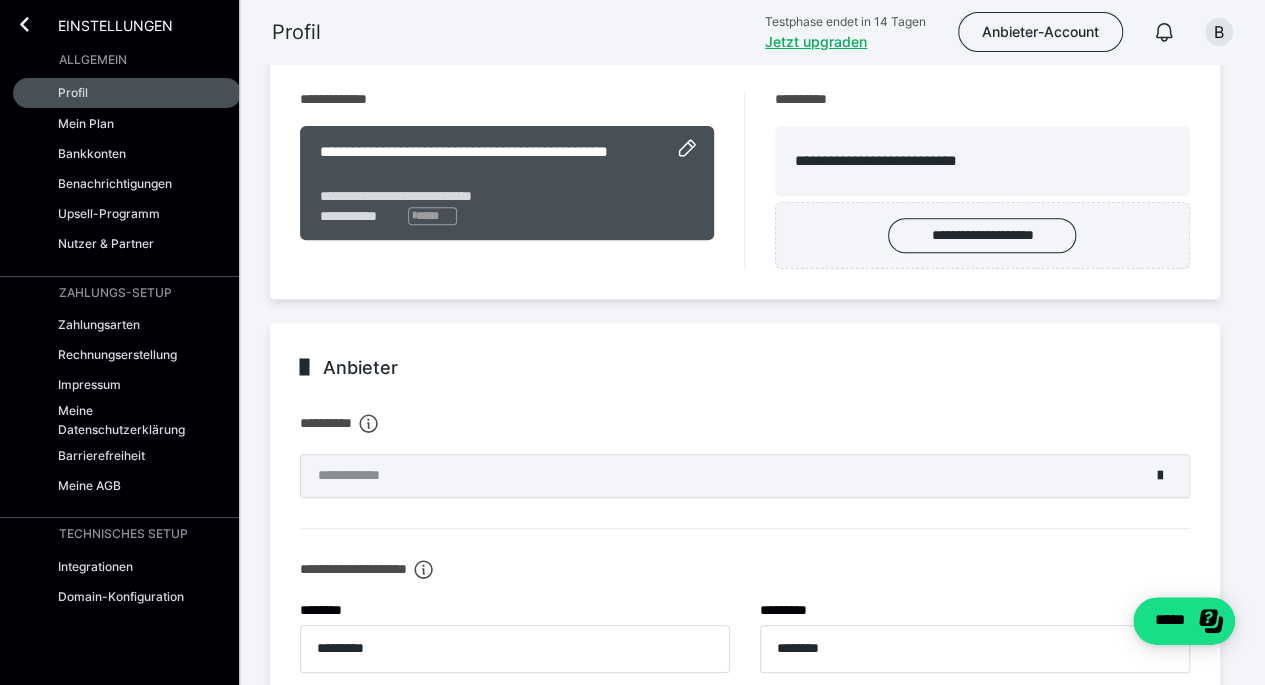 scroll, scrollTop: 306, scrollLeft: 0, axis: vertical 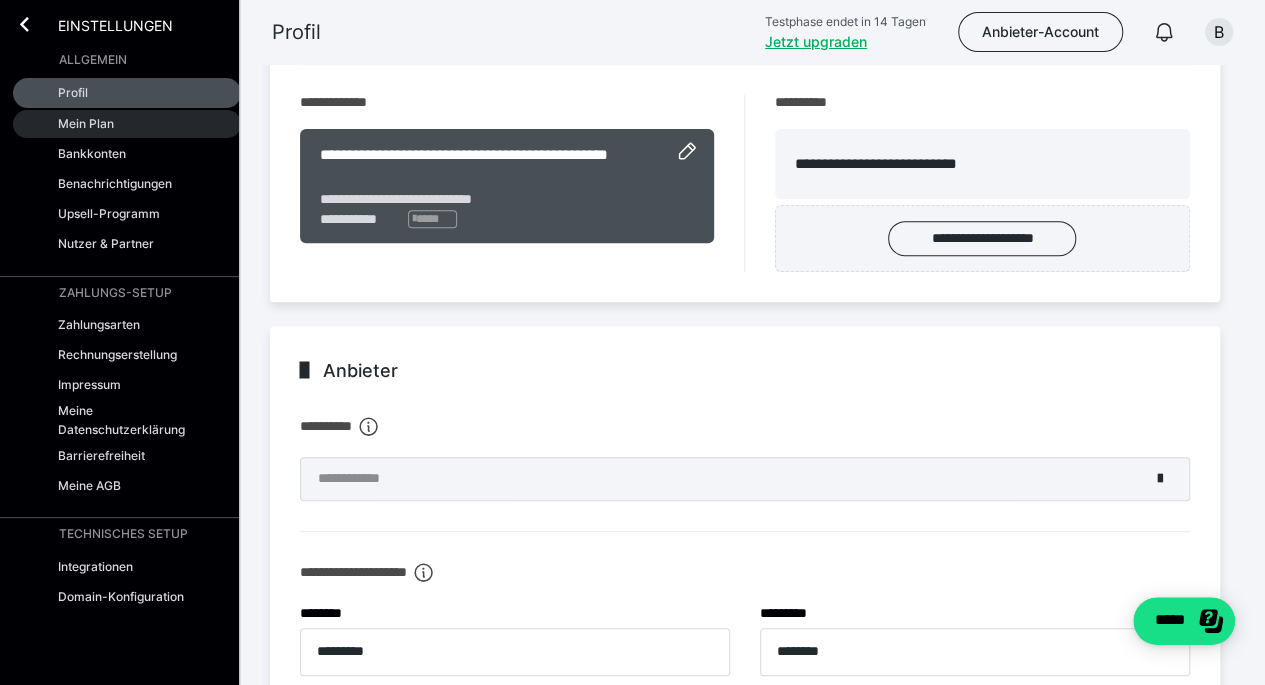 click on "Mein Plan" at bounding box center (86, 123) 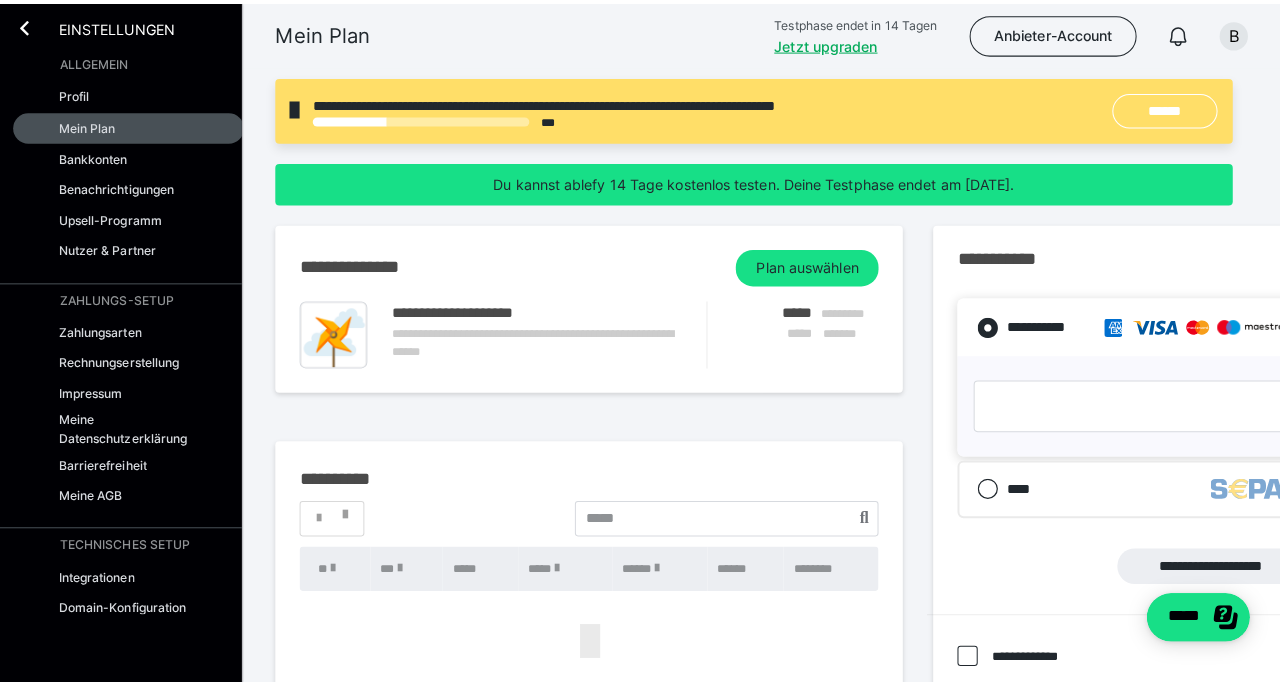 scroll, scrollTop: 0, scrollLeft: 0, axis: both 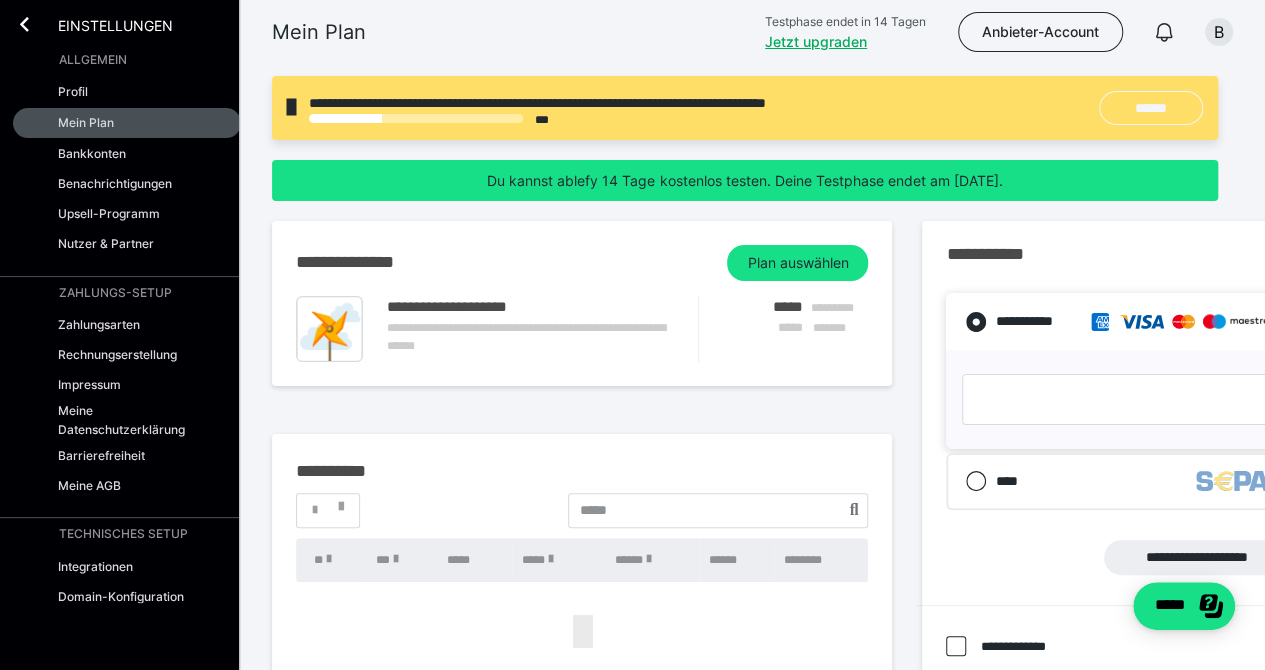 click on "******" at bounding box center [1151, 108] 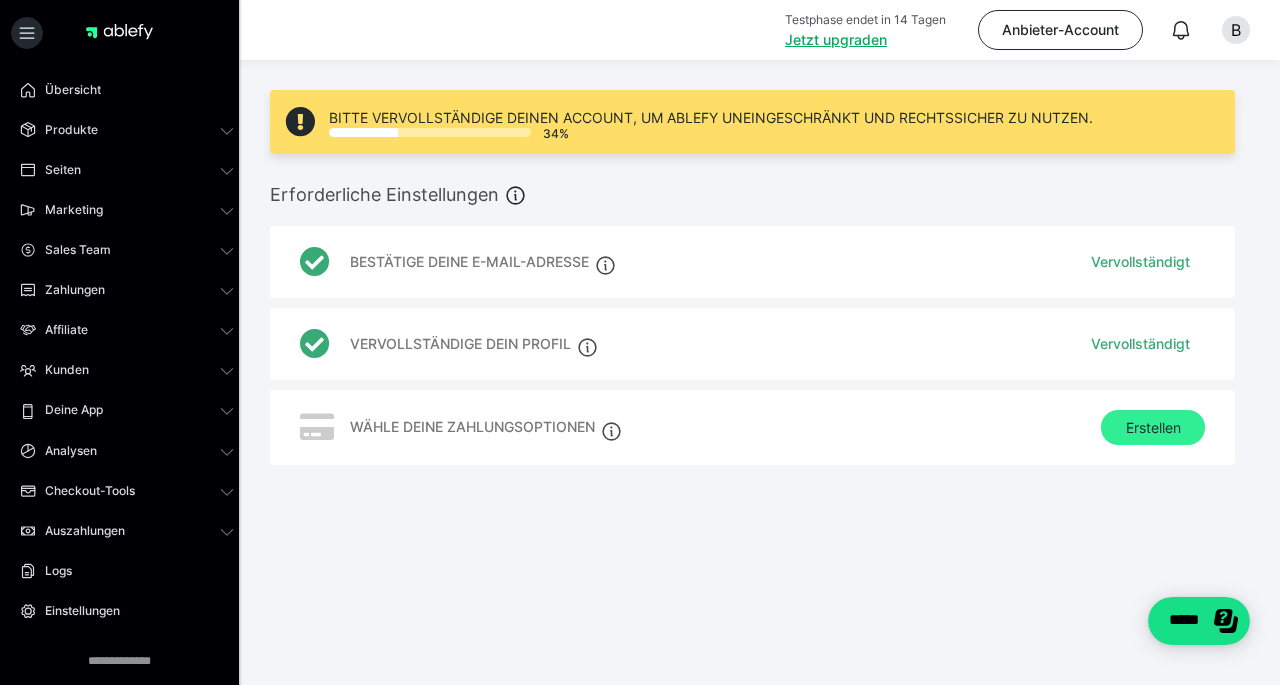 click on "Erstellen" at bounding box center [1153, 428] 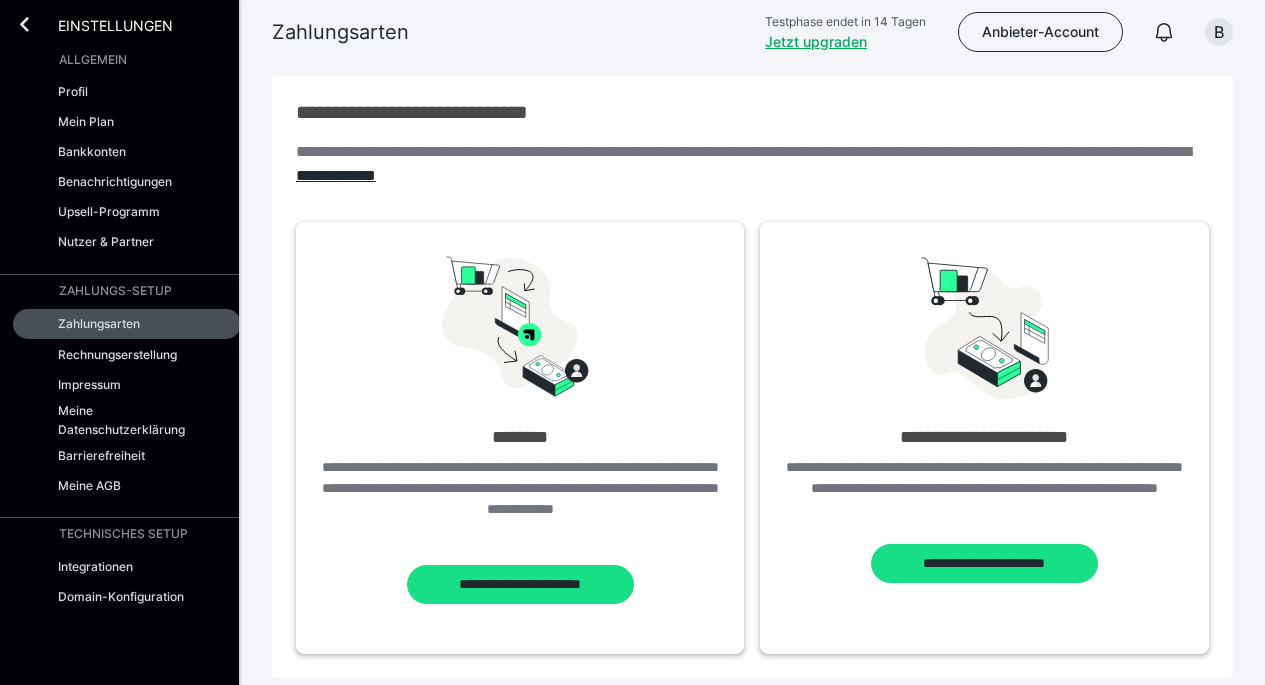 scroll, scrollTop: 0, scrollLeft: 0, axis: both 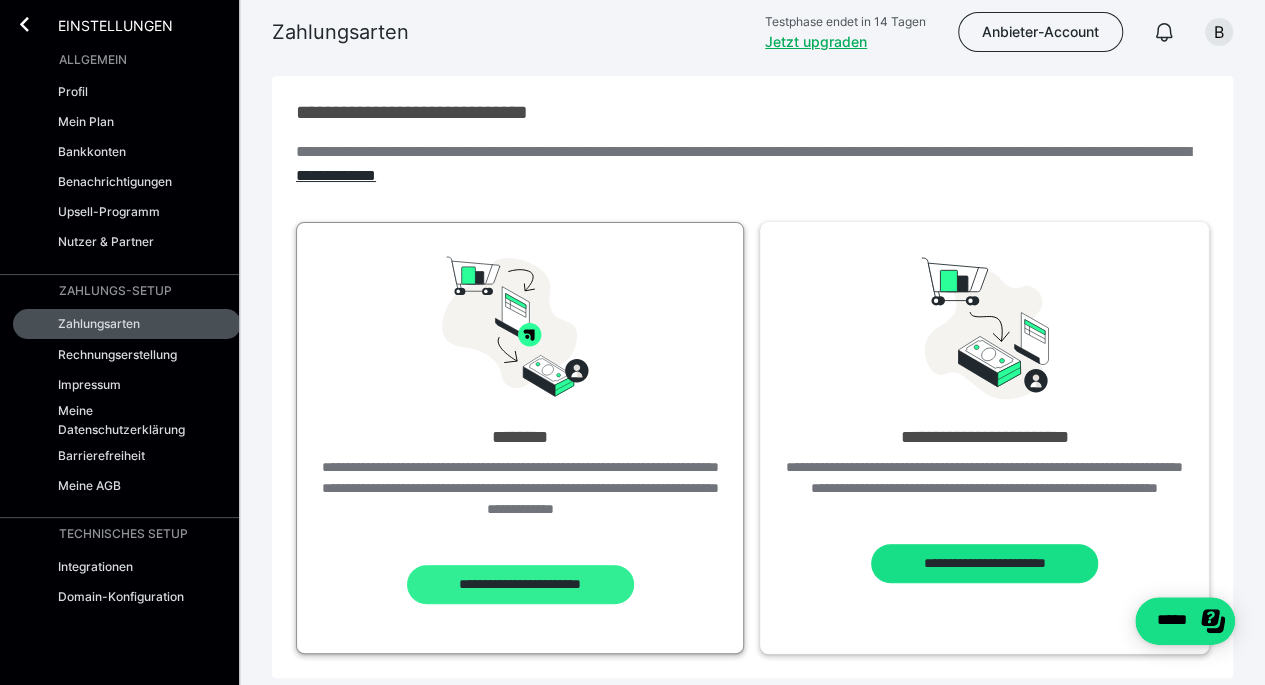 click on "**********" at bounding box center [520, 584] 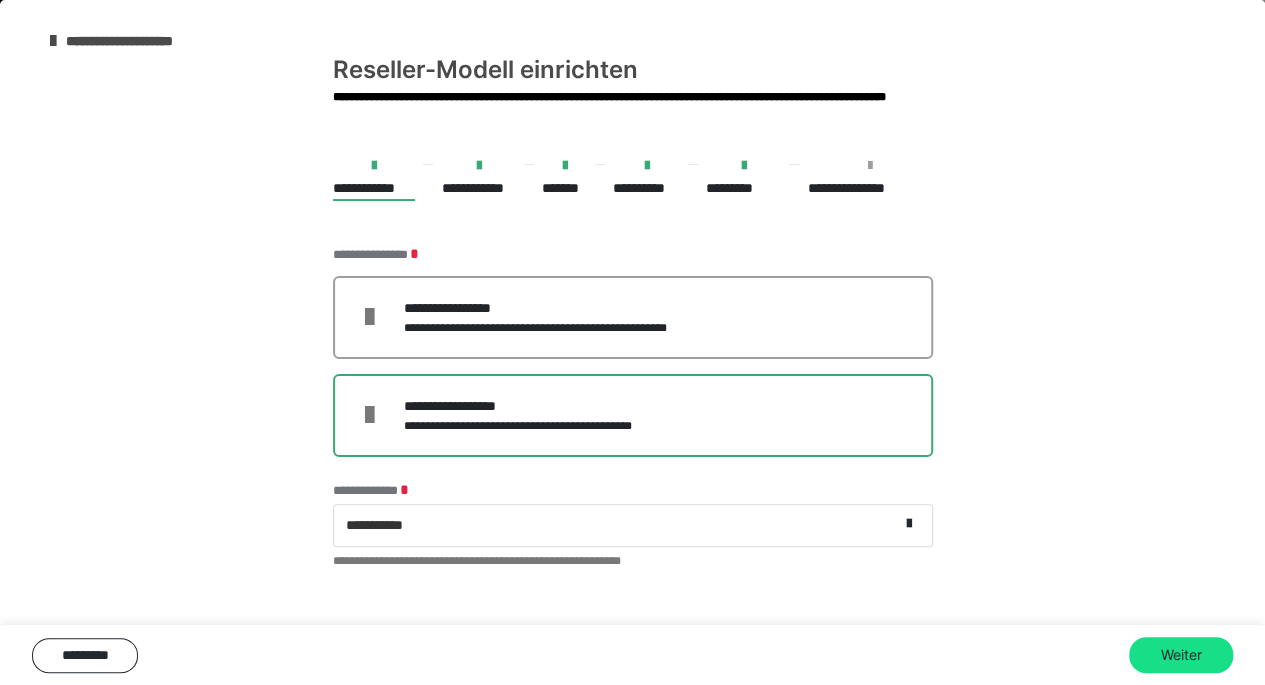click on "**********" at bounding box center [141, 41] 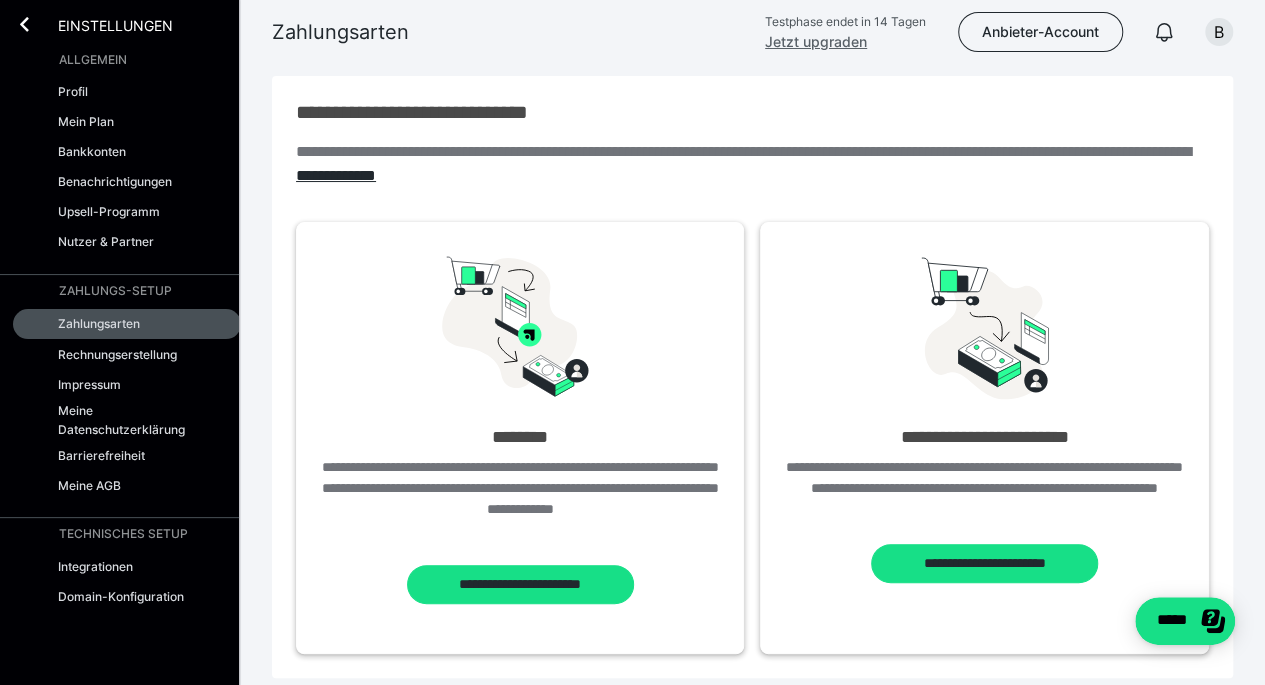 click on "Jetzt upgraden" at bounding box center [816, 41] 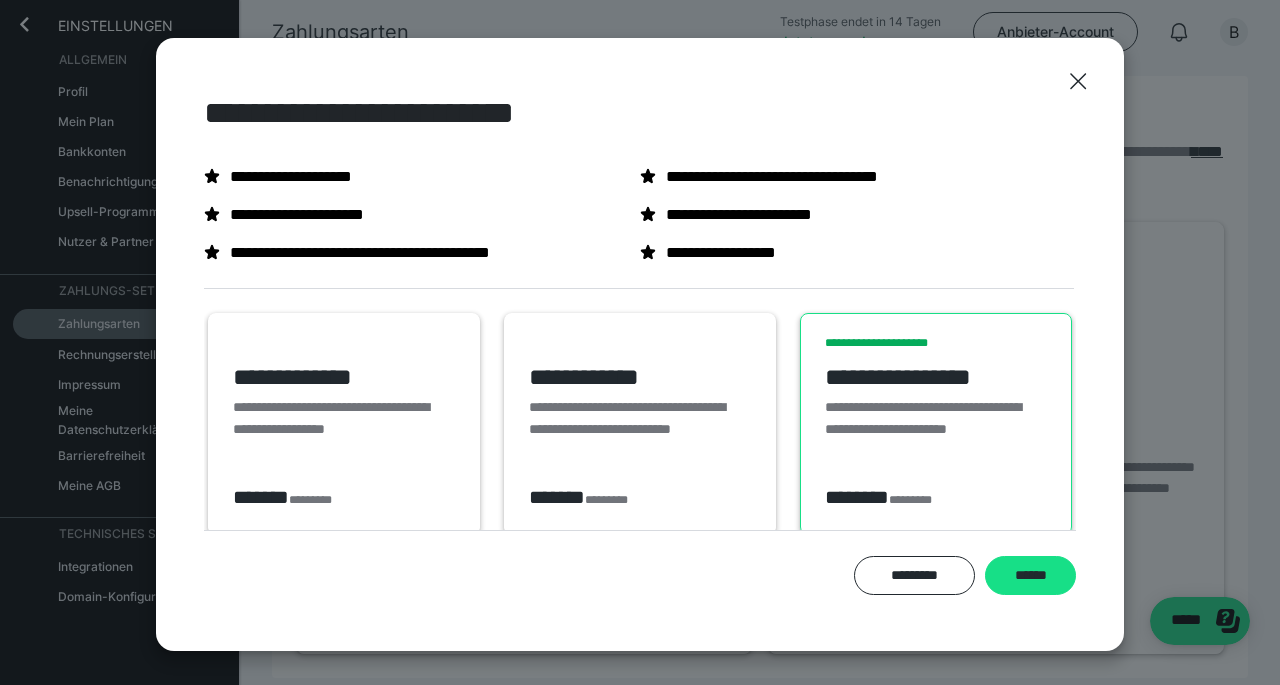 click on "**********" at bounding box center (638, 429) 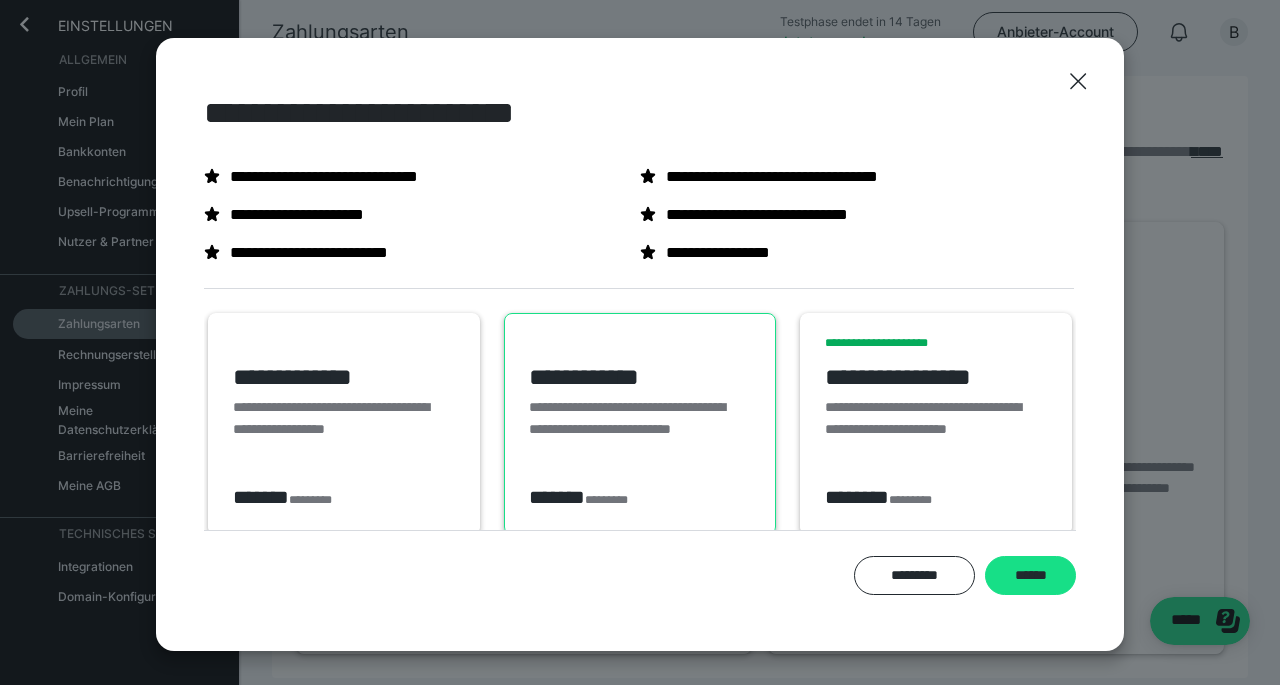 scroll, scrollTop: 65, scrollLeft: 0, axis: vertical 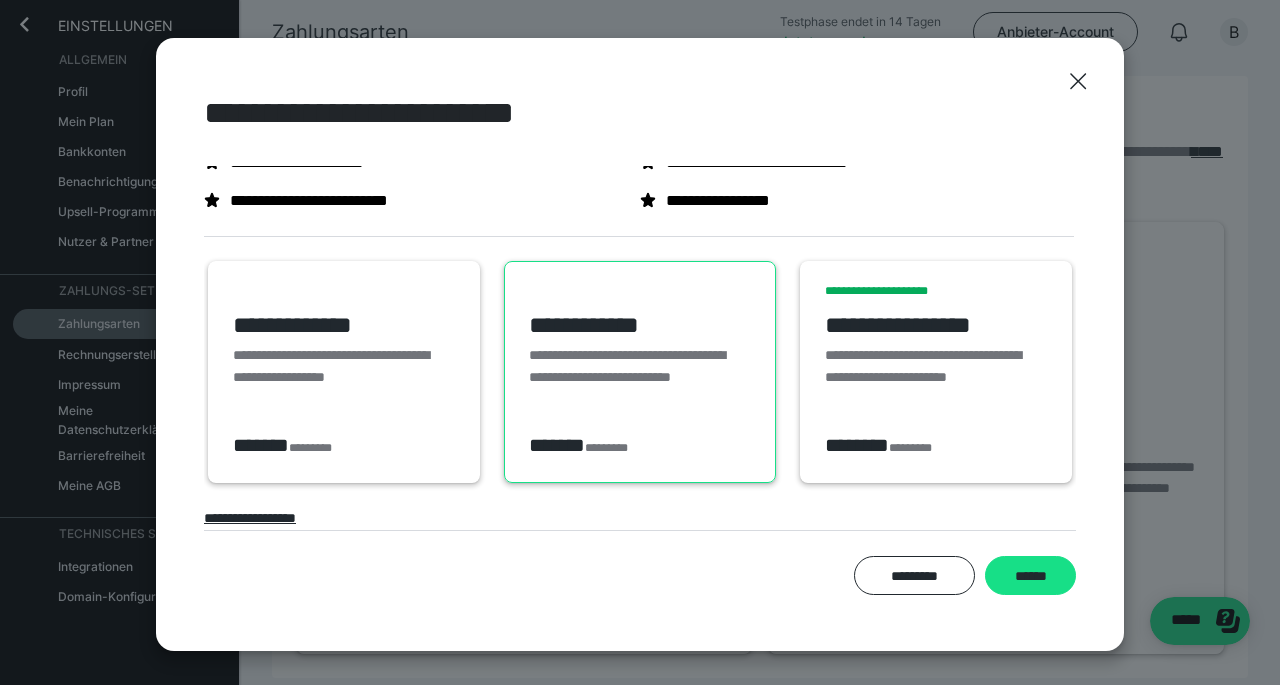 click on "**********" at bounding box center [640, 372] 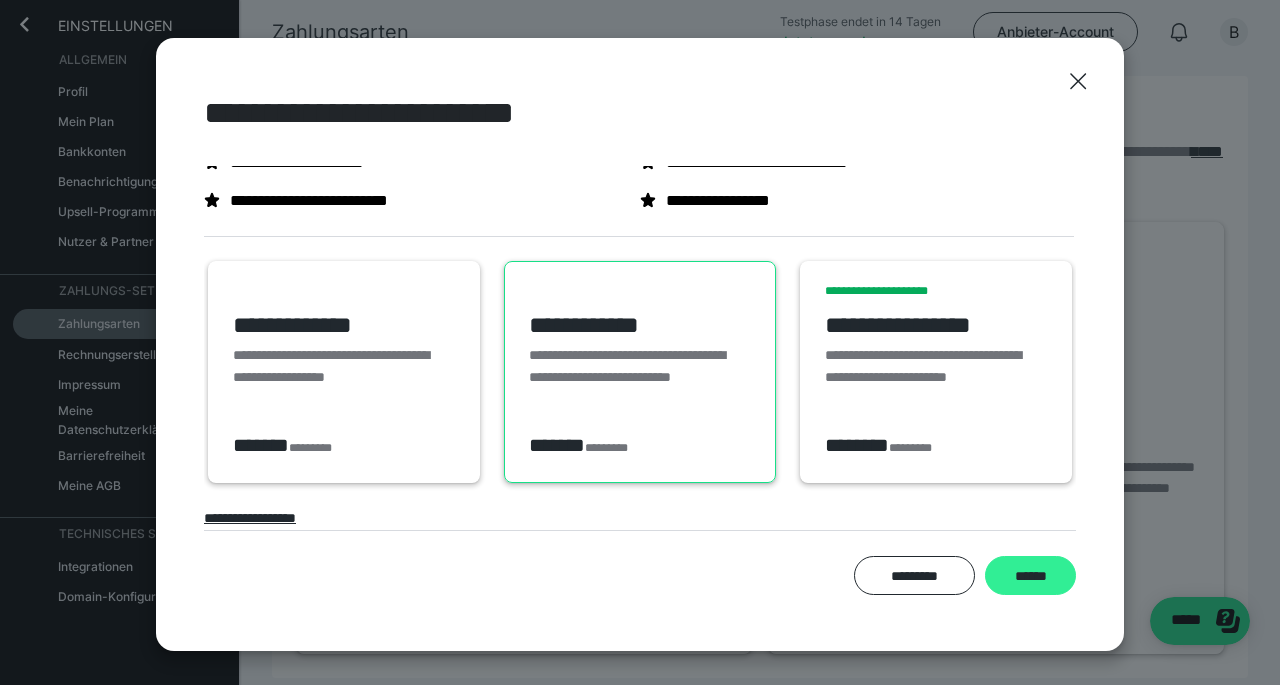 click on "******" at bounding box center (1030, 575) 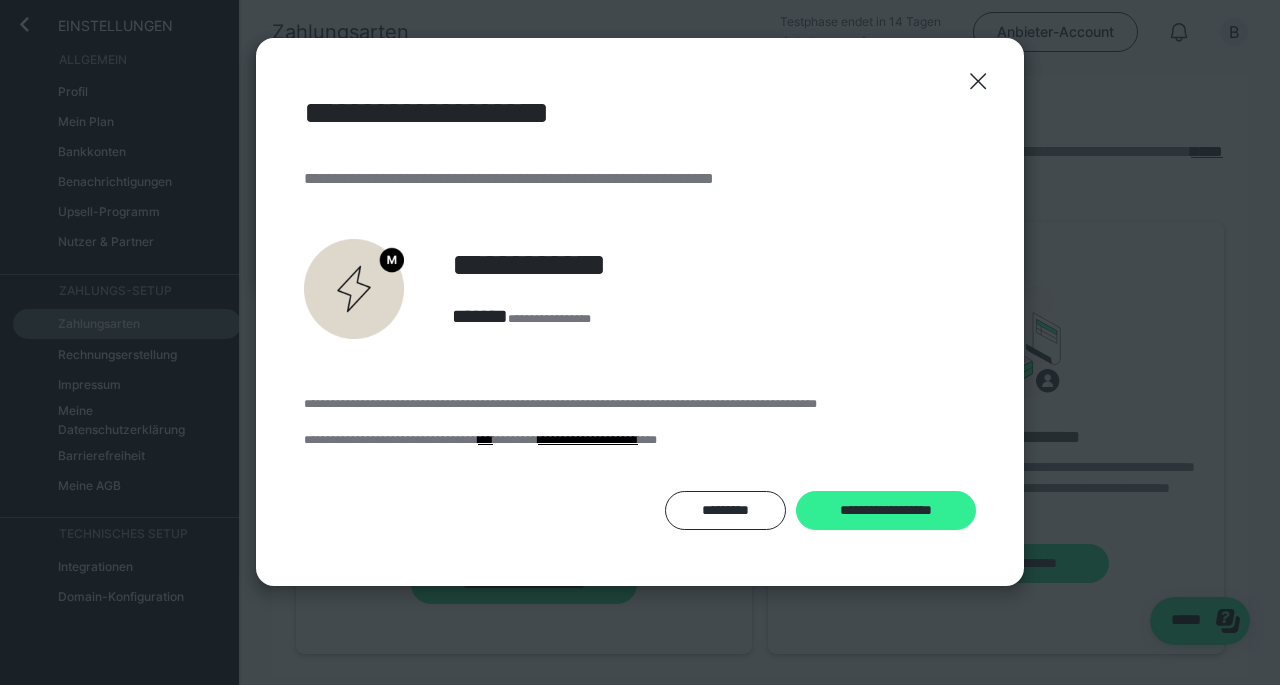 click on "**********" at bounding box center [886, 510] 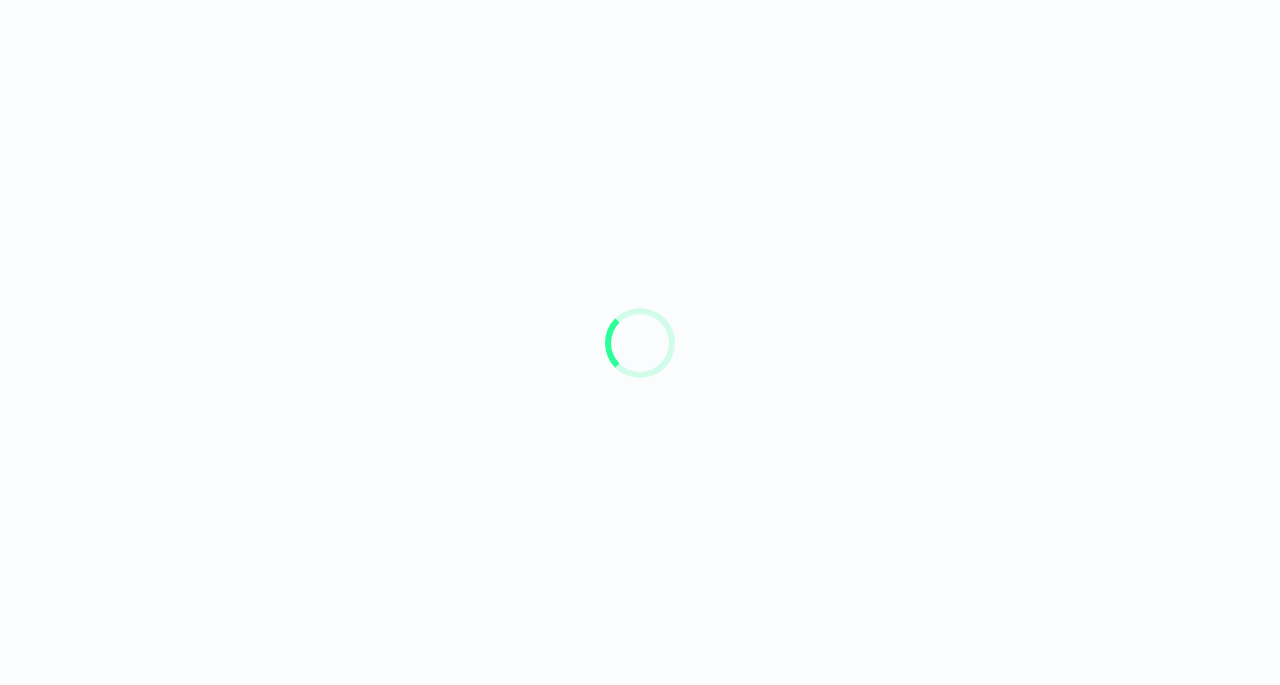 scroll, scrollTop: 0, scrollLeft: 0, axis: both 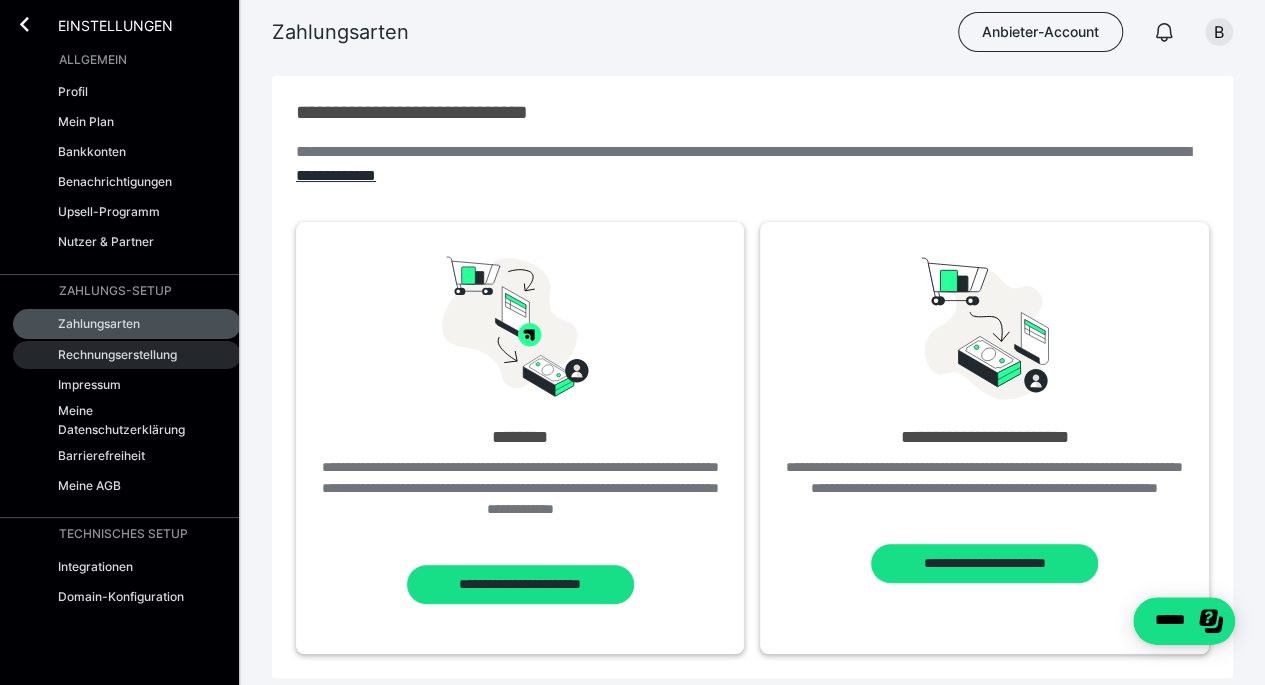 click on "Rechnungserstellung" at bounding box center [117, 354] 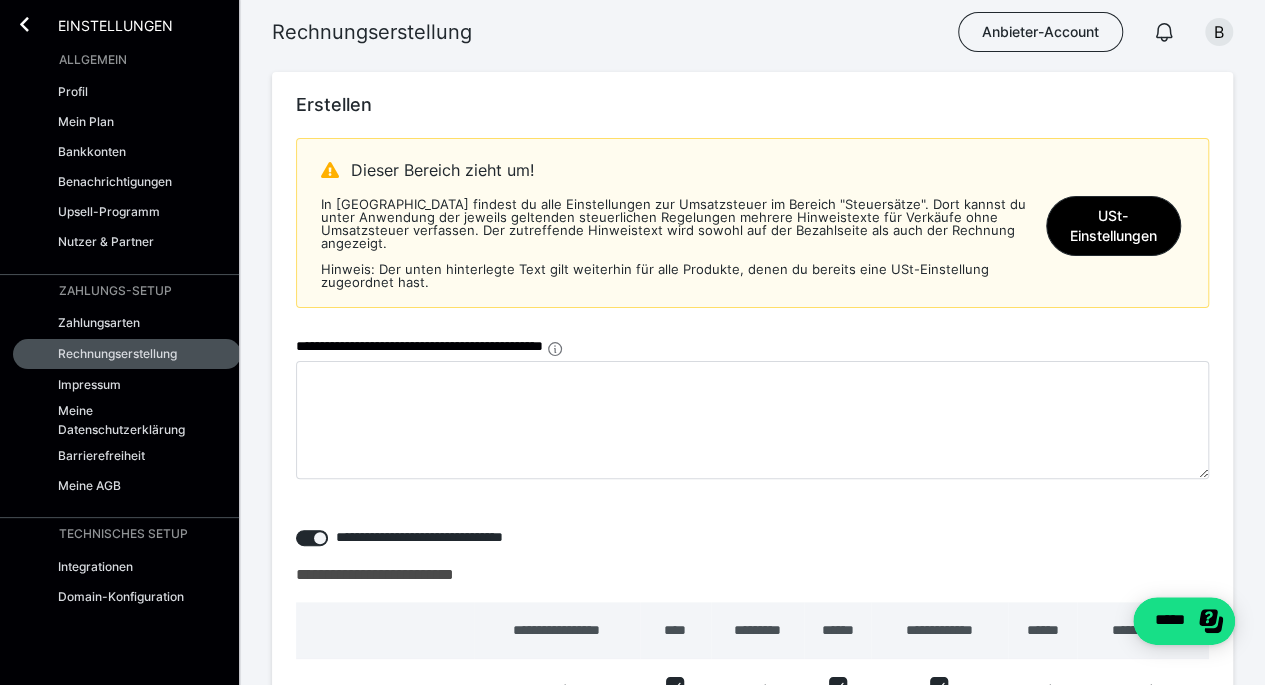 scroll, scrollTop: 0, scrollLeft: 0, axis: both 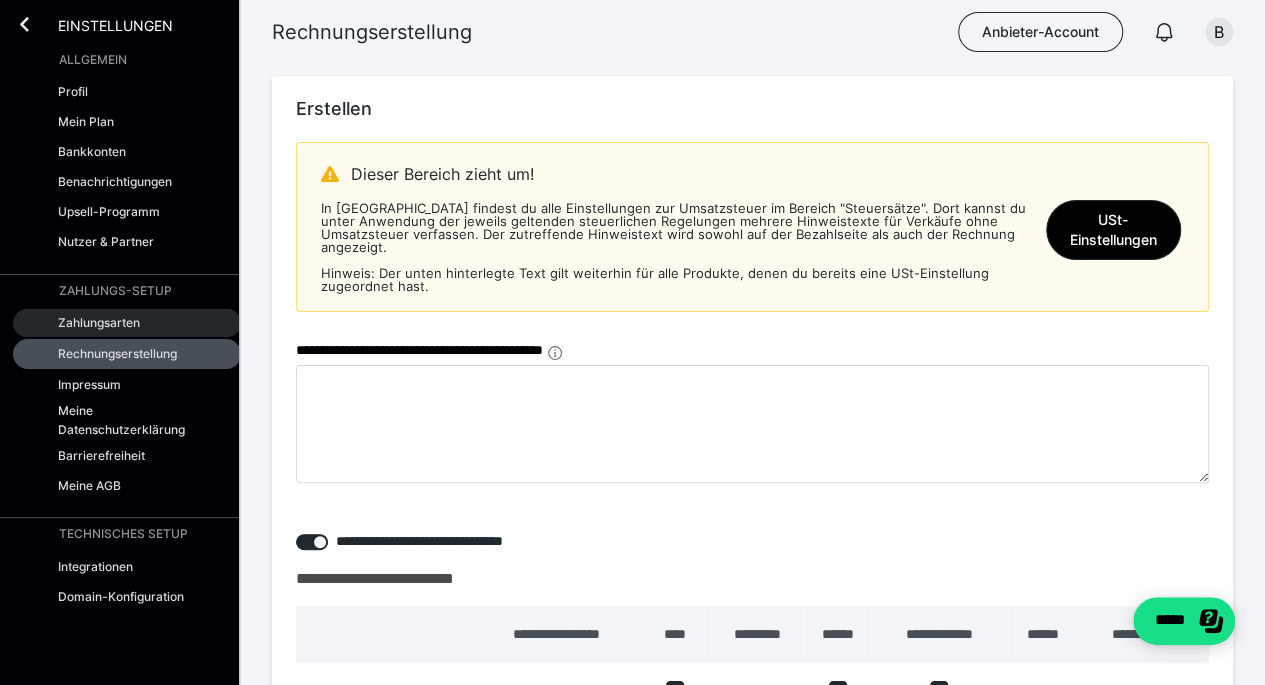 click on "Zahlungsarten" at bounding box center (99, 322) 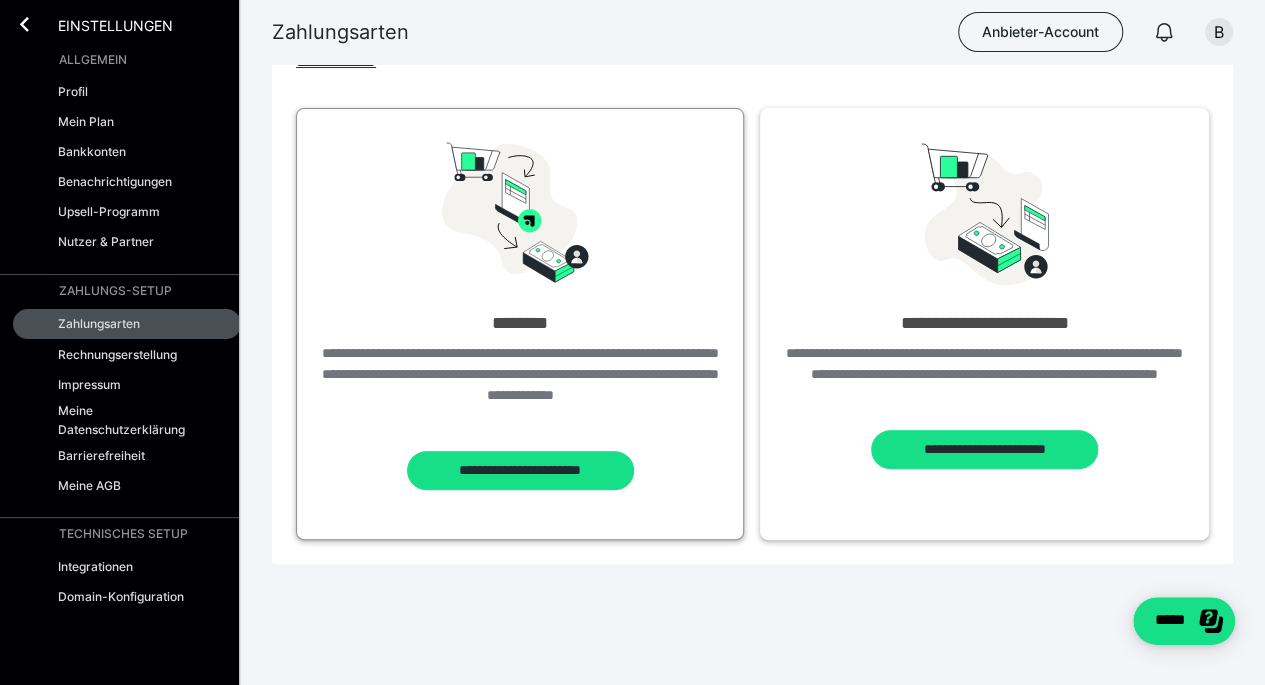 scroll, scrollTop: 116, scrollLeft: 0, axis: vertical 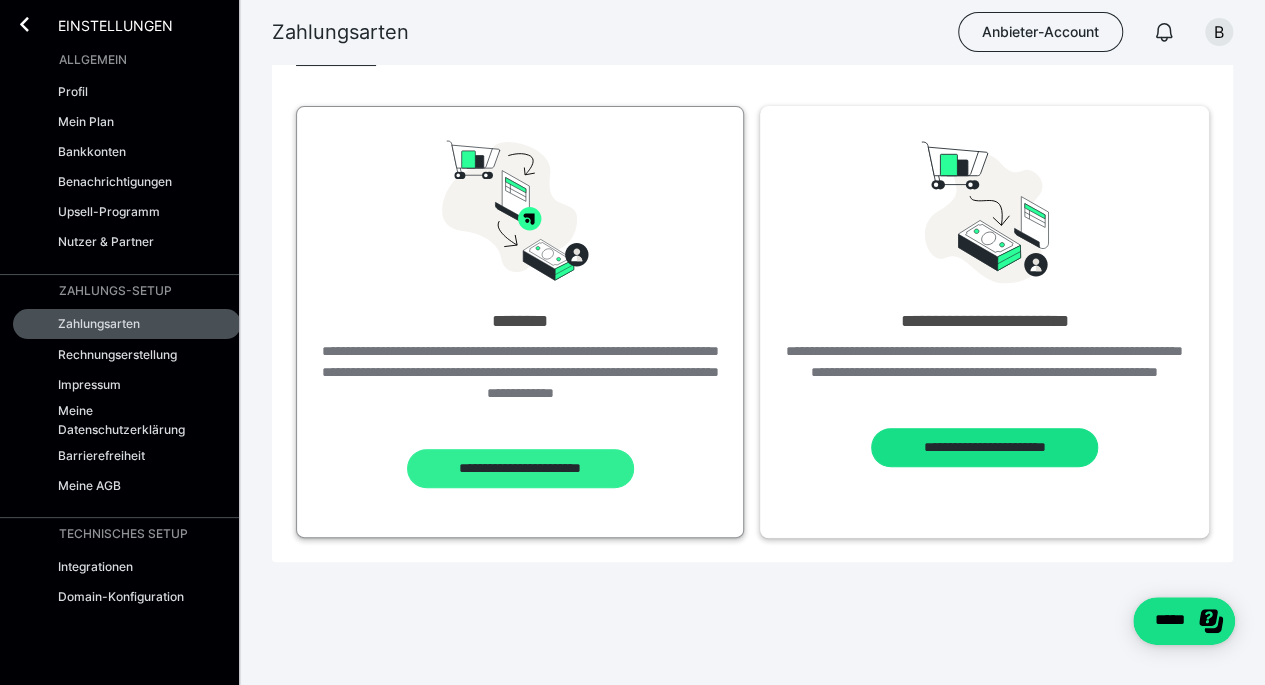 click on "**********" at bounding box center (520, 468) 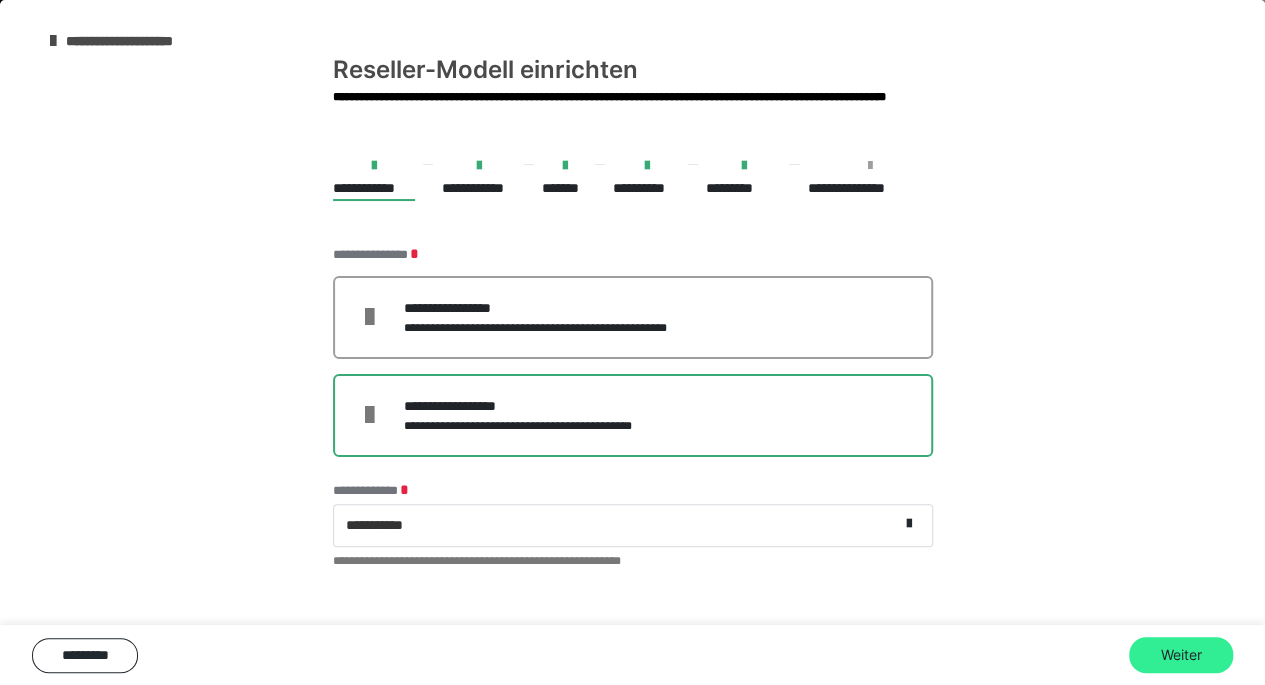 click on "Weiter" at bounding box center (1181, 655) 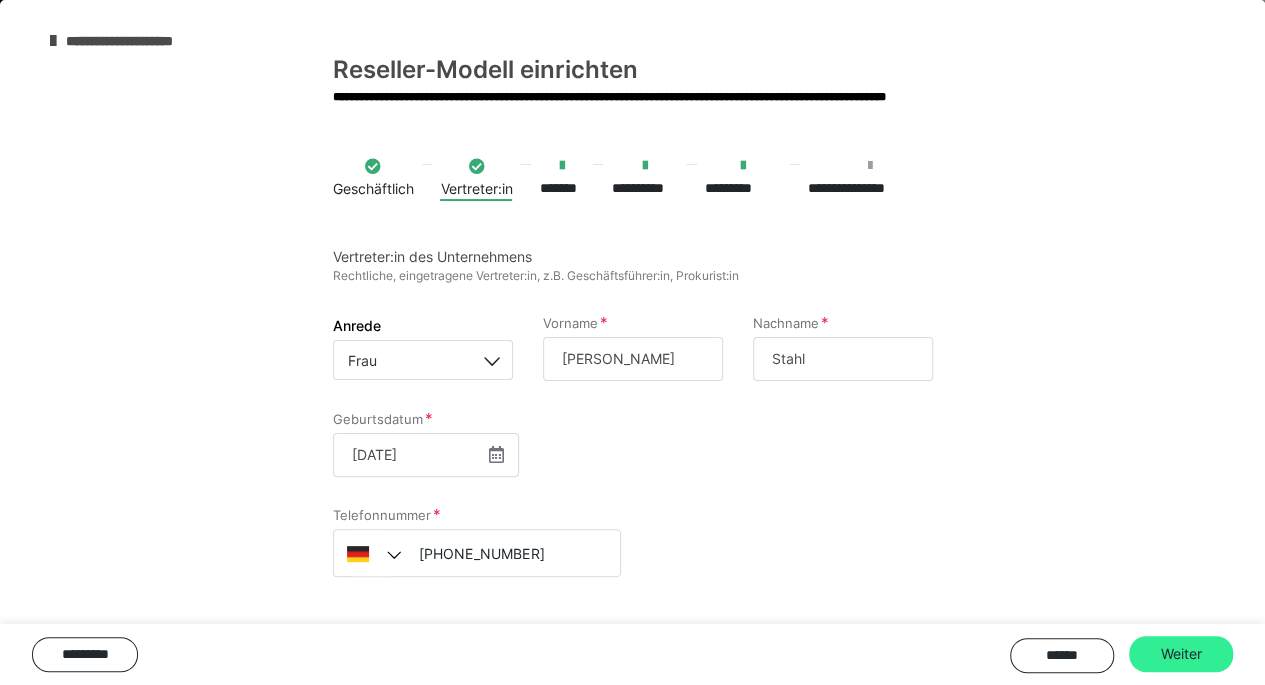 click on "Weiter" at bounding box center (1181, 654) 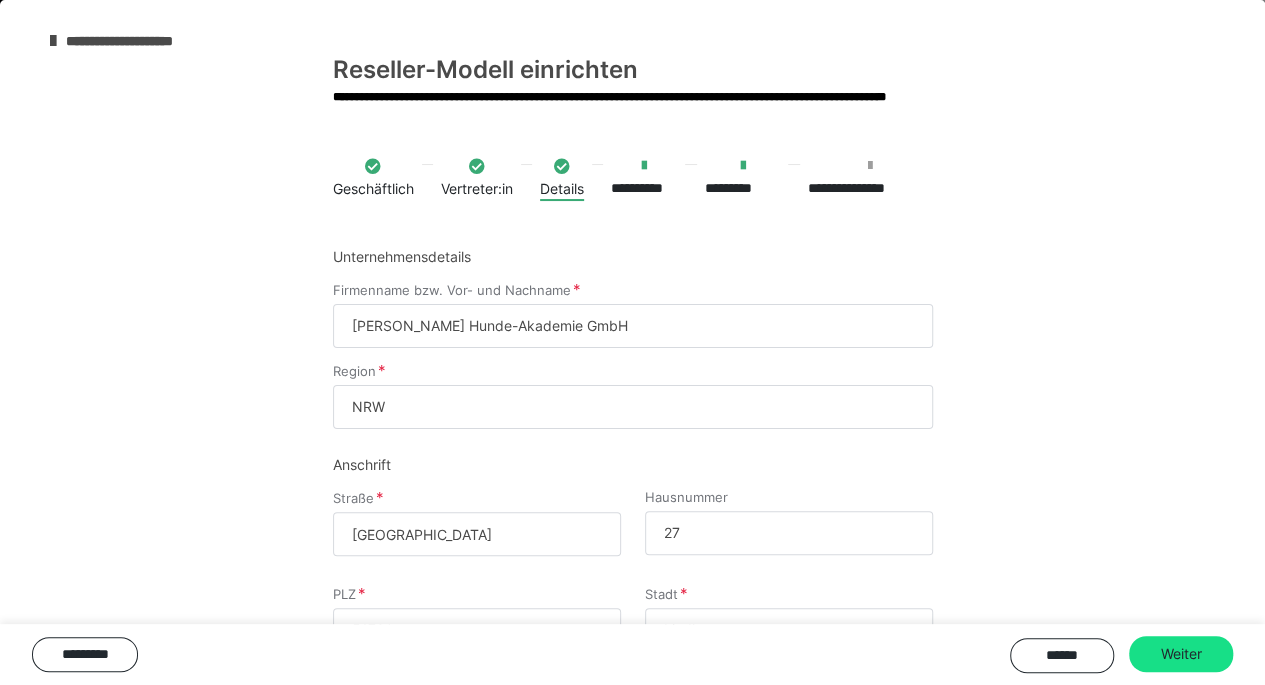 scroll, scrollTop: 74, scrollLeft: 0, axis: vertical 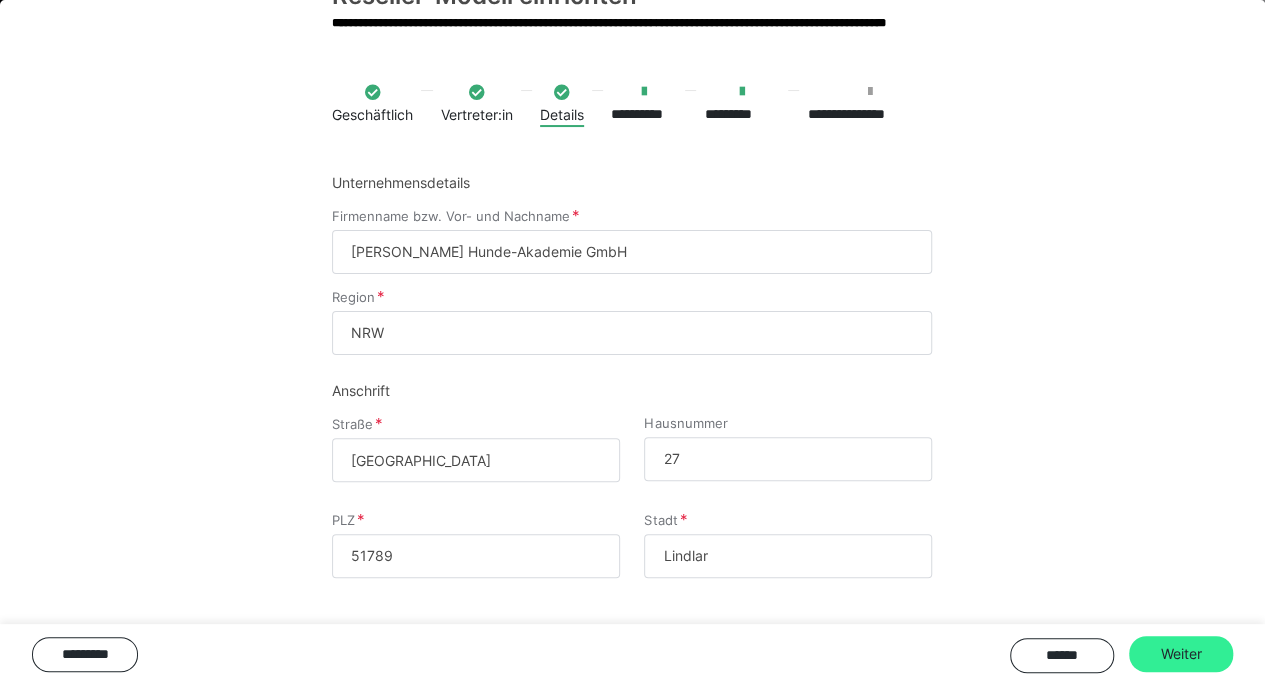 click on "Weiter" at bounding box center [1181, 654] 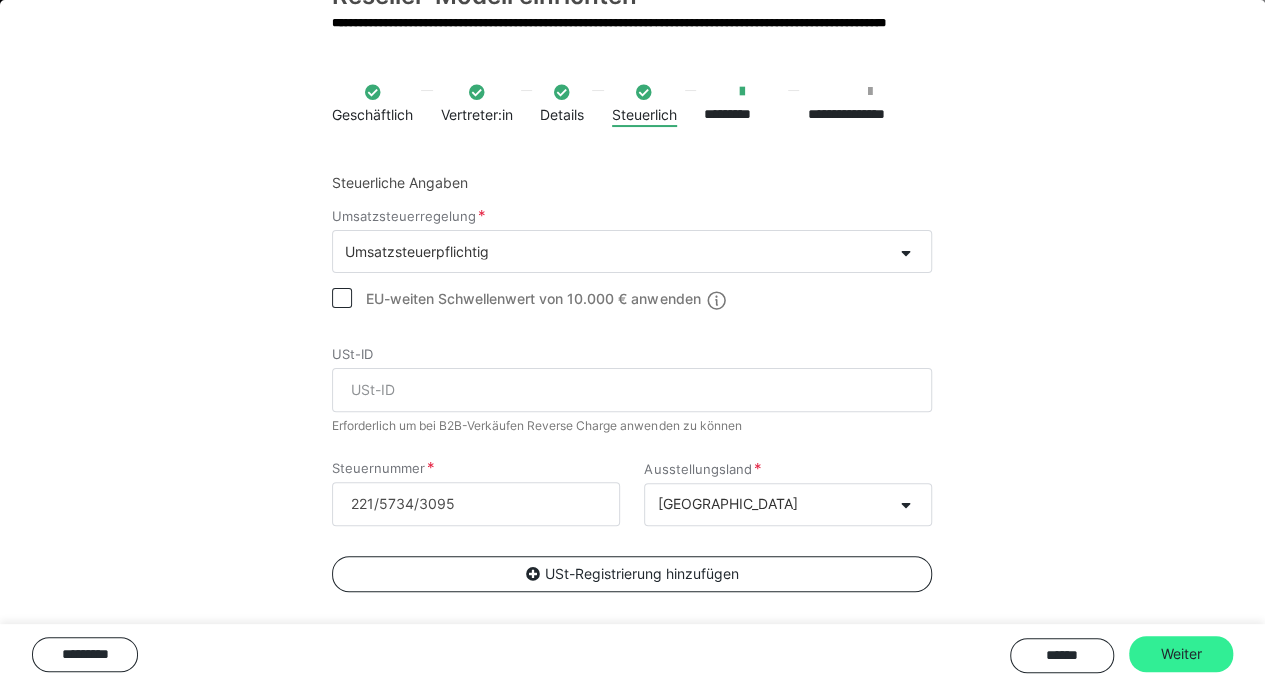 click on "Weiter" at bounding box center [1181, 654] 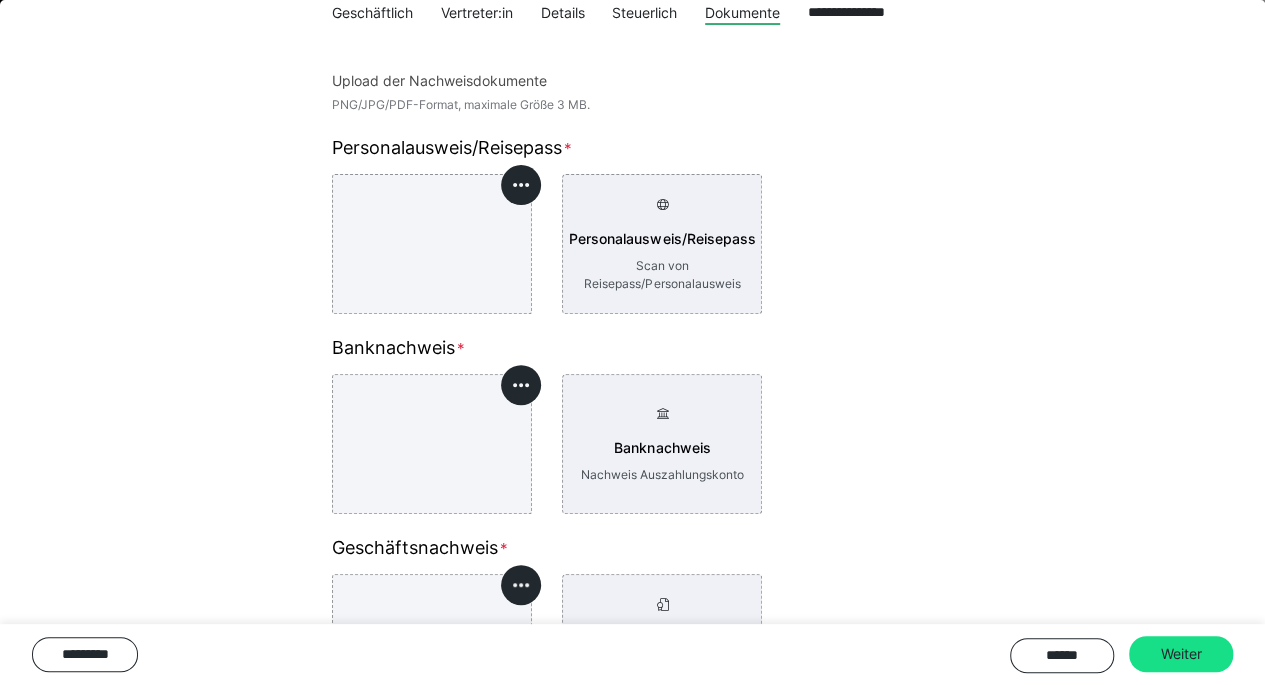 scroll, scrollTop: 484, scrollLeft: 0, axis: vertical 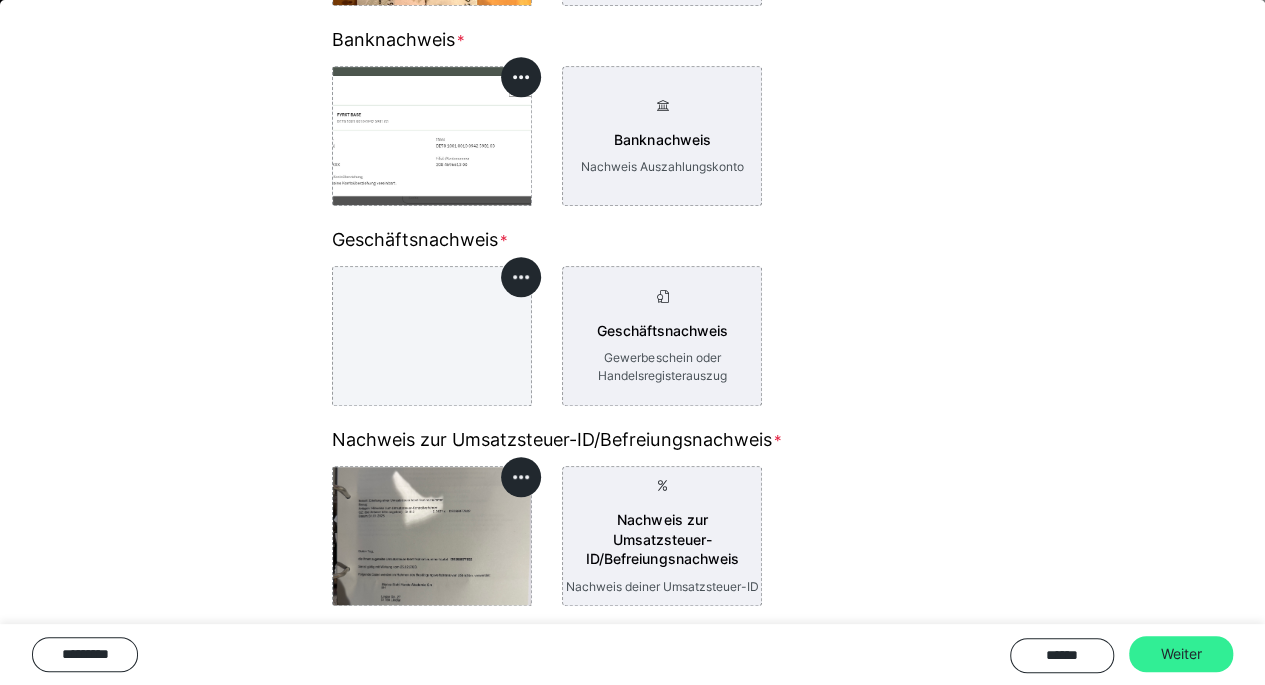 click on "Weiter" at bounding box center [1181, 654] 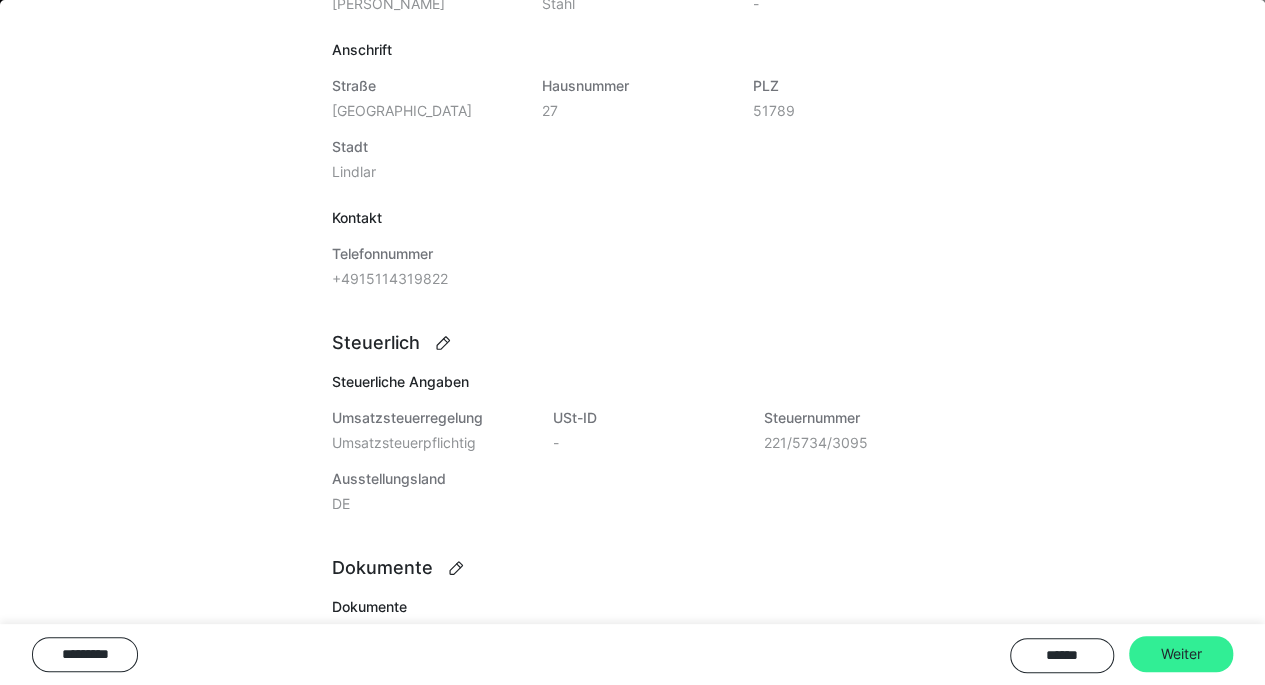 click on "Weiter" at bounding box center [1181, 654] 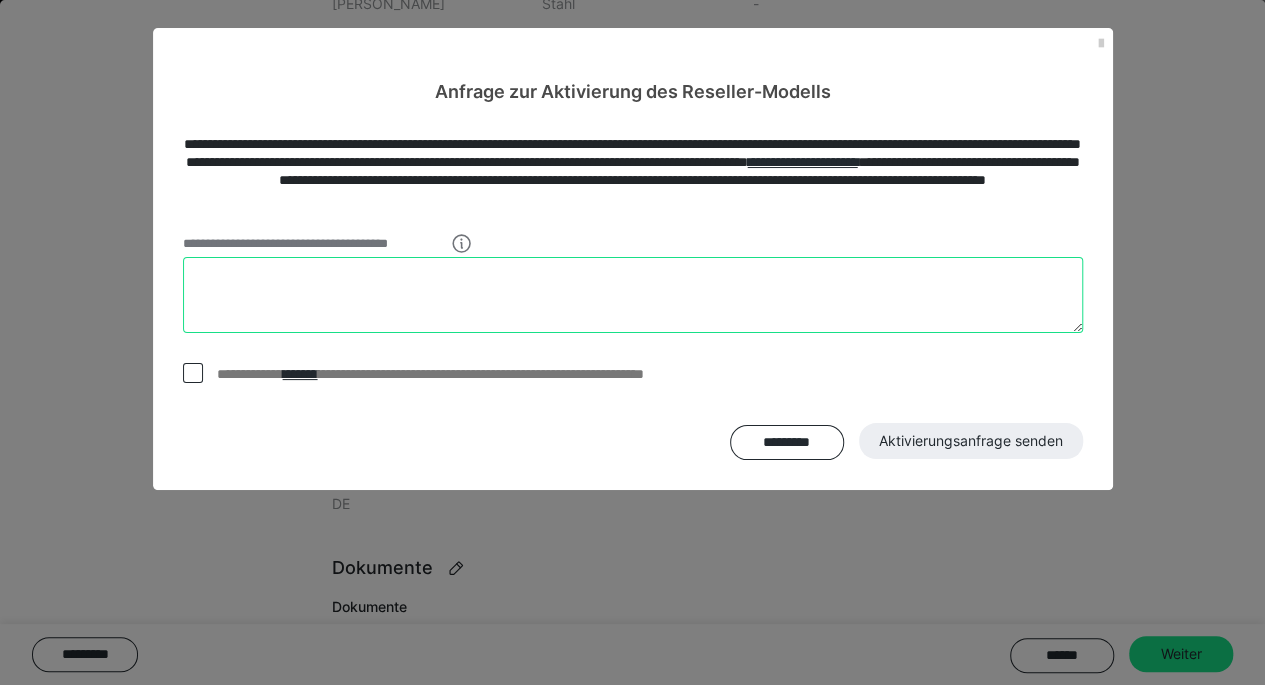 click at bounding box center [633, 295] 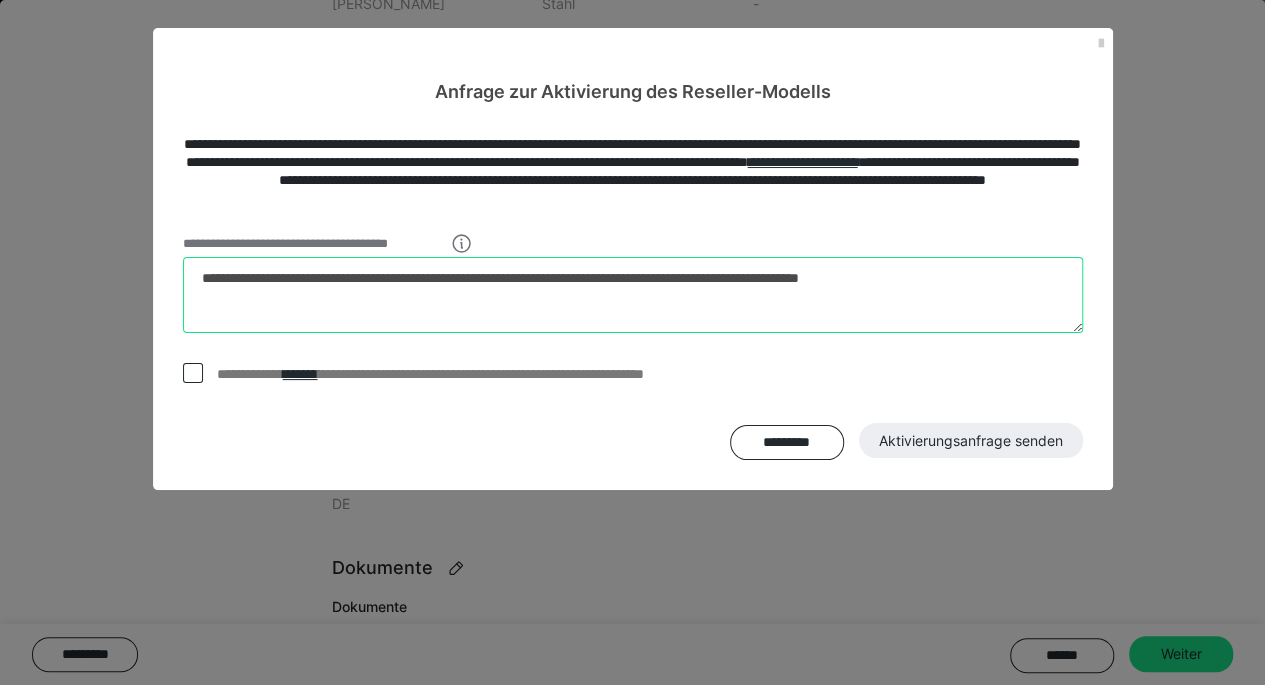 type on "**********" 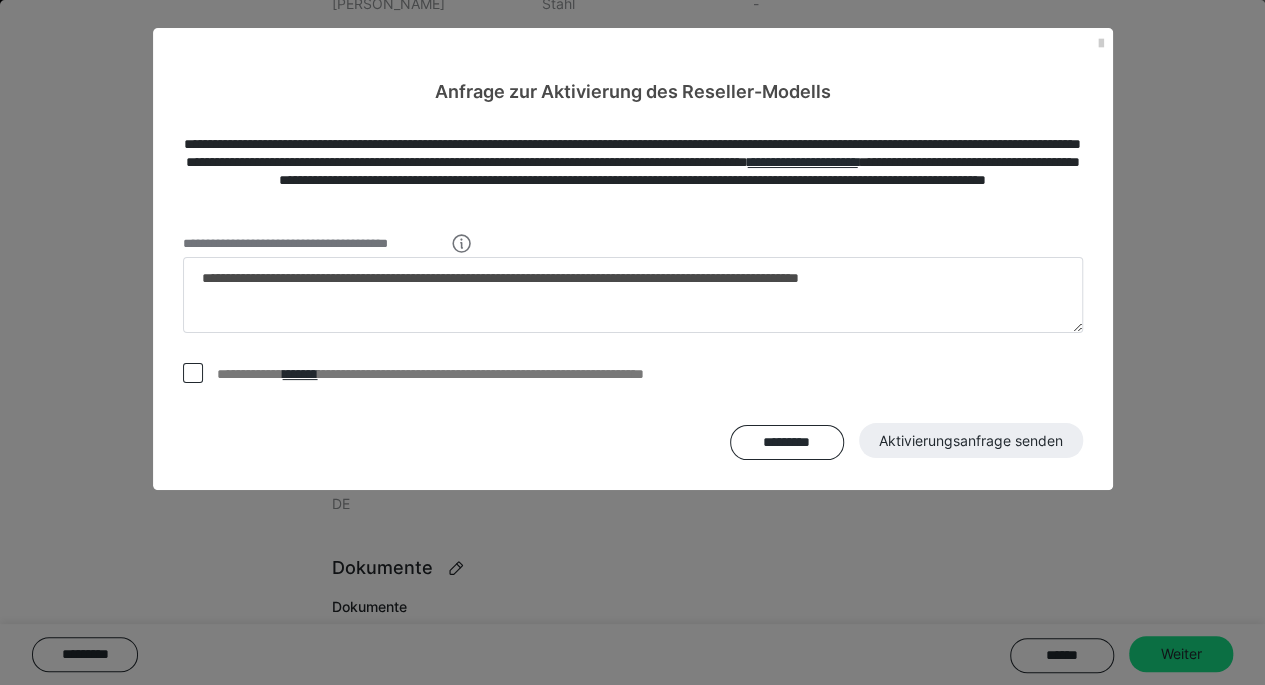 click at bounding box center [193, 373] 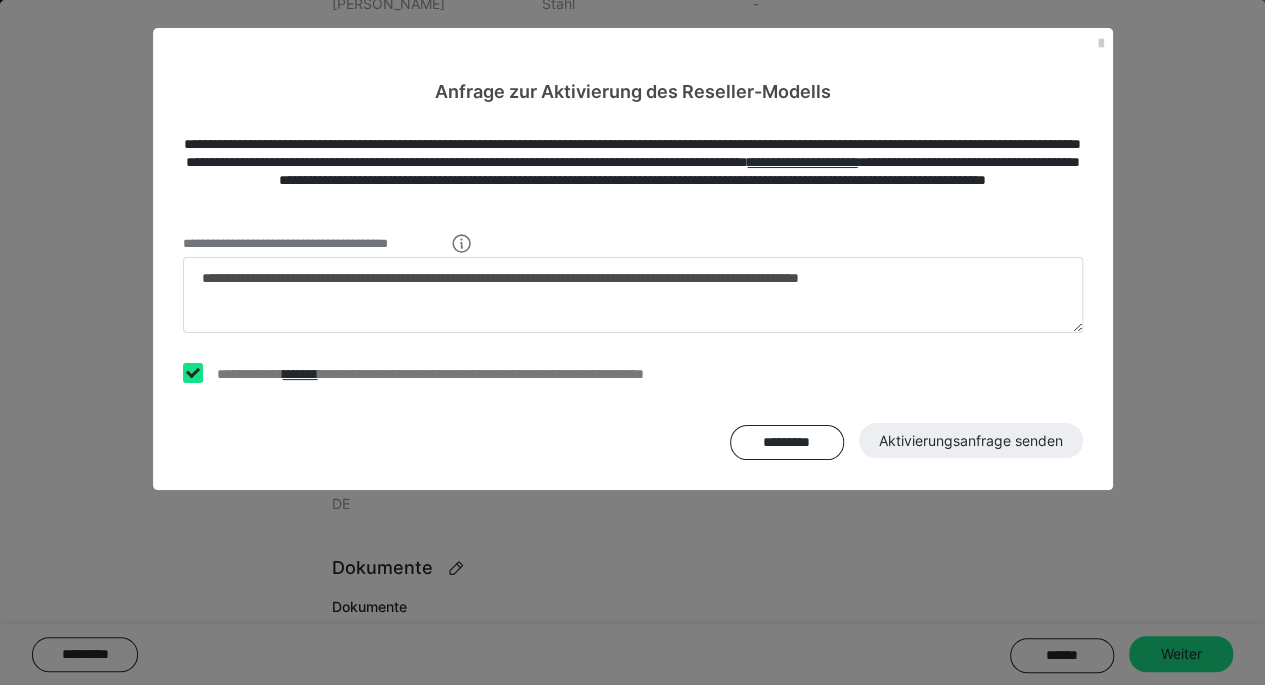 checkbox on "****" 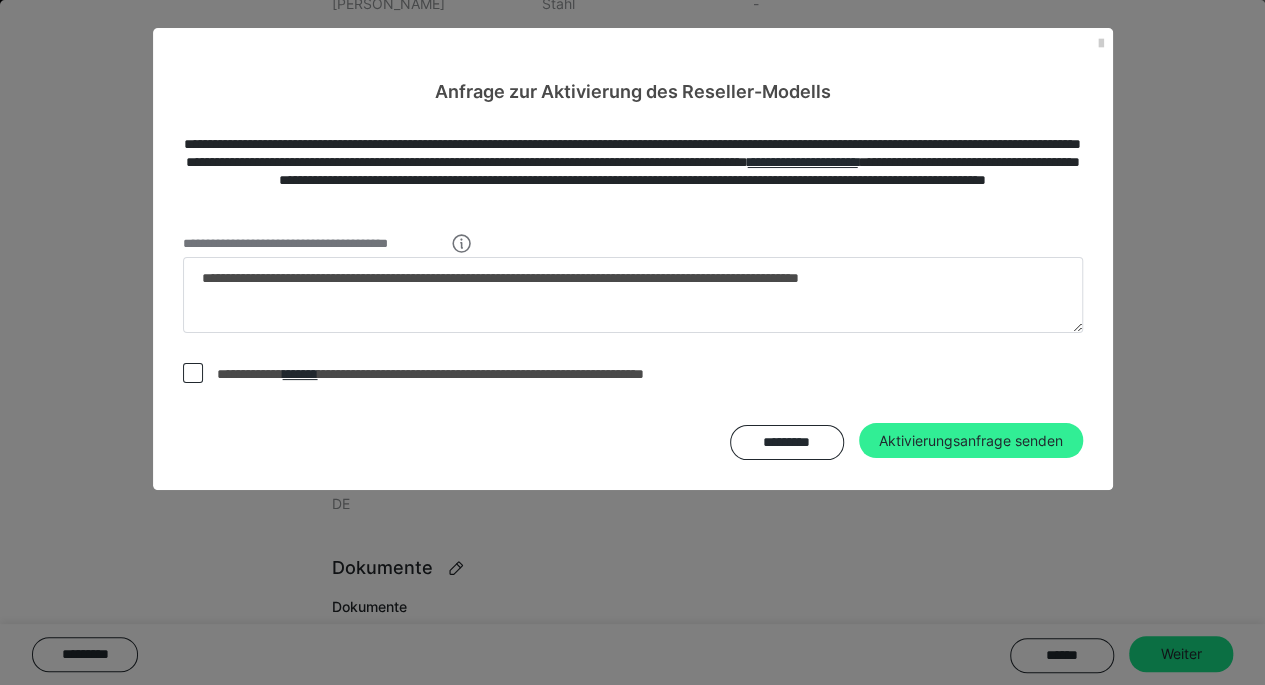 click on "Aktivierungsanfrage senden" at bounding box center [971, 441] 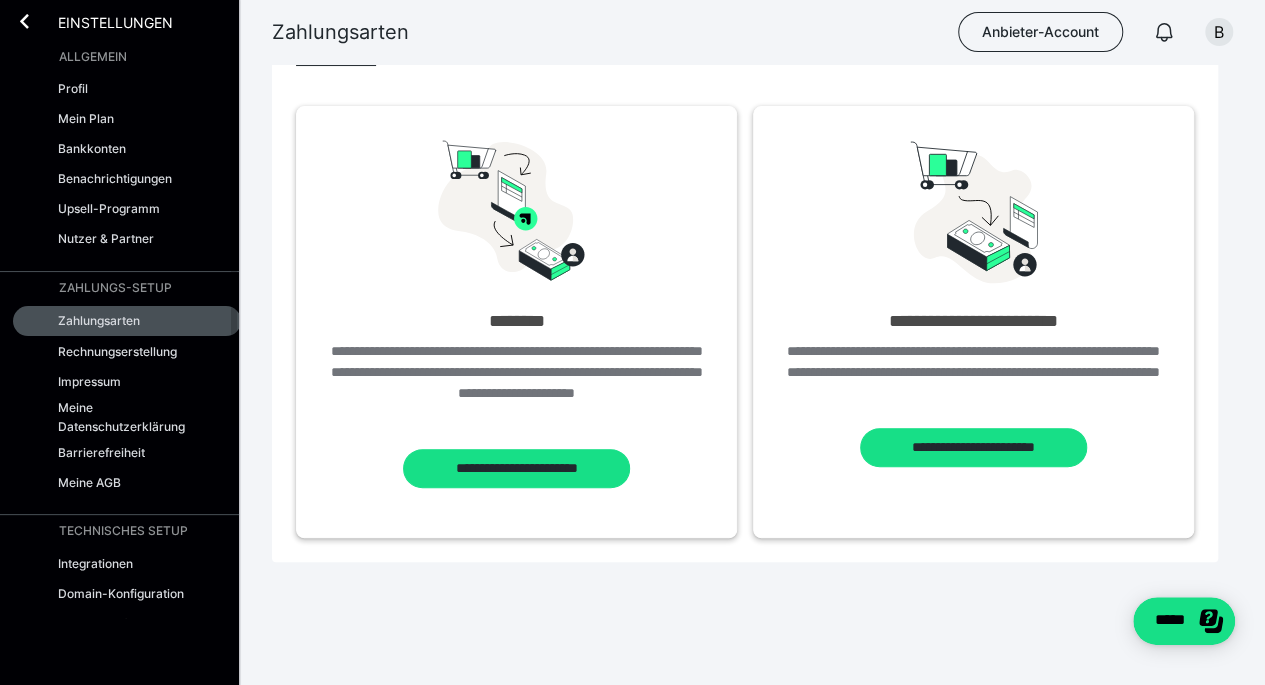 scroll, scrollTop: 0, scrollLeft: 0, axis: both 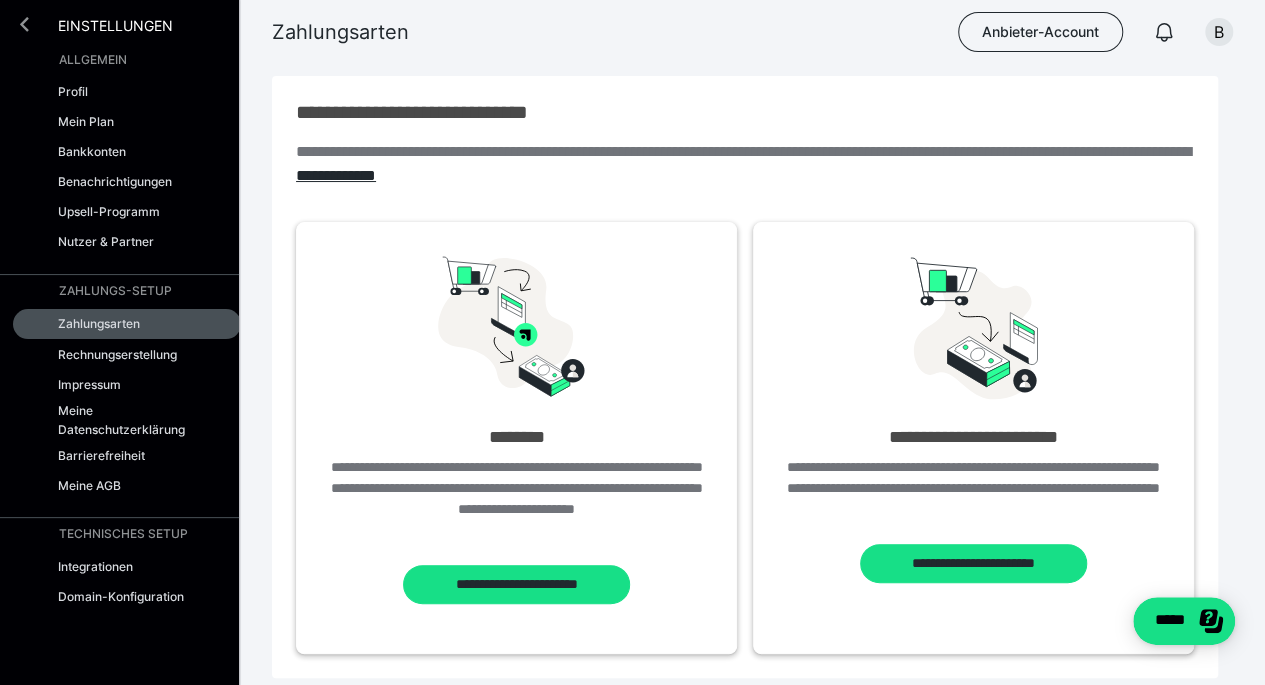 click at bounding box center [24, 24] 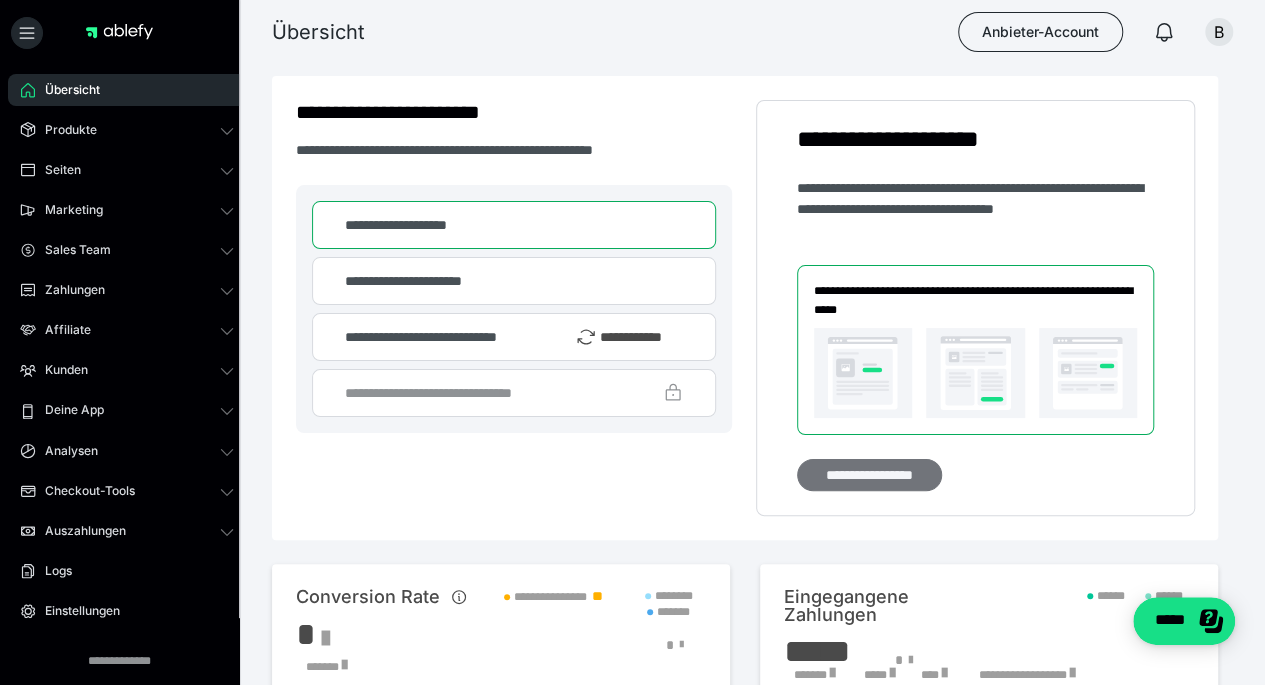 click on "**********" at bounding box center (869, 474) 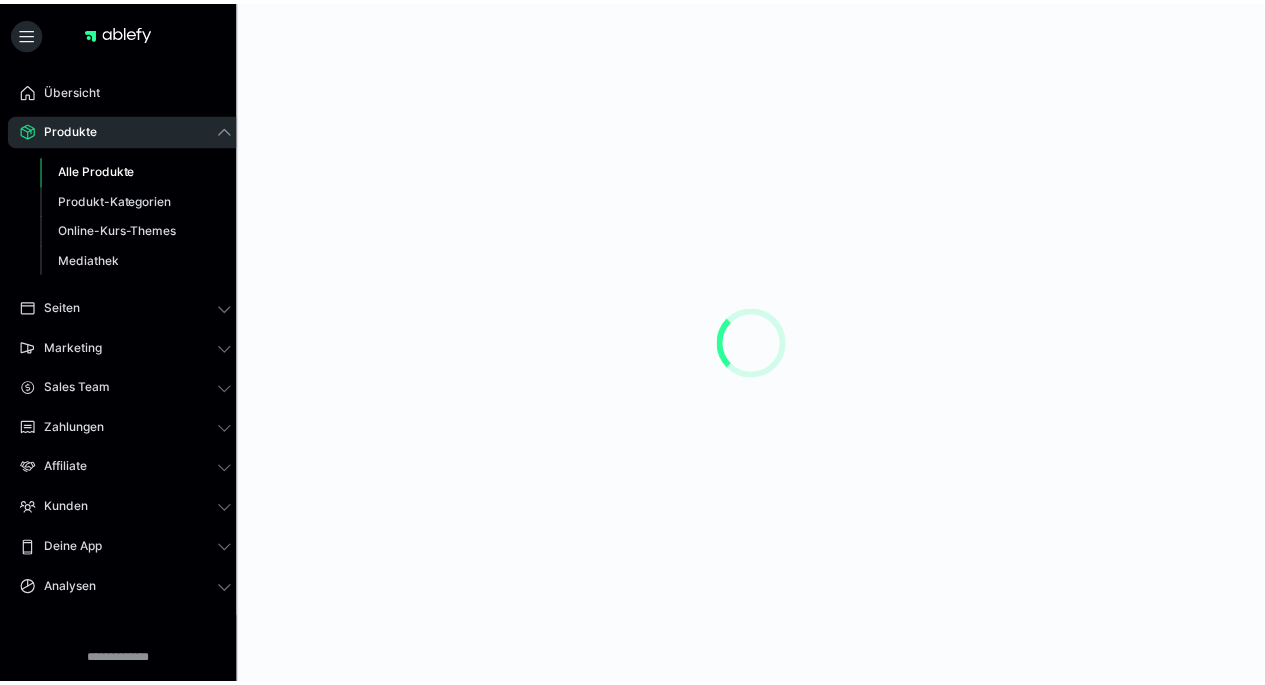 scroll, scrollTop: 0, scrollLeft: 0, axis: both 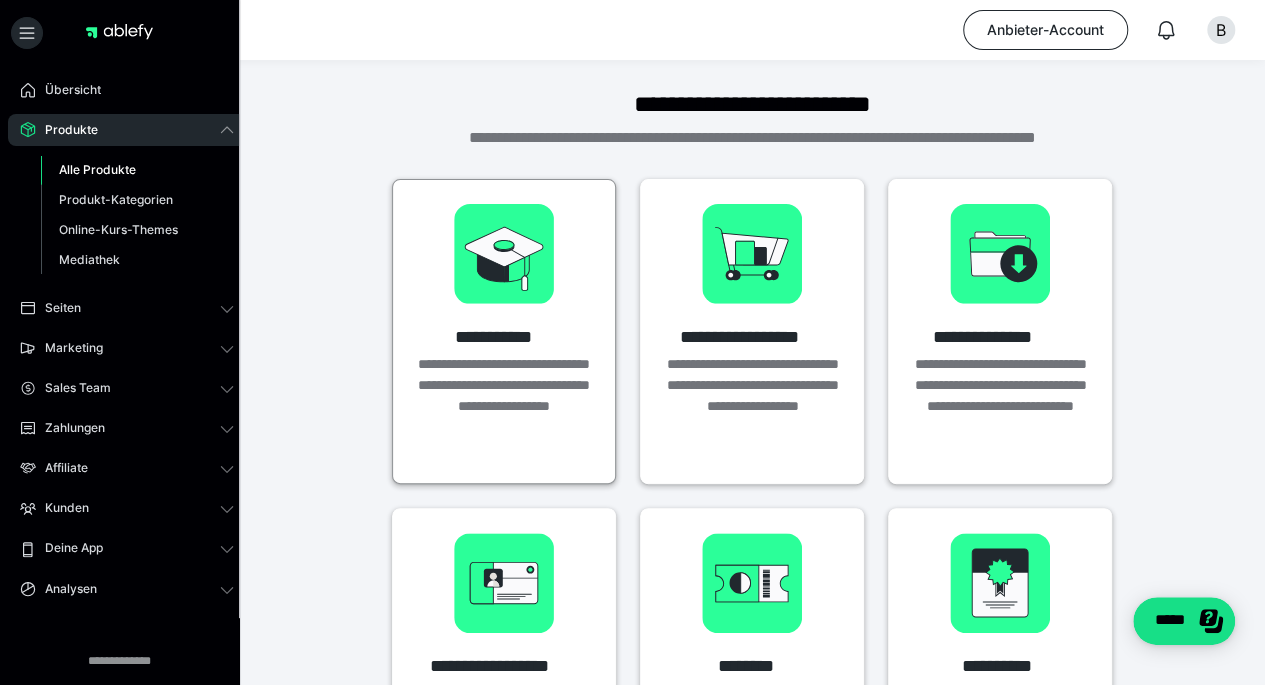 click at bounding box center [504, 254] 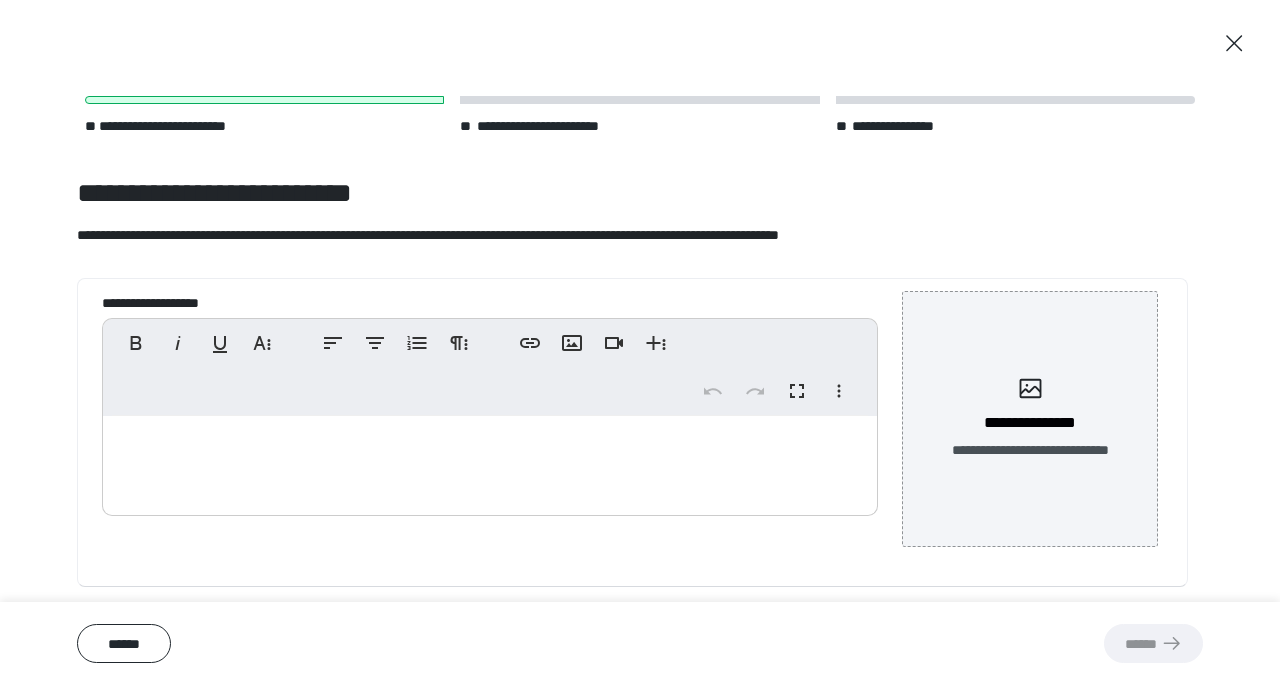scroll, scrollTop: 0, scrollLeft: 0, axis: both 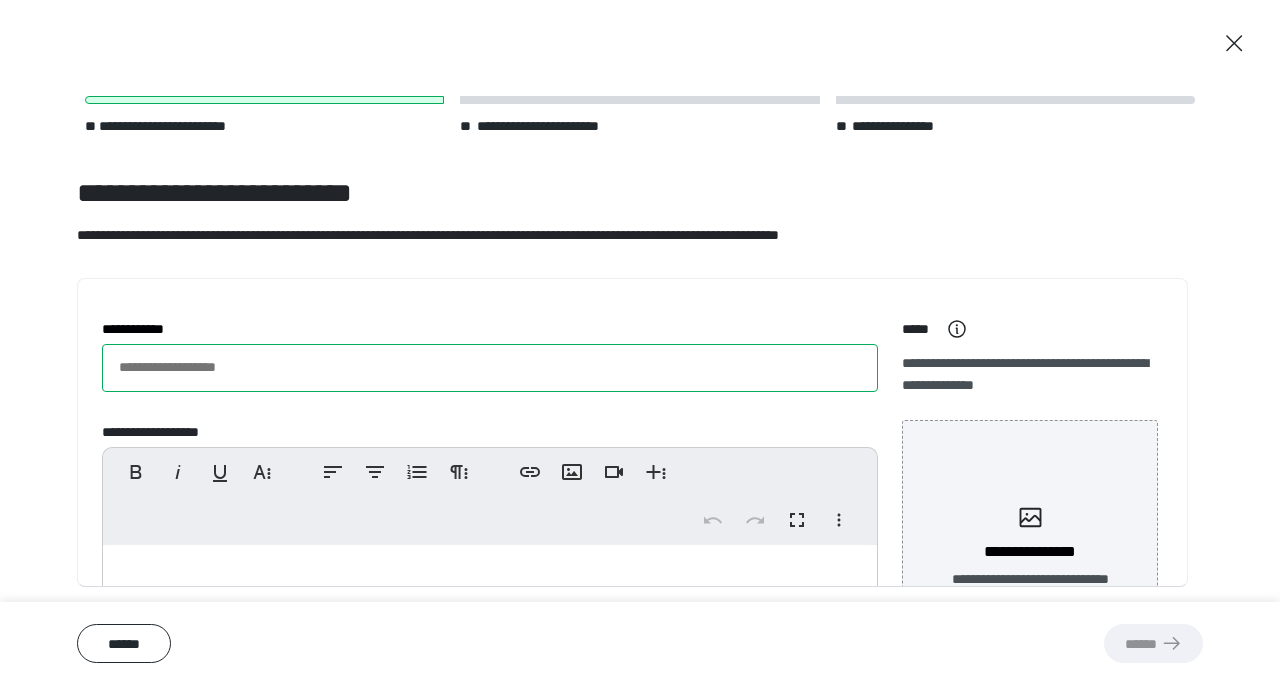 click on "**********" at bounding box center [490, 368] 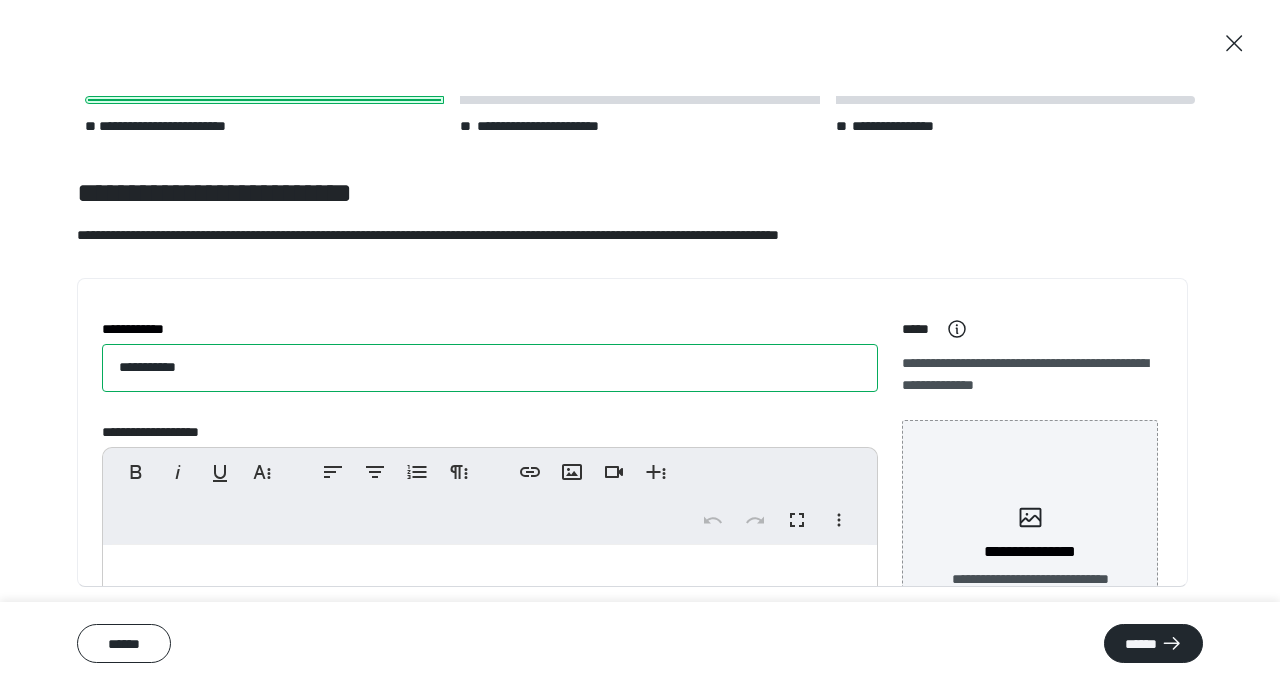 click on "**********" at bounding box center (490, 368) 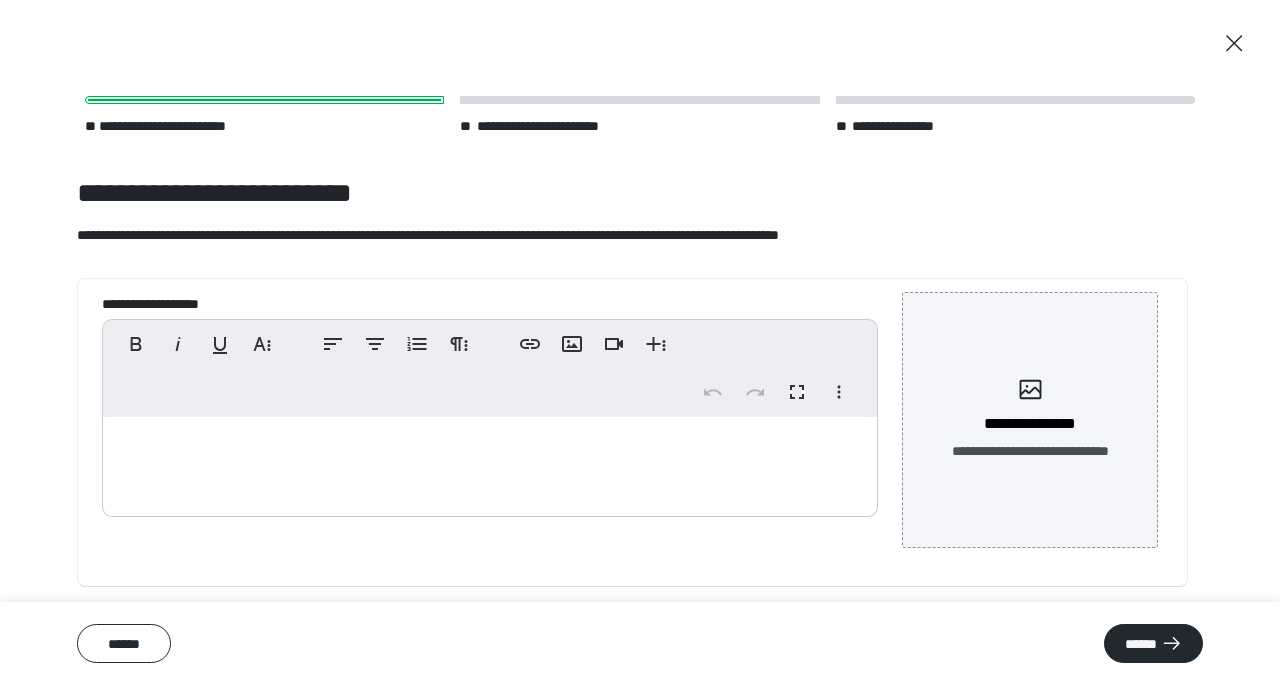 scroll, scrollTop: 129, scrollLeft: 0, axis: vertical 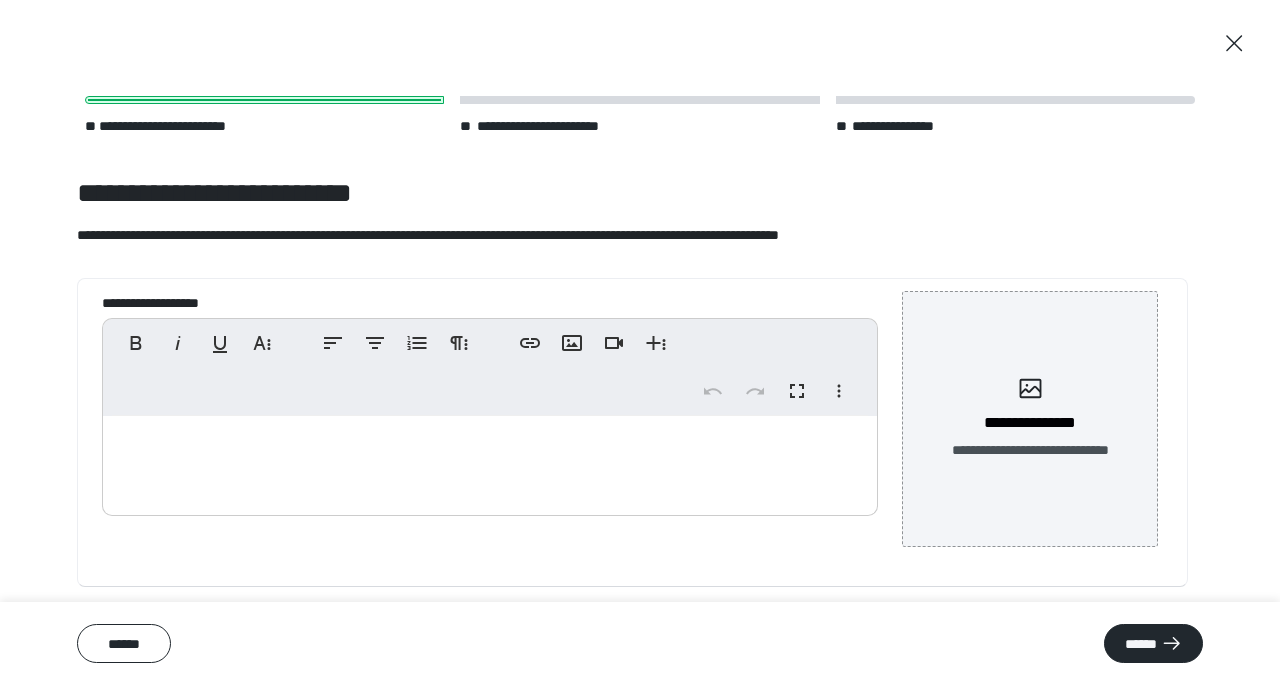 type on "**********" 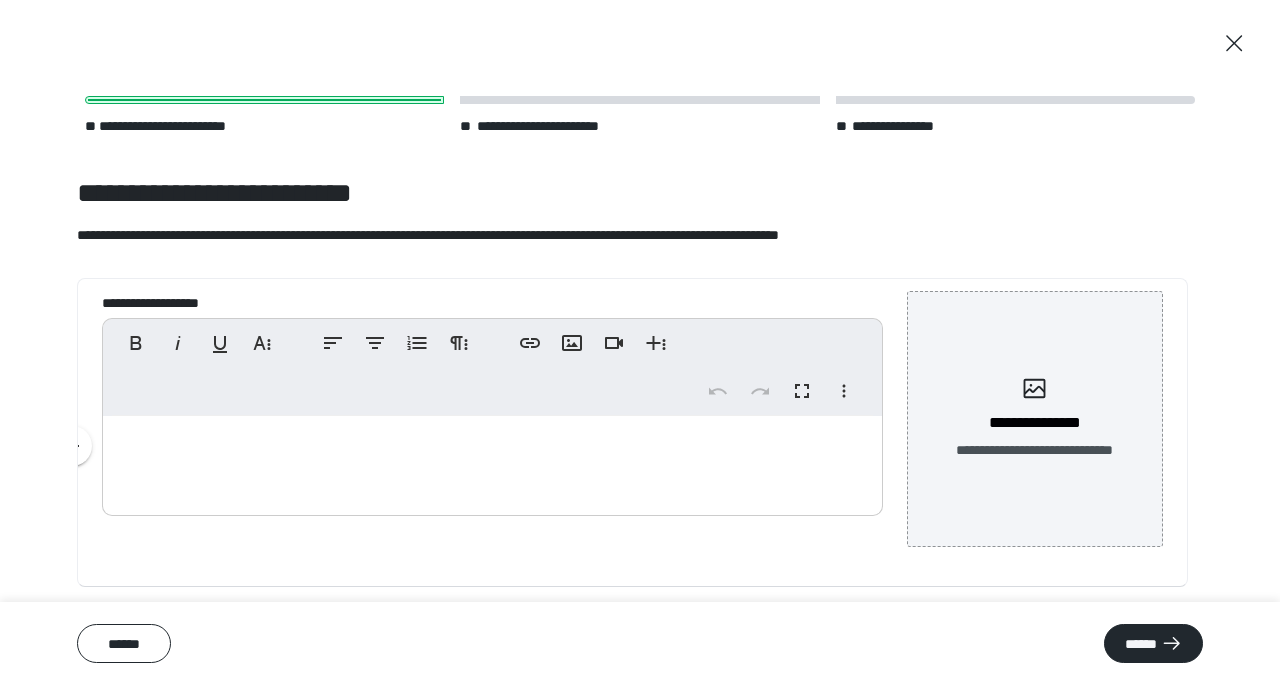 type 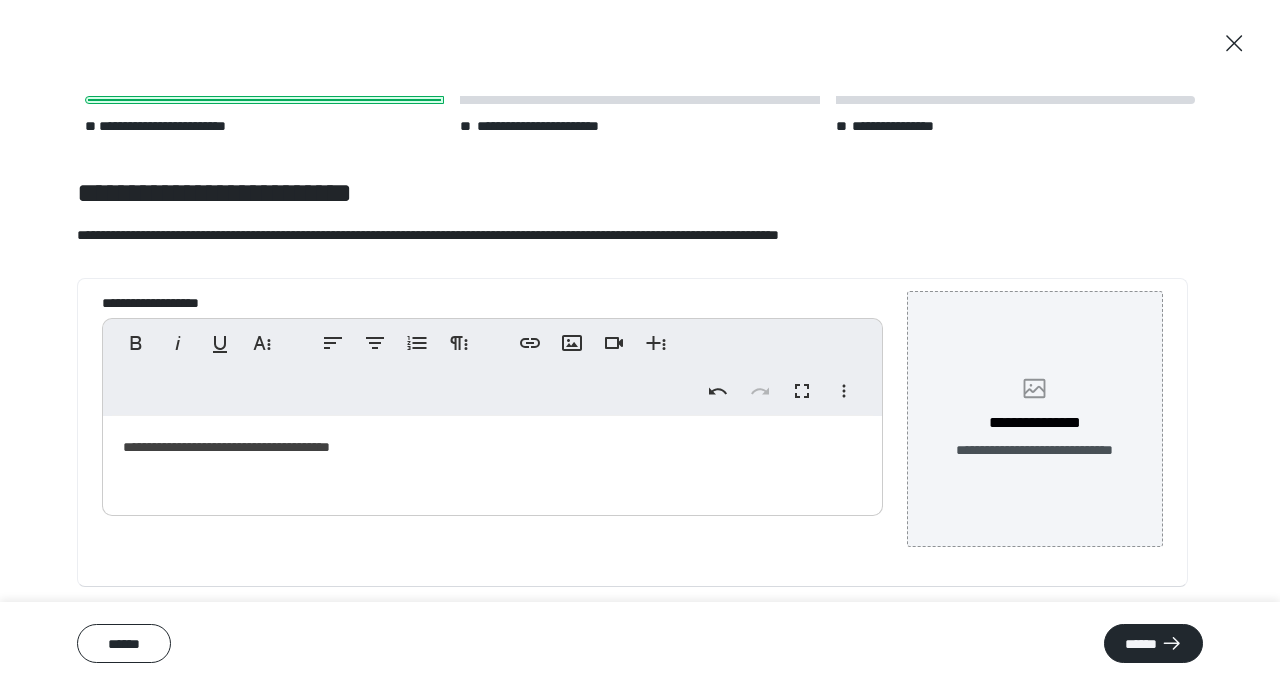 click on "**********" at bounding box center [1034, 450] 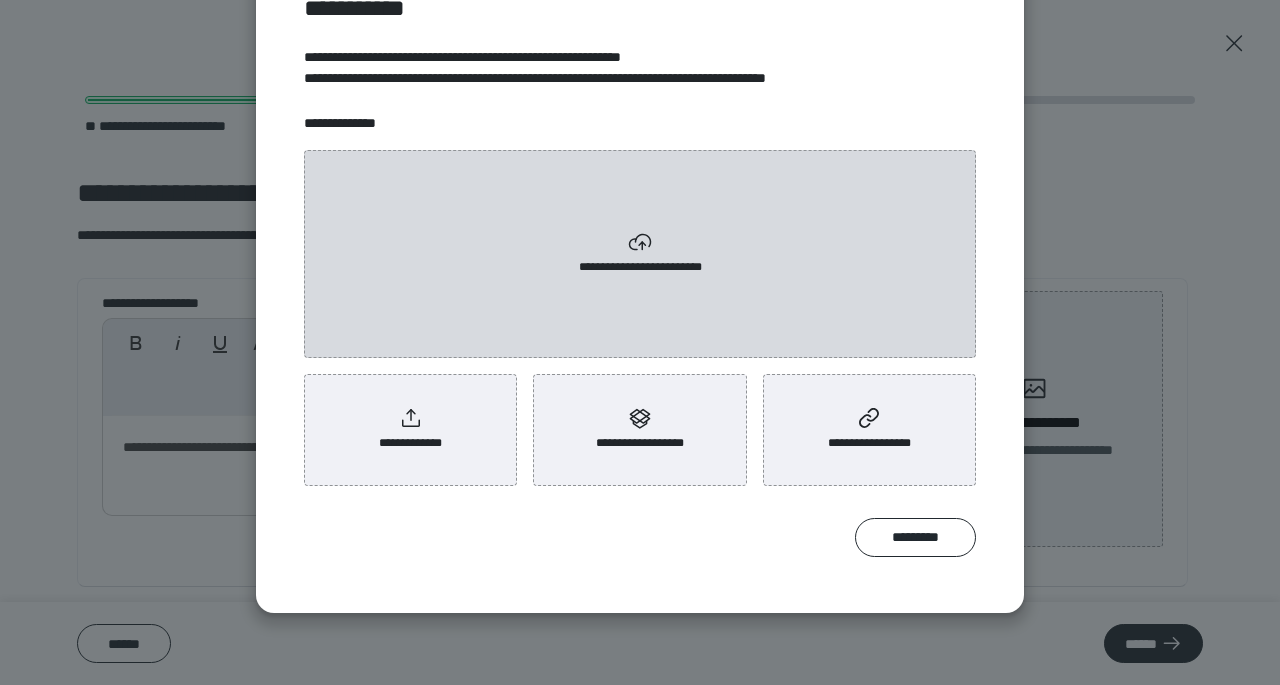 scroll, scrollTop: 0, scrollLeft: 0, axis: both 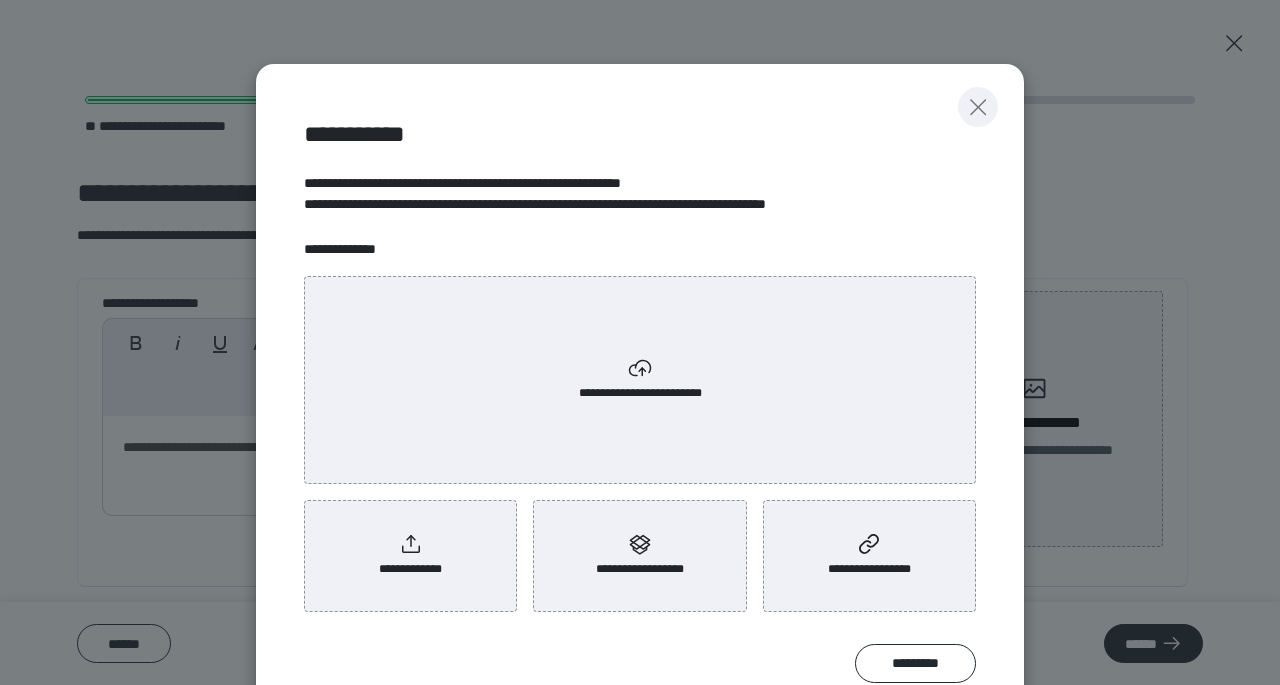 click 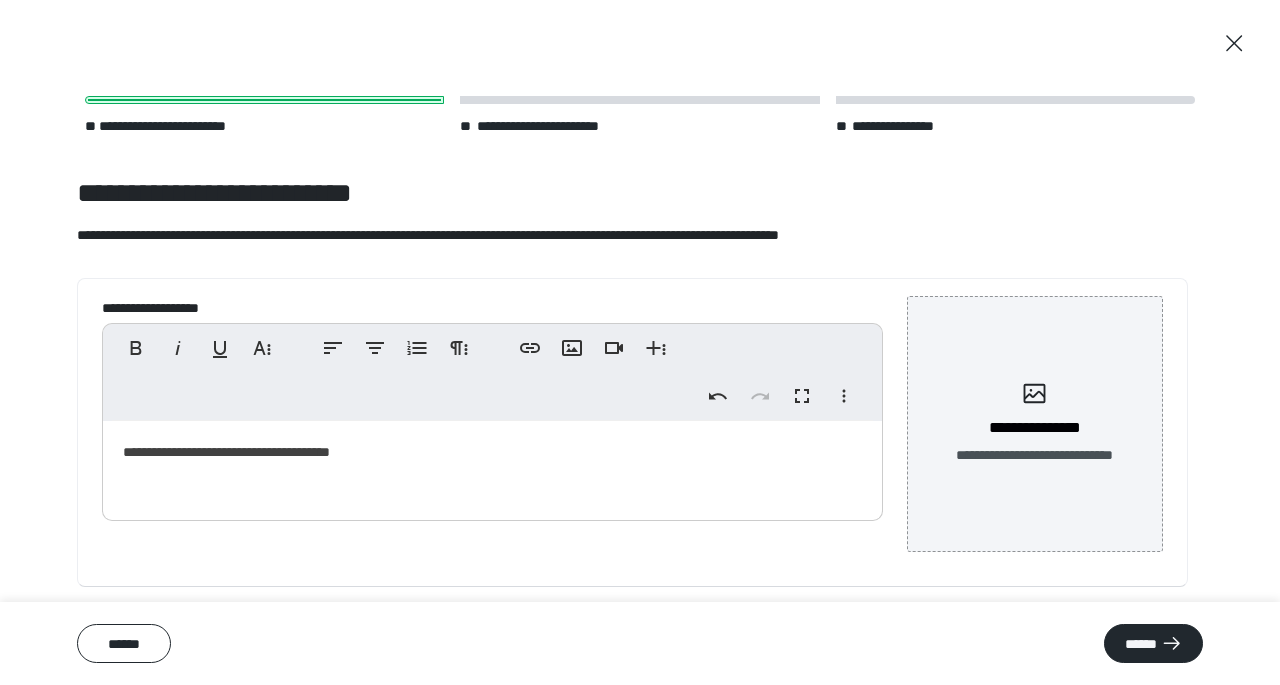 scroll, scrollTop: 129, scrollLeft: 0, axis: vertical 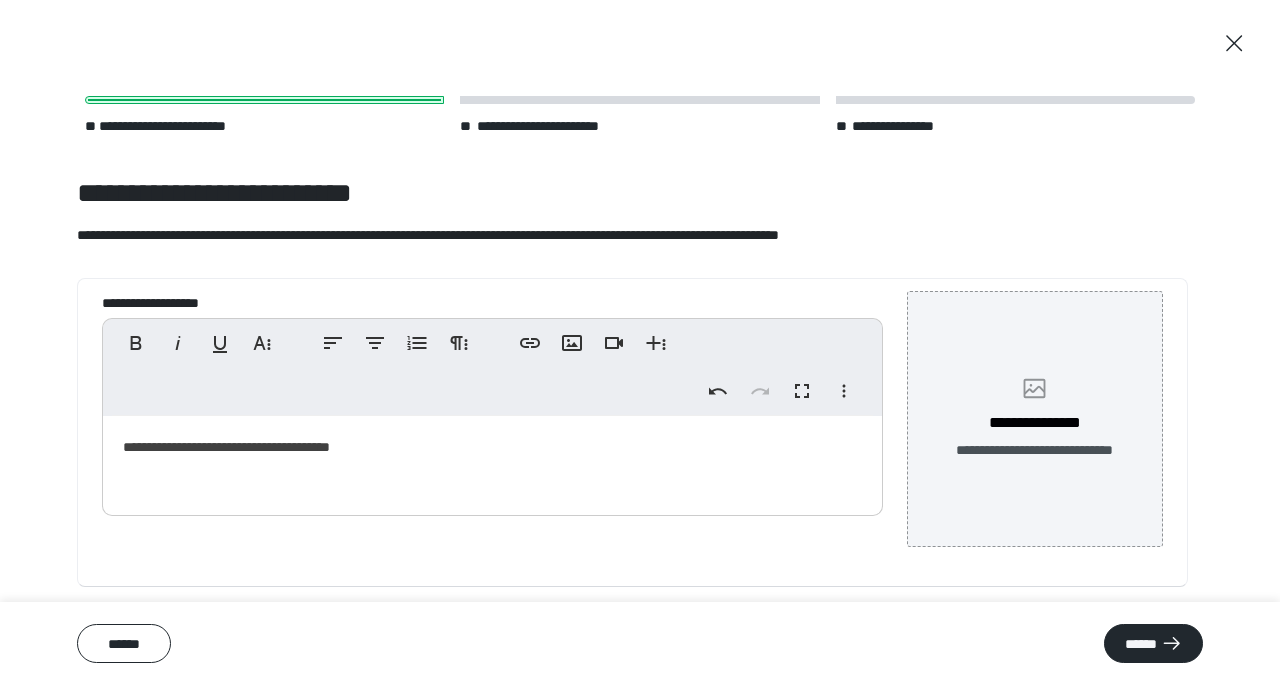 click on "**********" at bounding box center (1035, 423) 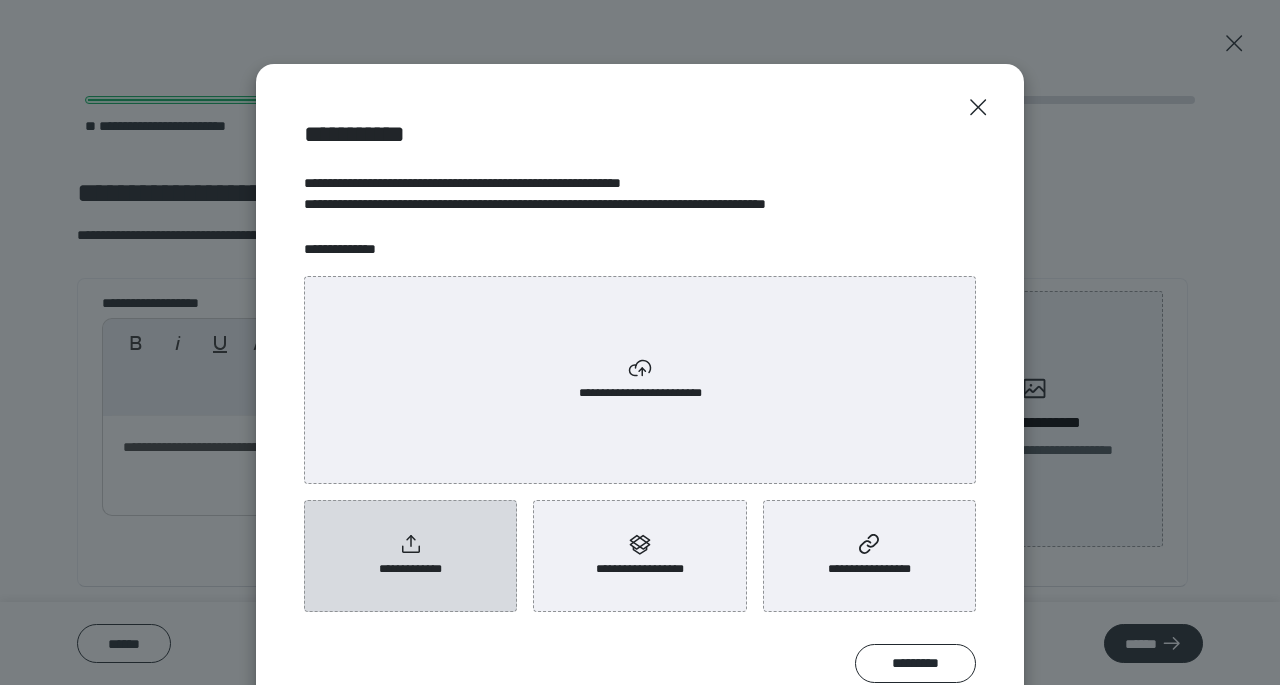 click 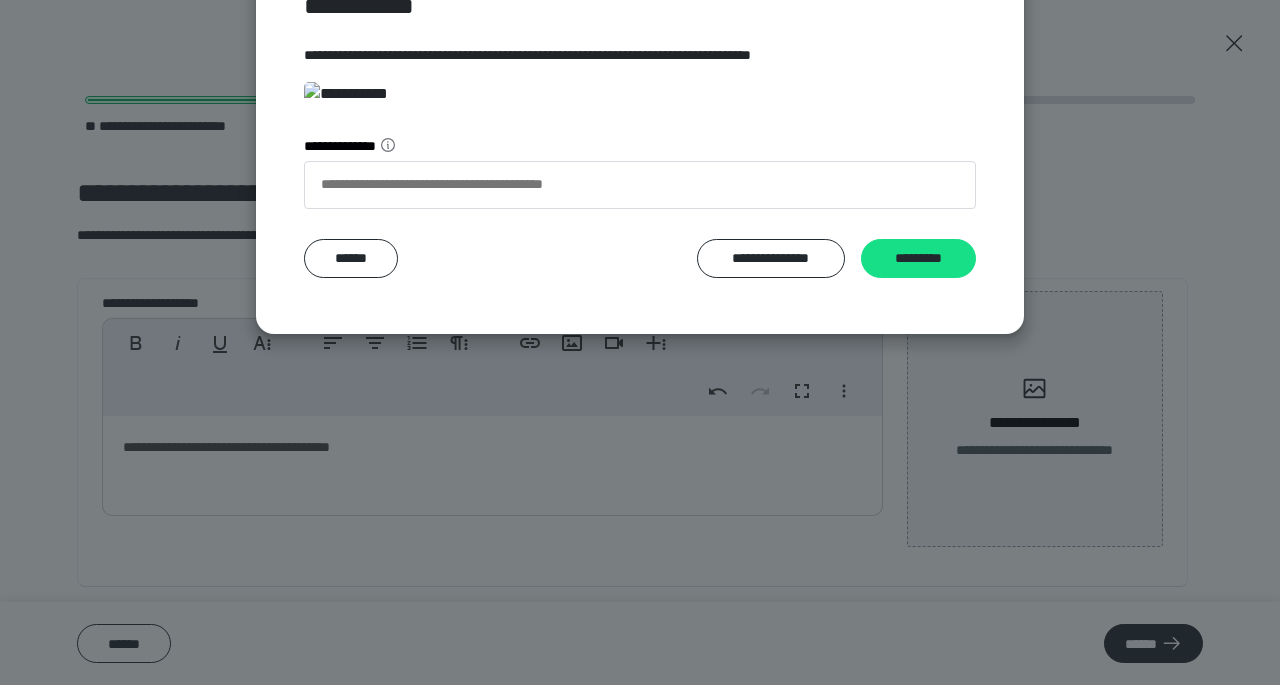 scroll, scrollTop: 256, scrollLeft: 0, axis: vertical 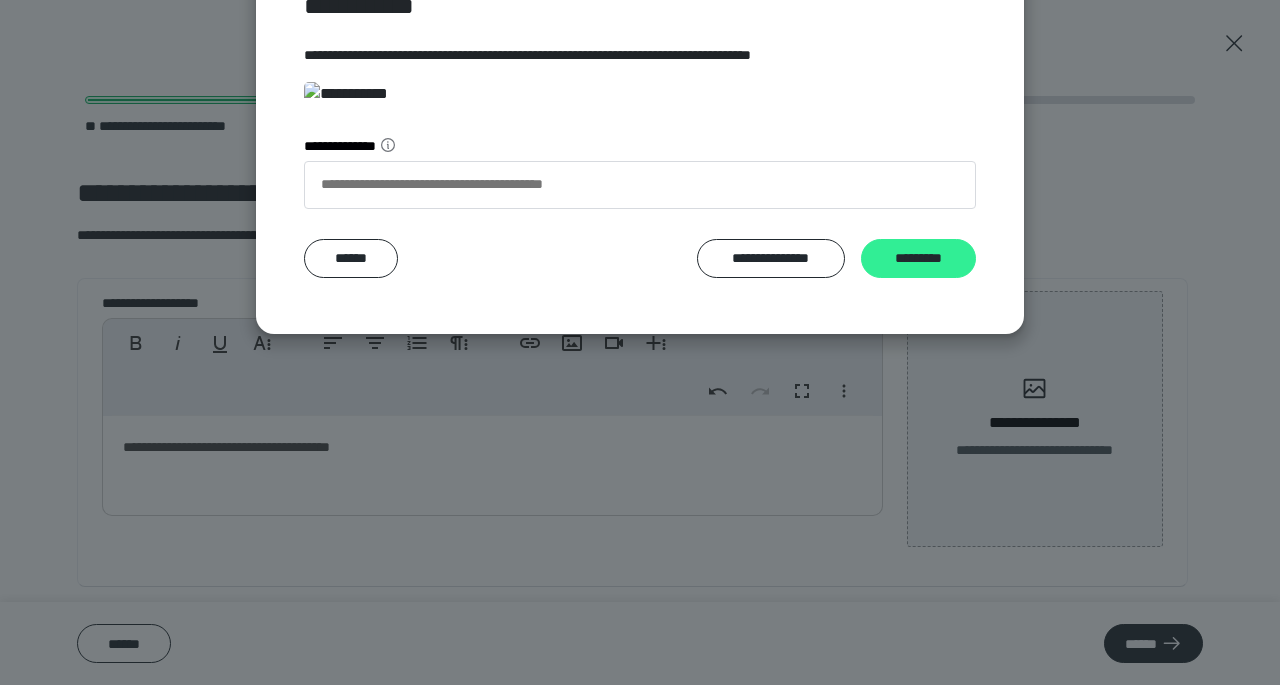 click on "*********" at bounding box center [918, 258] 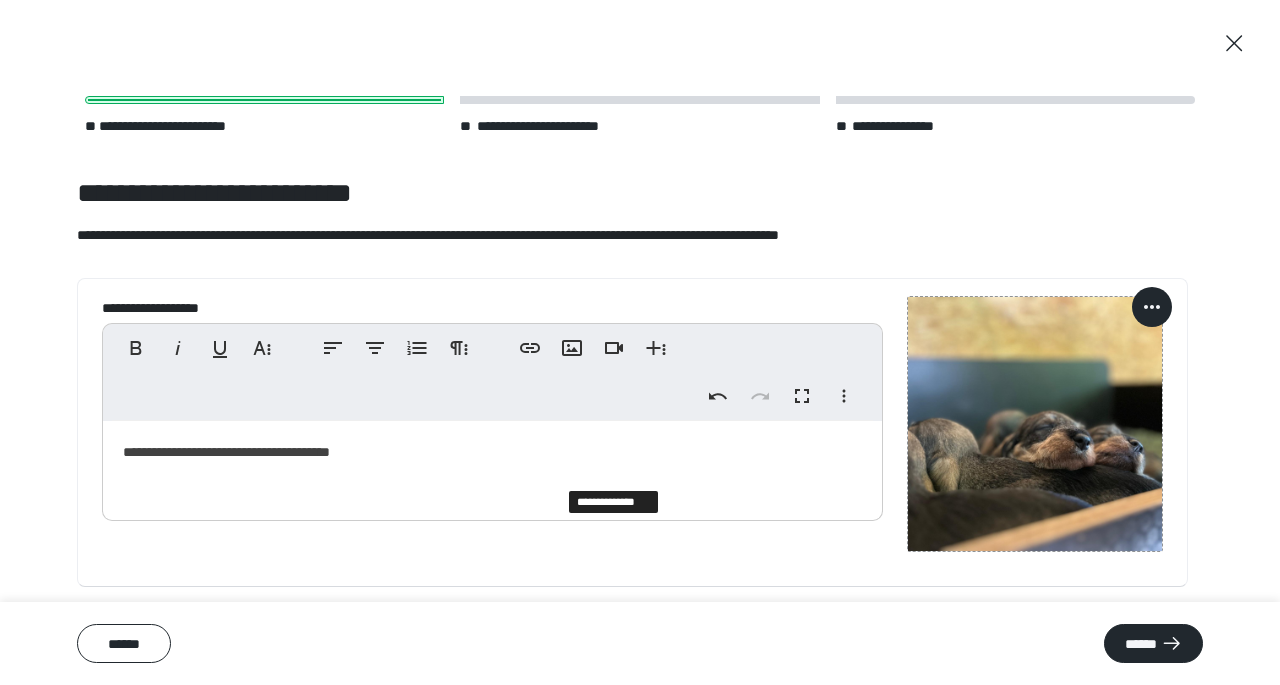 scroll, scrollTop: 129, scrollLeft: 0, axis: vertical 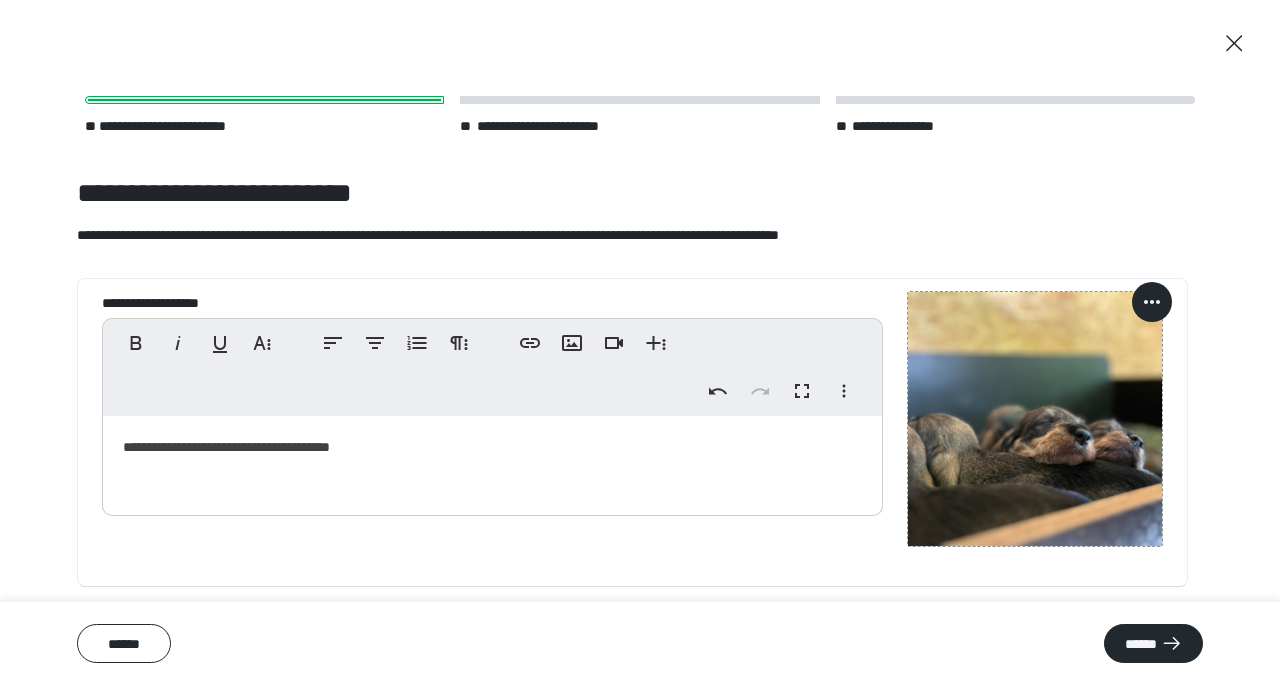click on "**********" at bounding box center (485, 461) 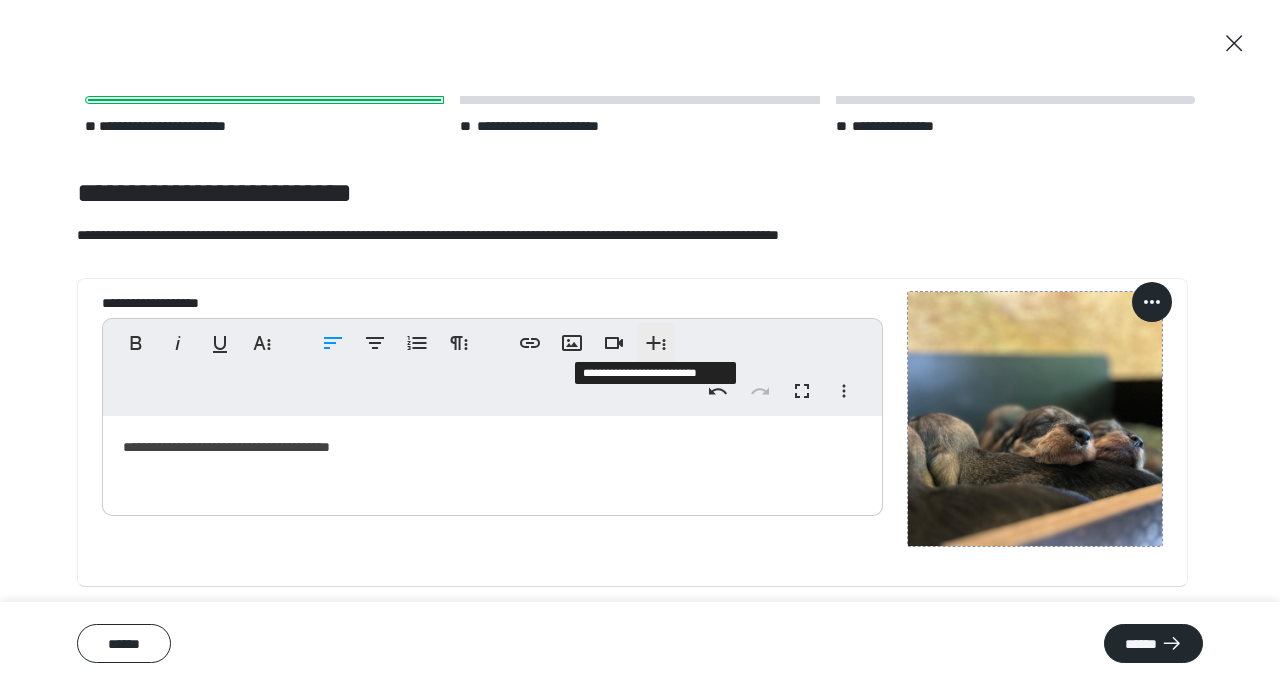 click 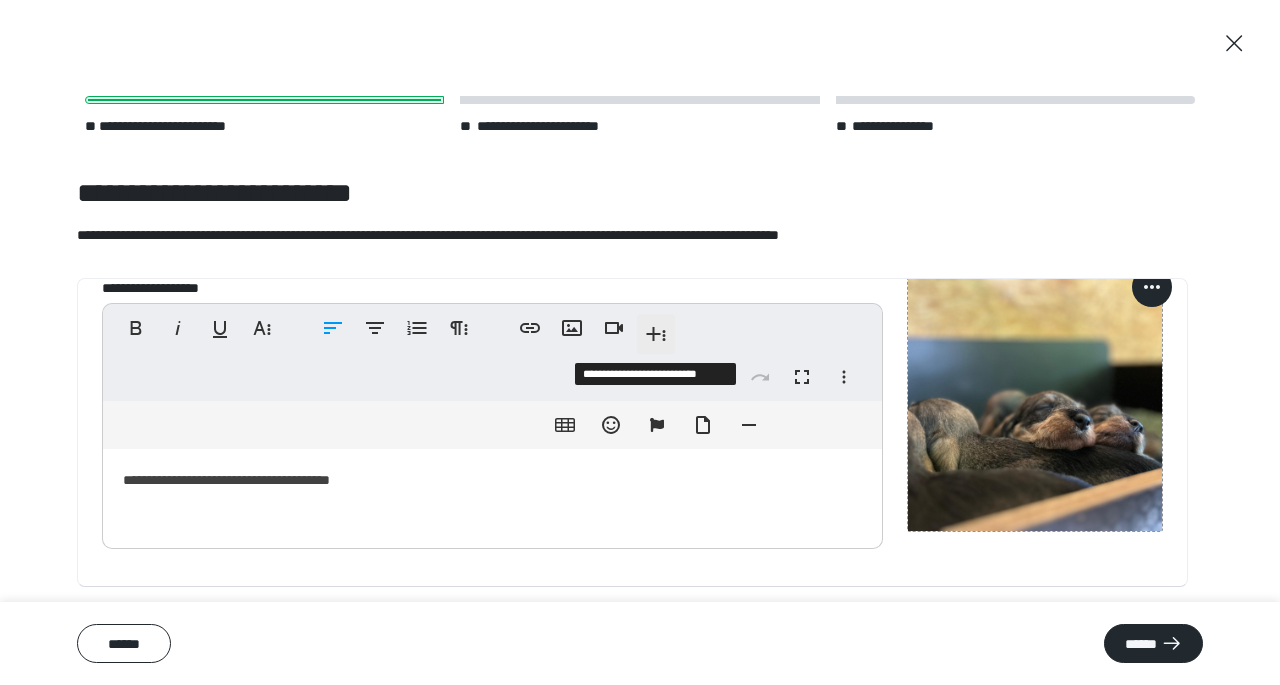scroll, scrollTop: 145, scrollLeft: 0, axis: vertical 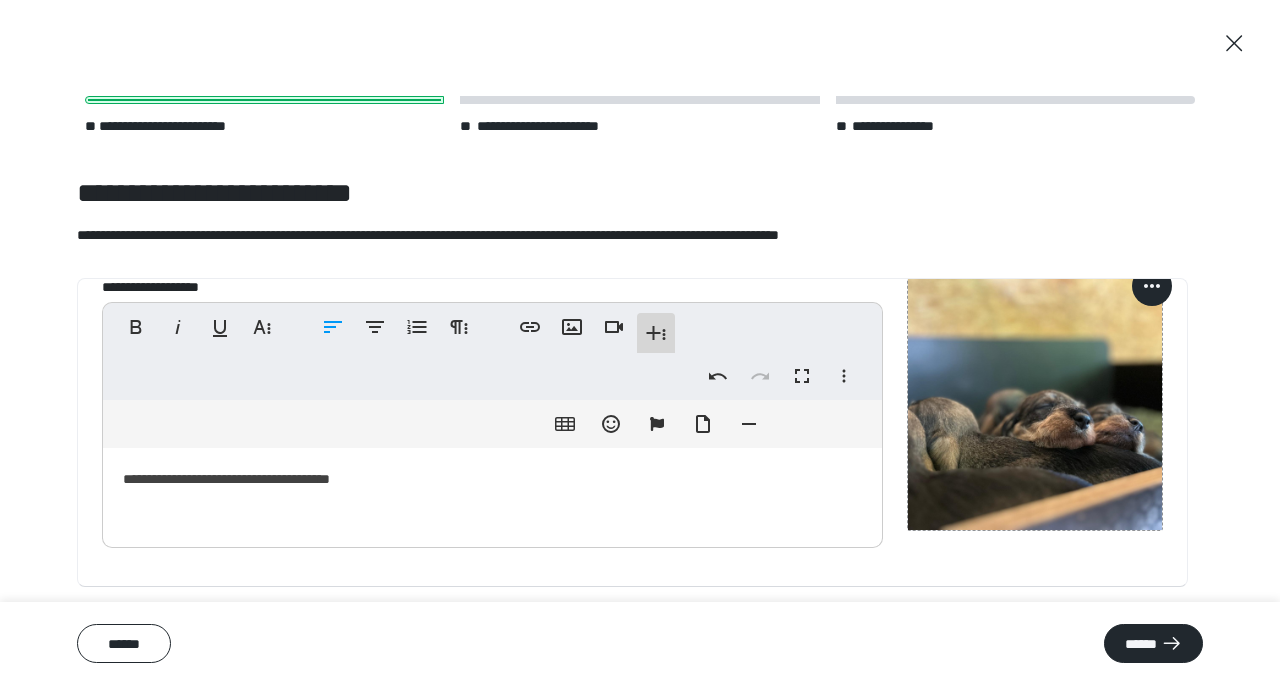 click 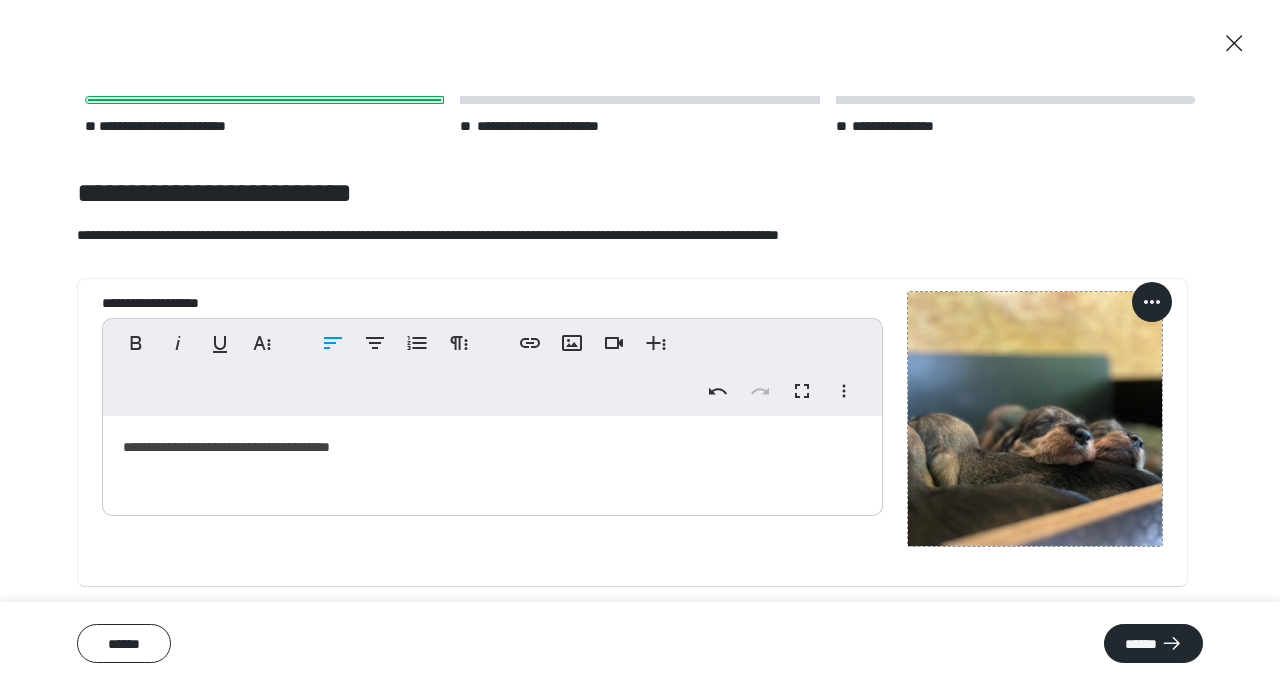 click on "**********" at bounding box center (485, 461) 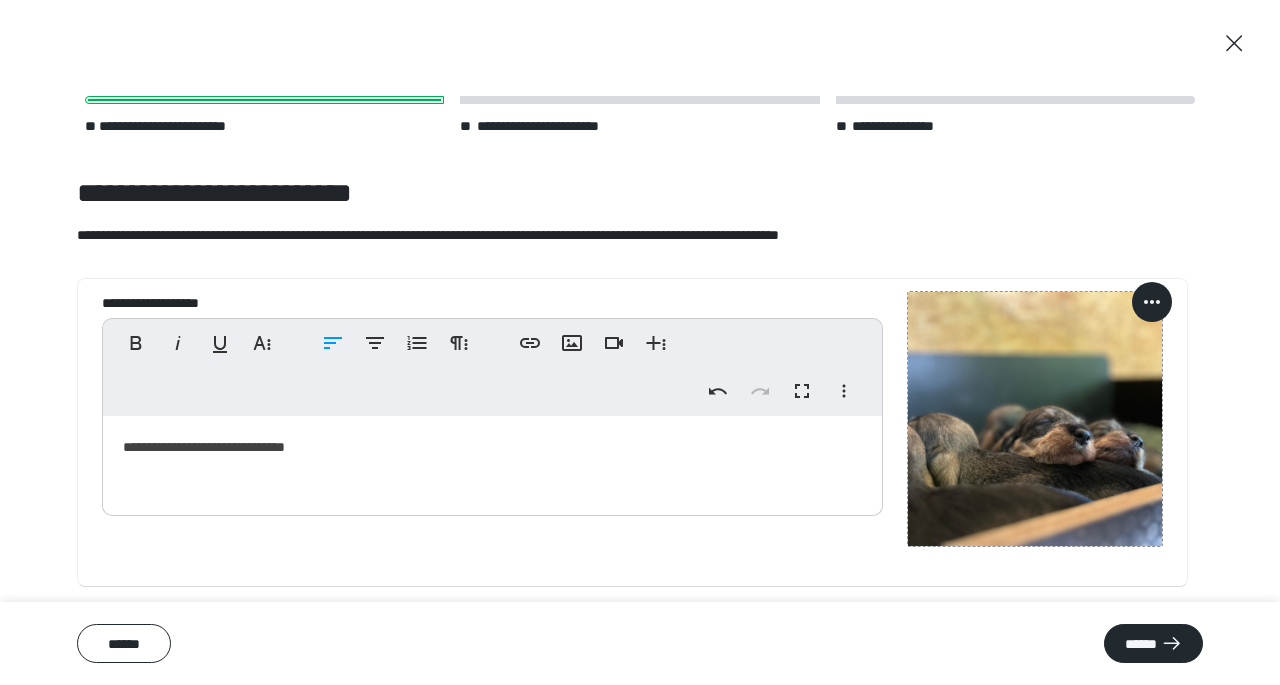 click on "**********" at bounding box center (485, 461) 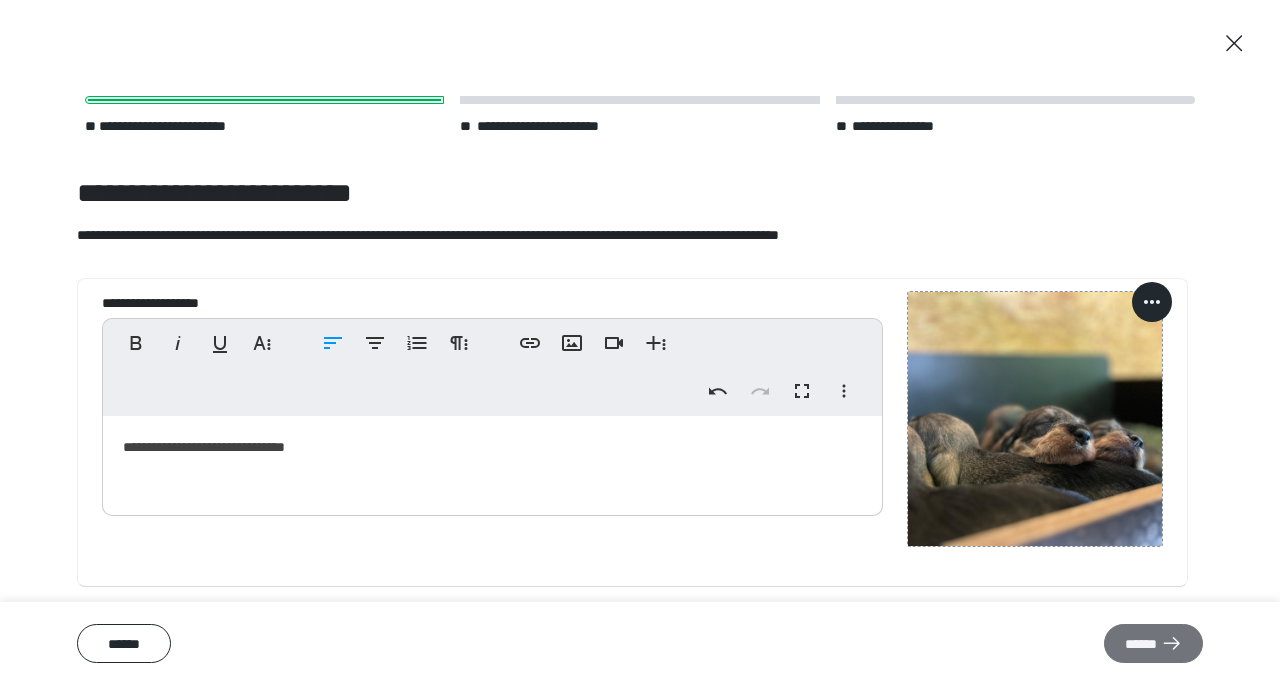 click on "******" at bounding box center [1153, 643] 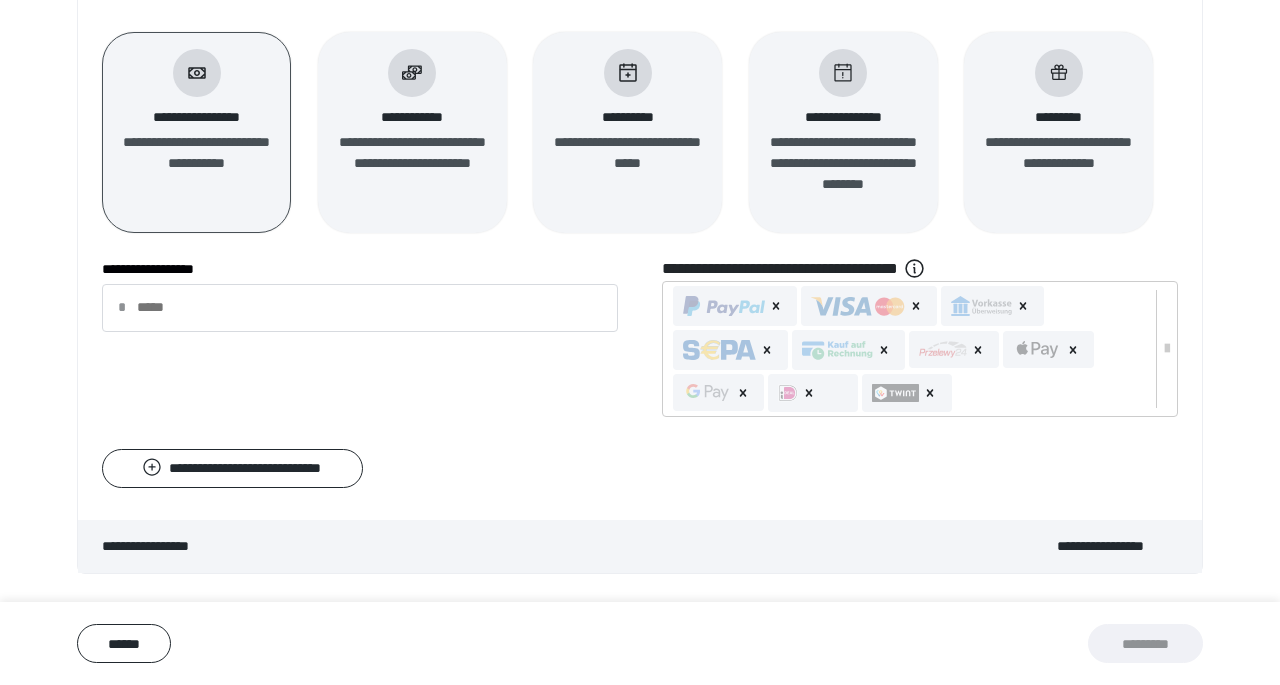 scroll, scrollTop: 300, scrollLeft: 0, axis: vertical 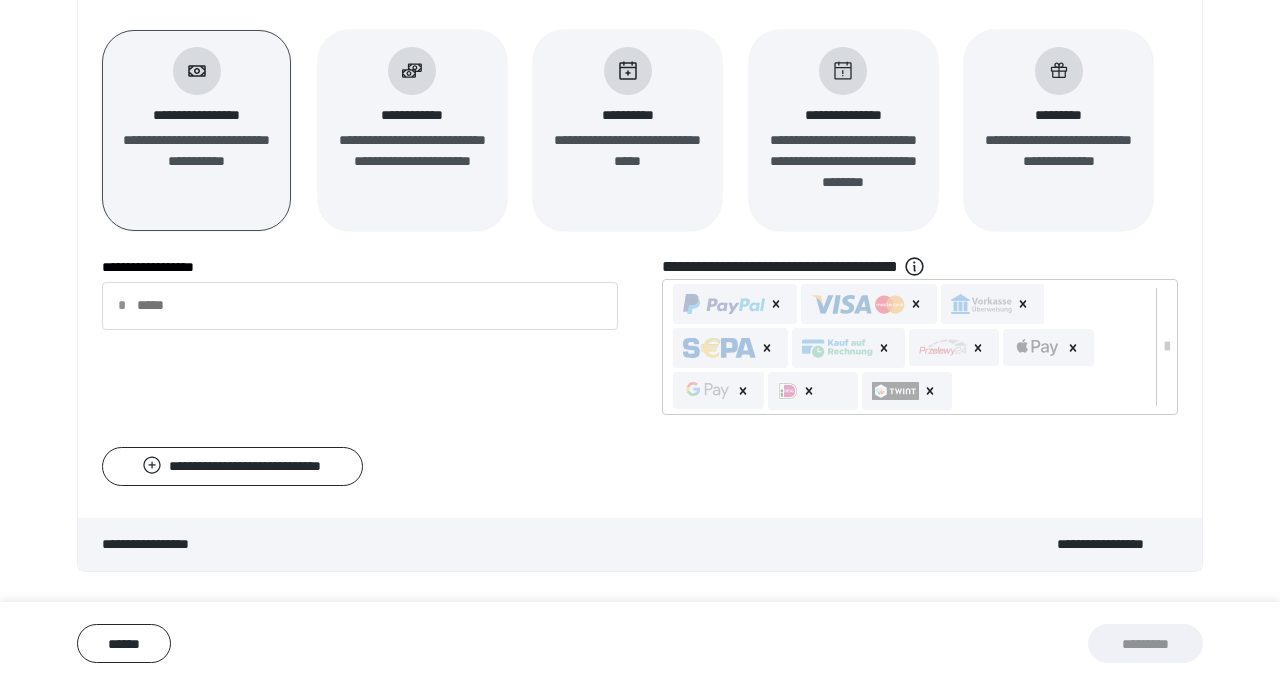 click on "**********" at bounding box center (413, 161) 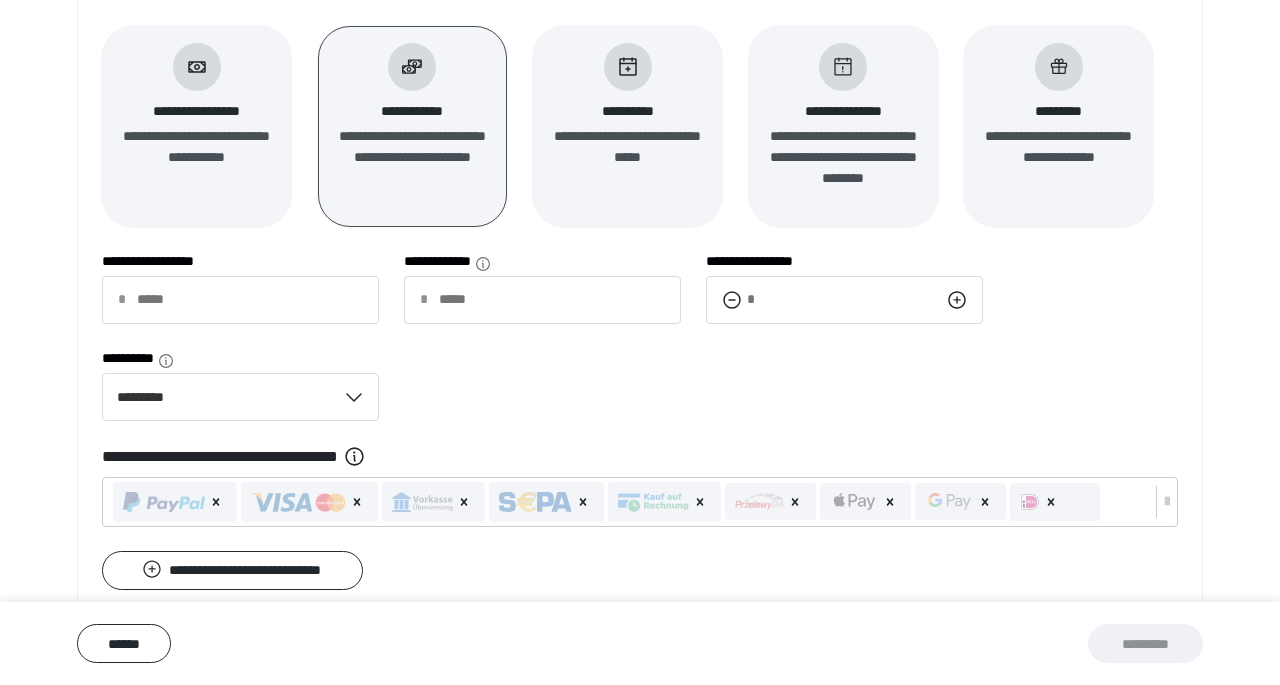 click on "**********" at bounding box center (197, 157) 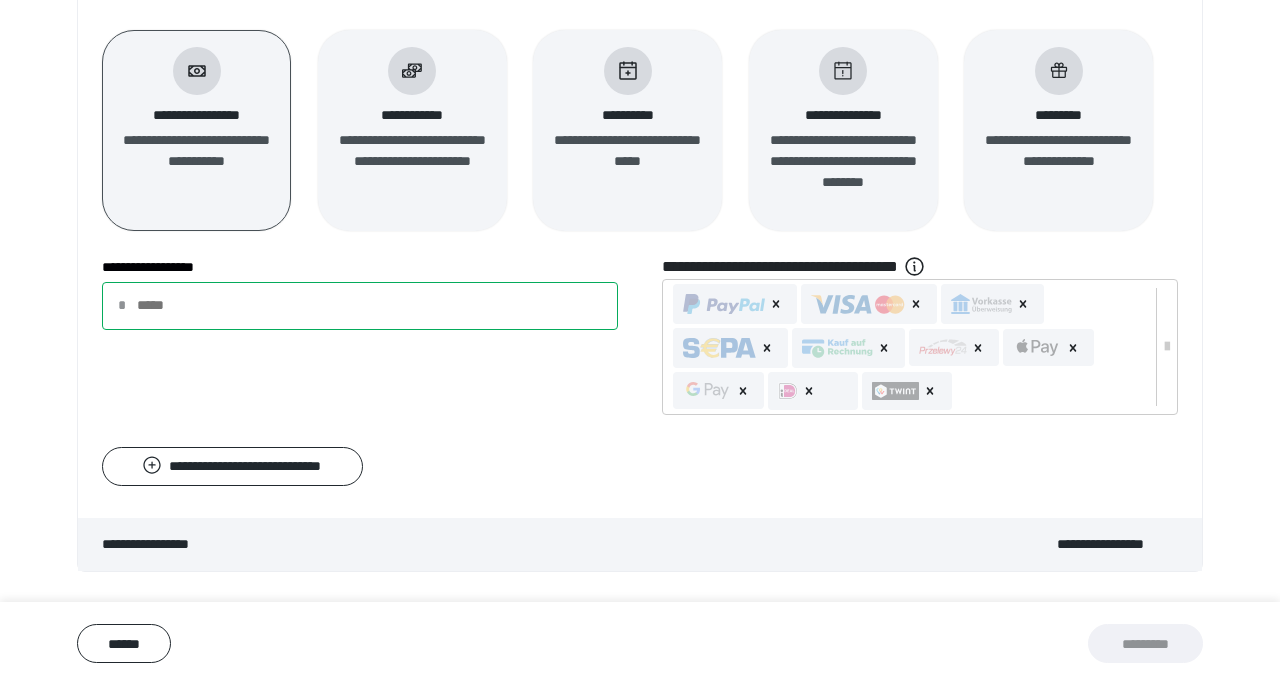 click on "**********" at bounding box center [360, 306] 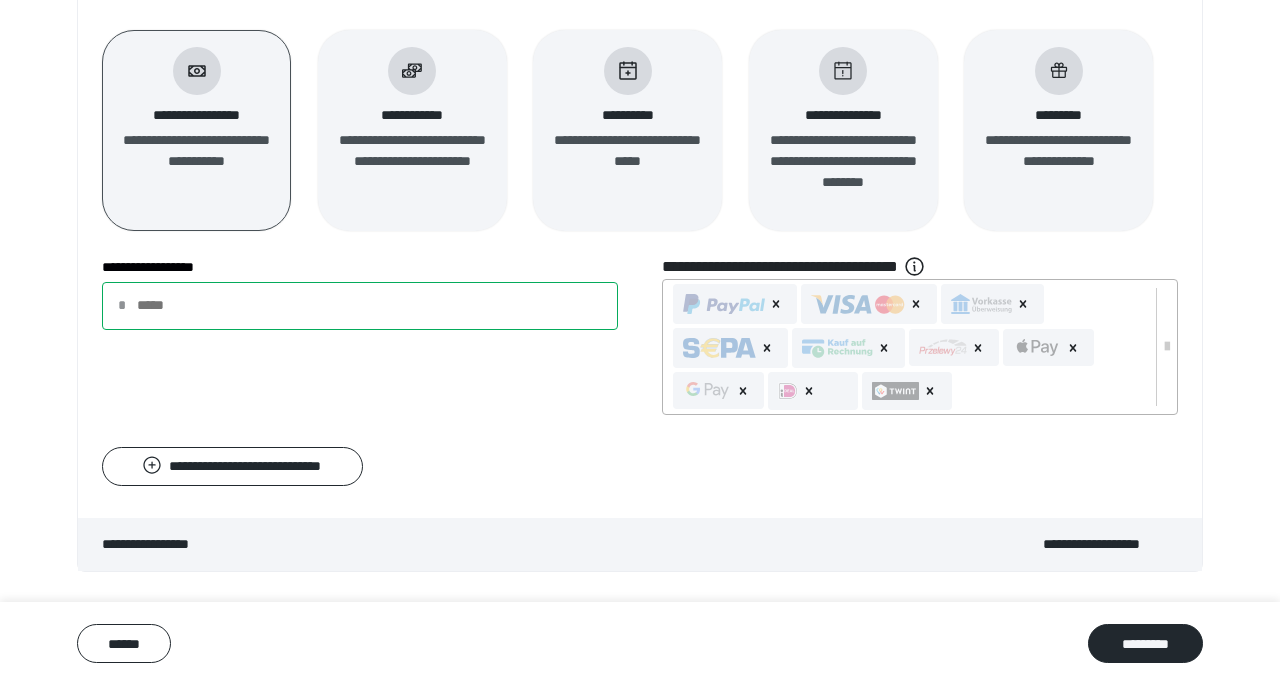 scroll, scrollTop: 519, scrollLeft: 0, axis: vertical 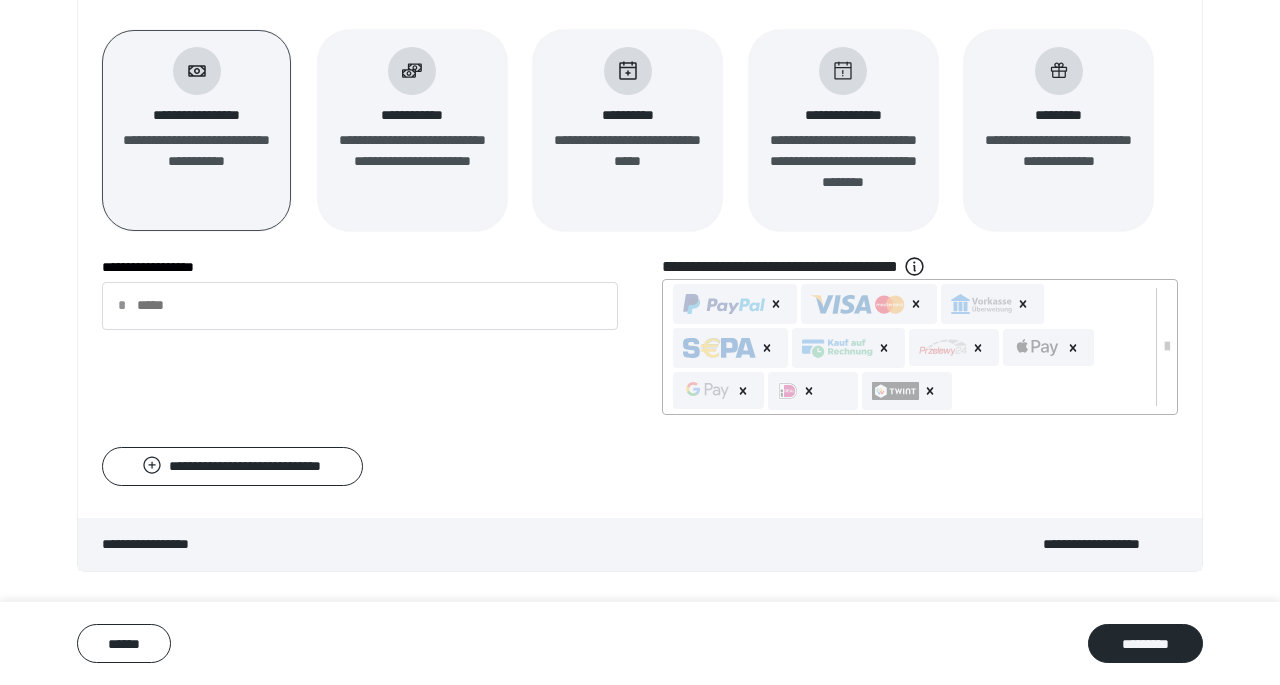 click at bounding box center [724, 304] 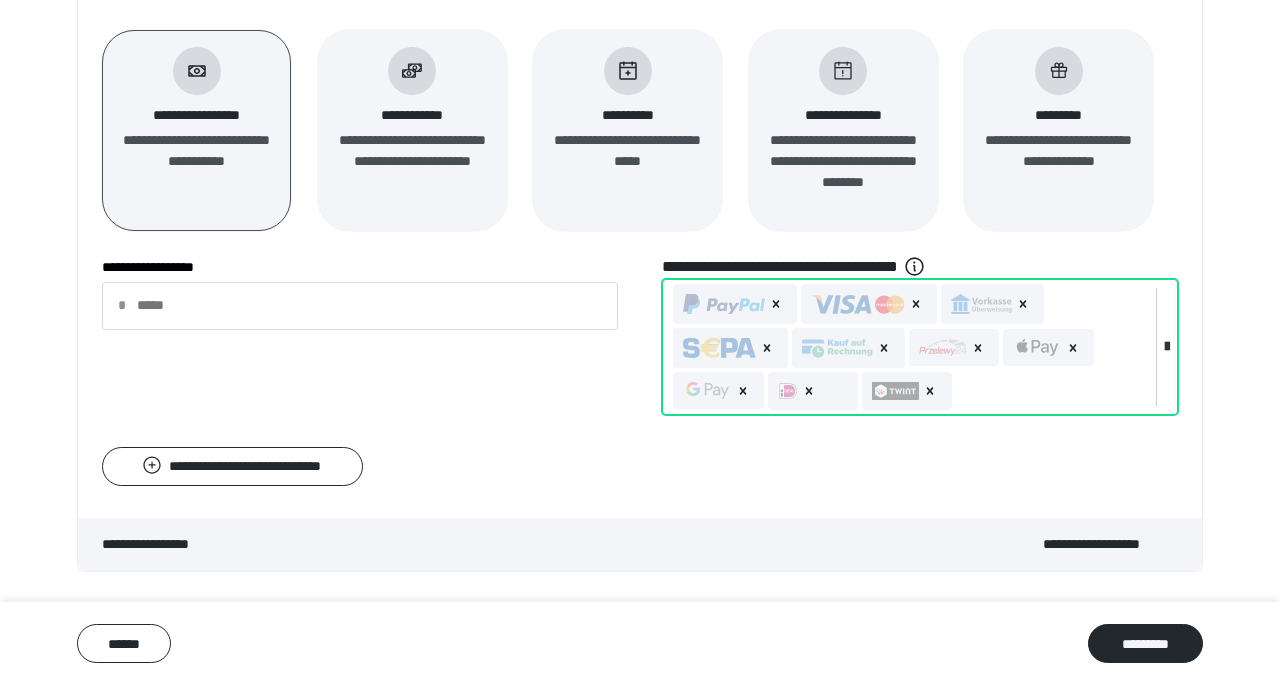 click at bounding box center [1167, 347] 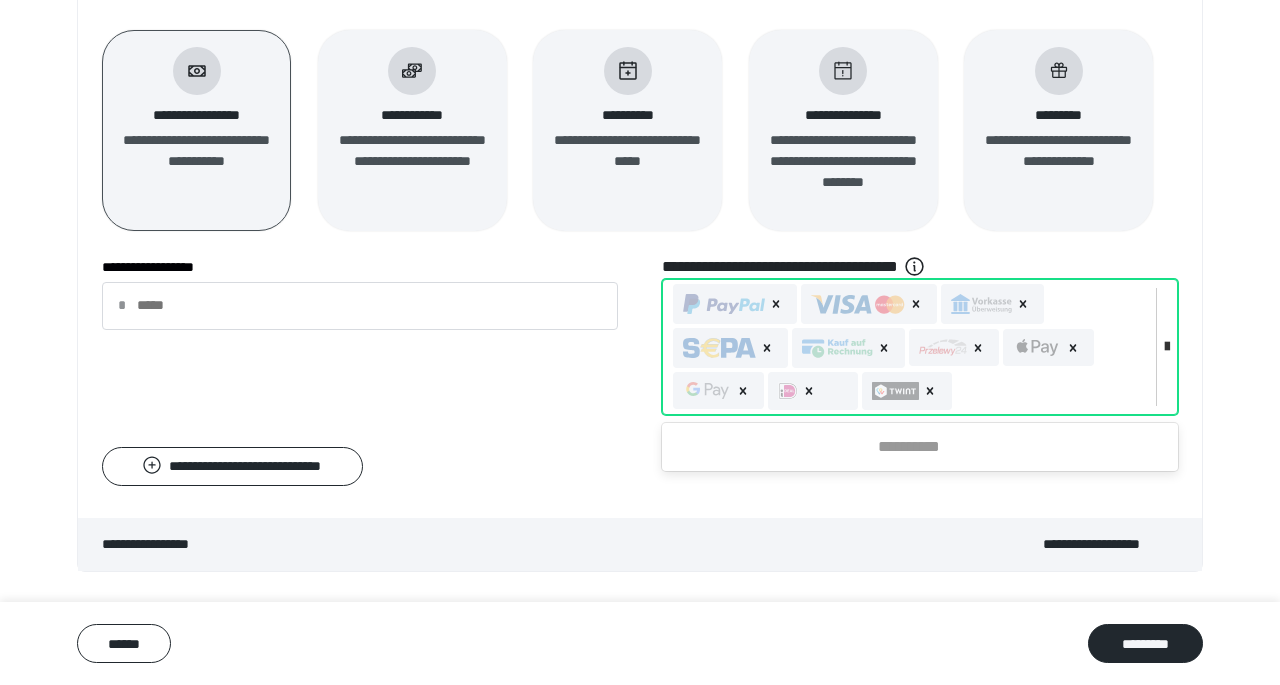 click at bounding box center [1167, 347] 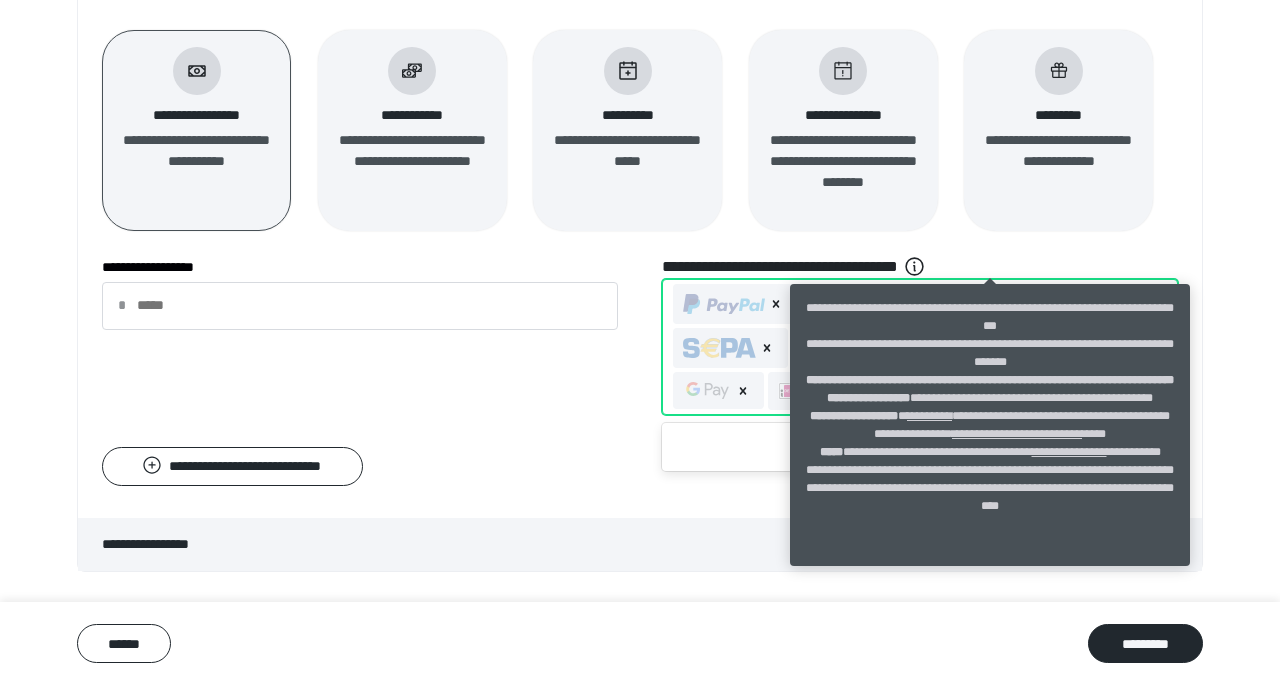 click on "****" at bounding box center [926, 398] 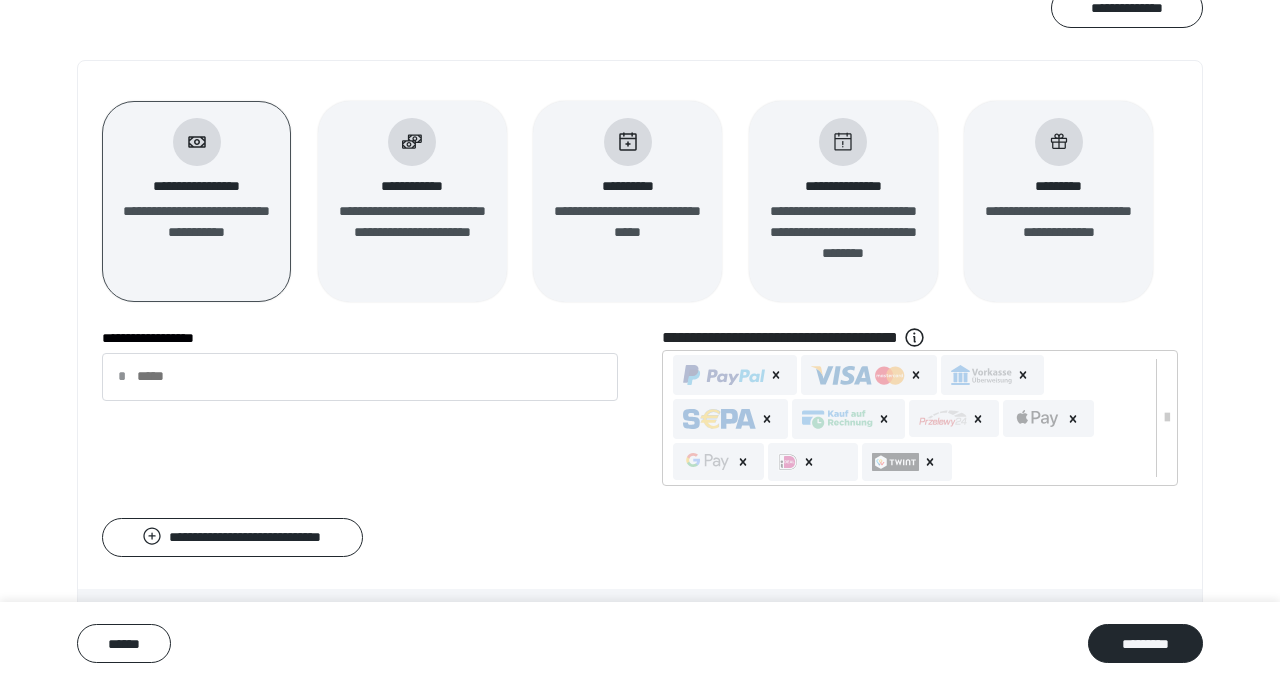 scroll, scrollTop: 119, scrollLeft: 0, axis: vertical 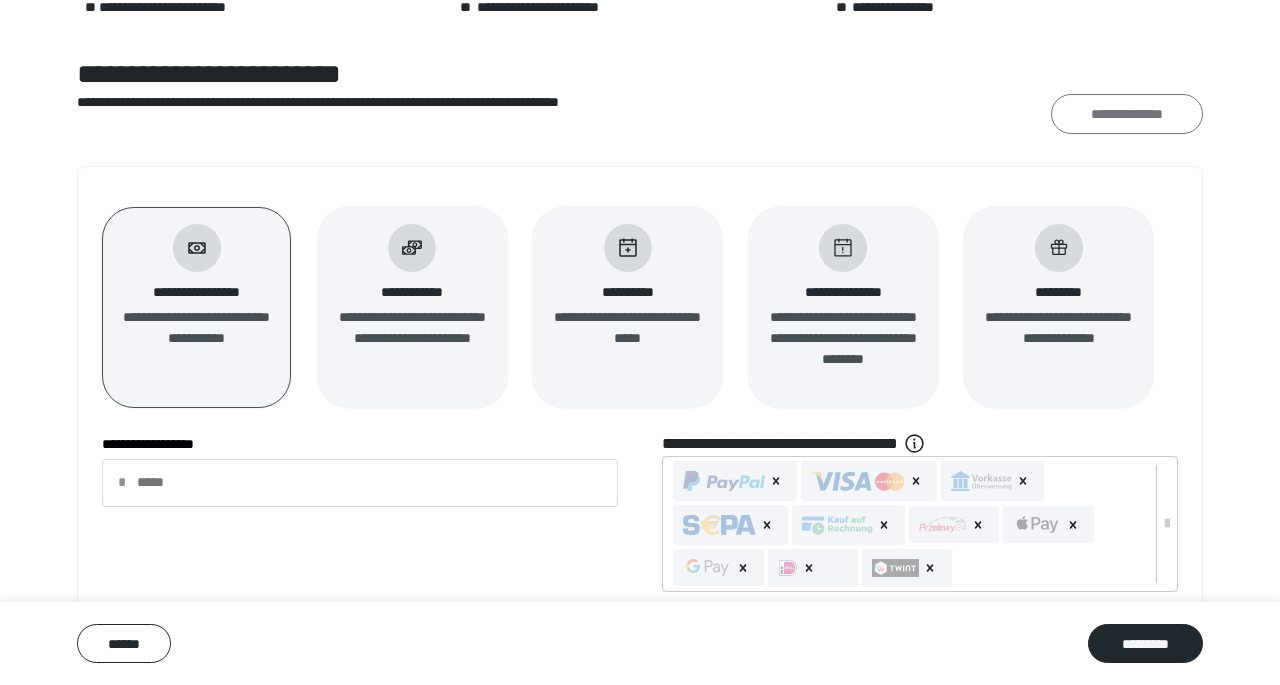 click on "**********" at bounding box center [1127, 113] 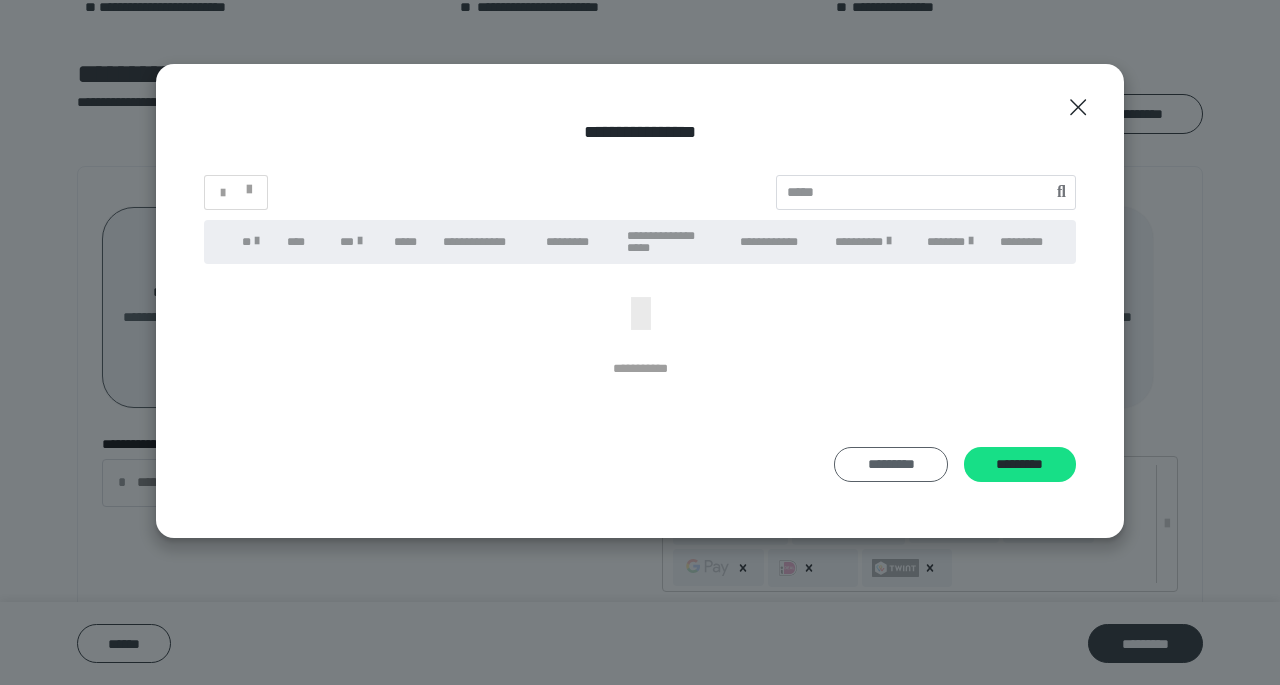 click on "*********" at bounding box center [891, 464] 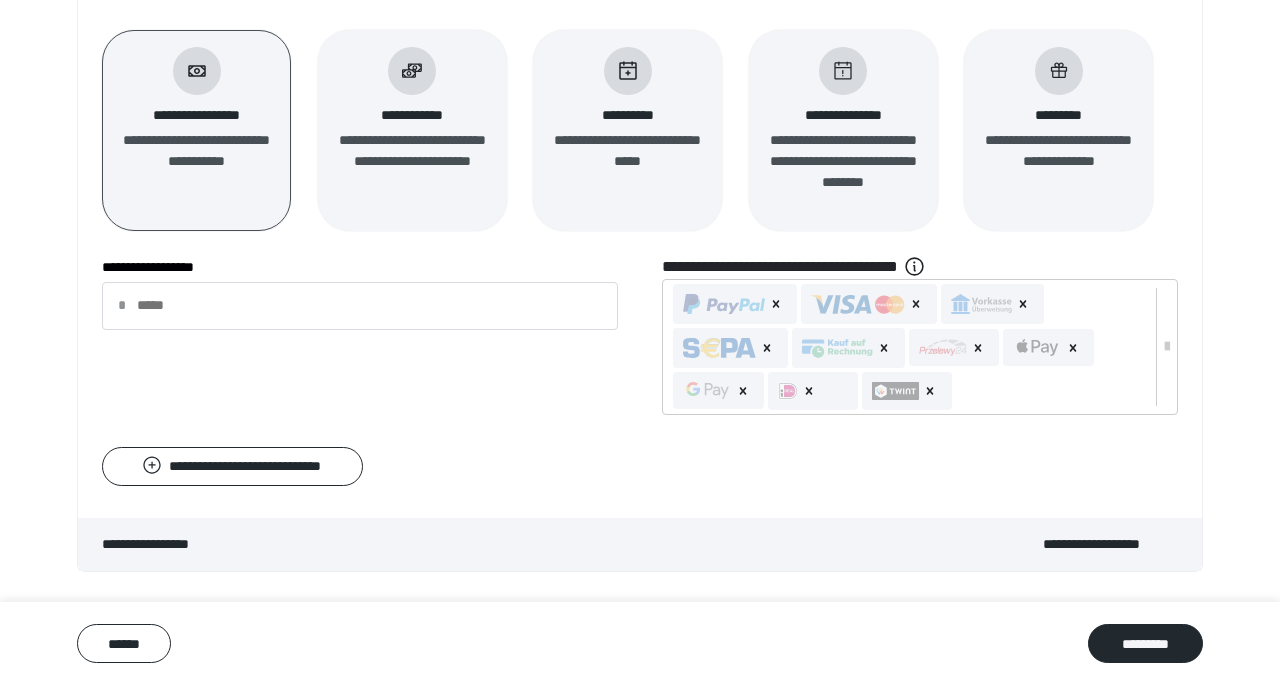 scroll, scrollTop: 519, scrollLeft: 0, axis: vertical 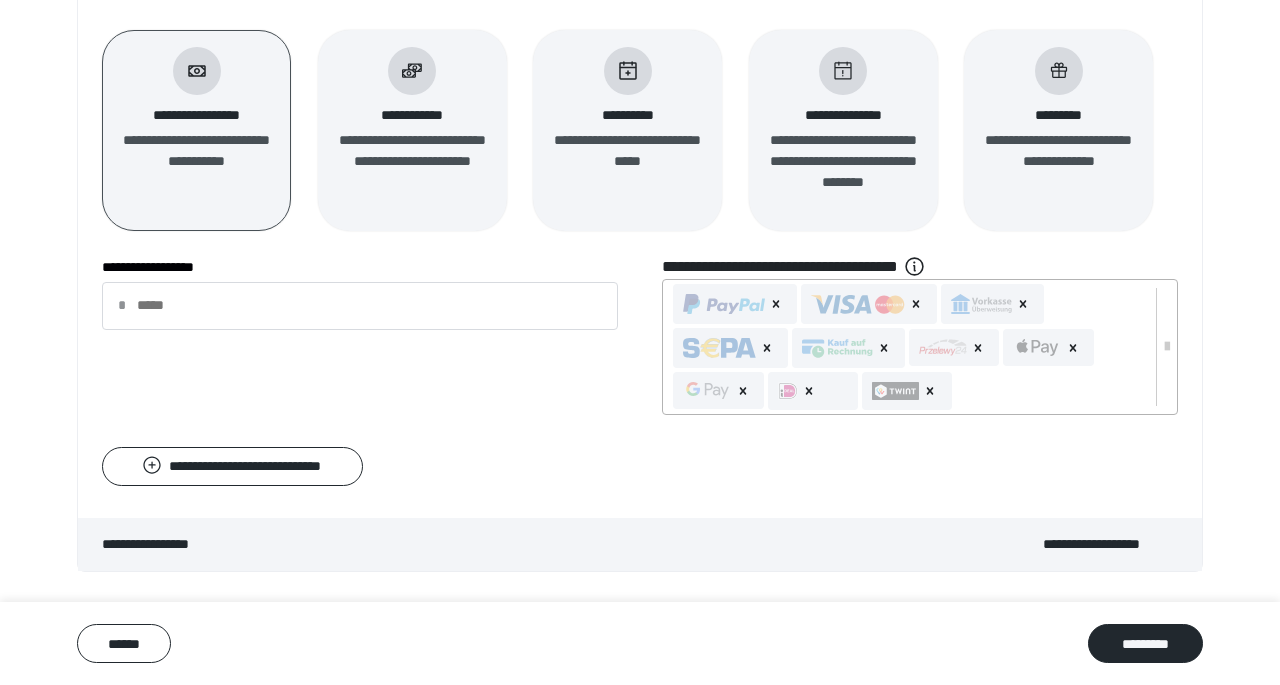 click at bounding box center [837, 348] 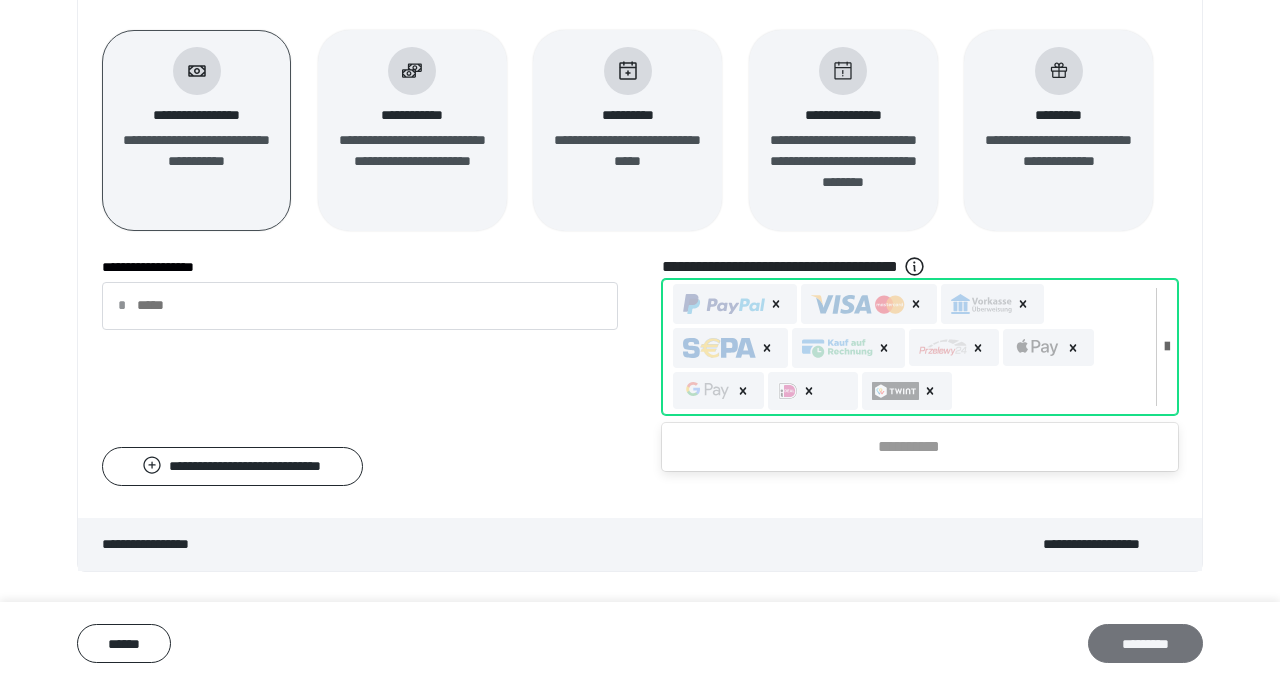click on "*********" at bounding box center (1145, 643) 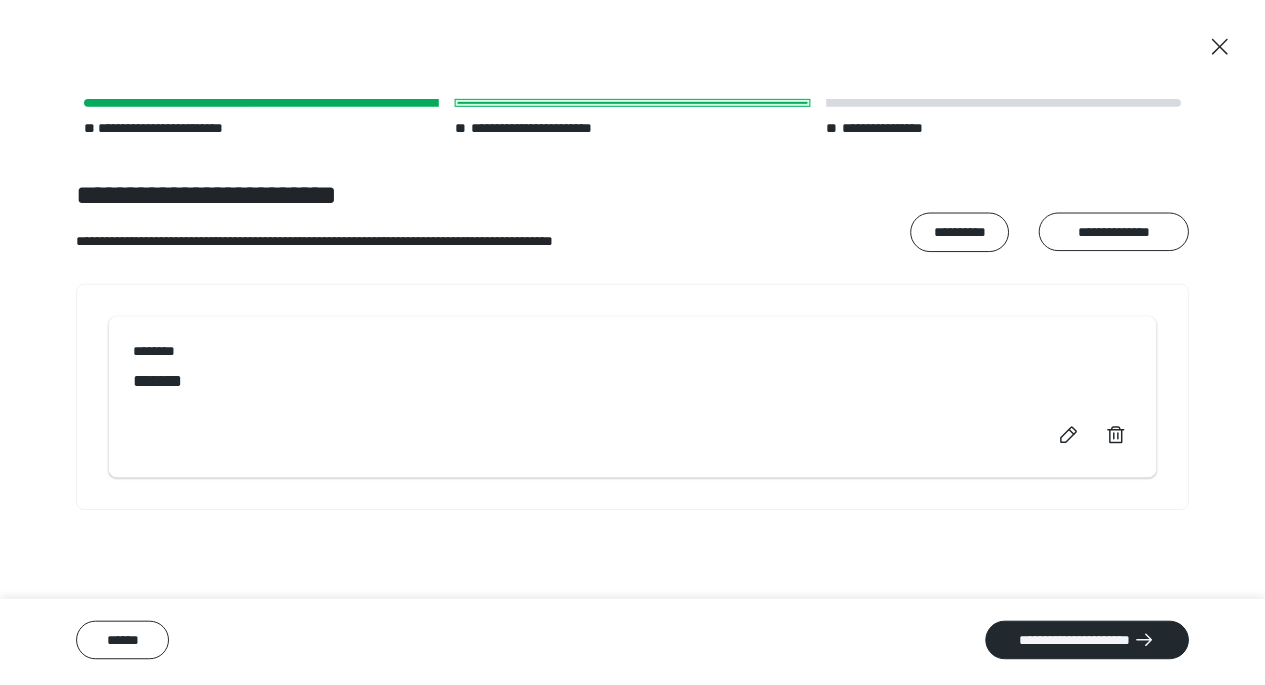 scroll, scrollTop: 0, scrollLeft: 0, axis: both 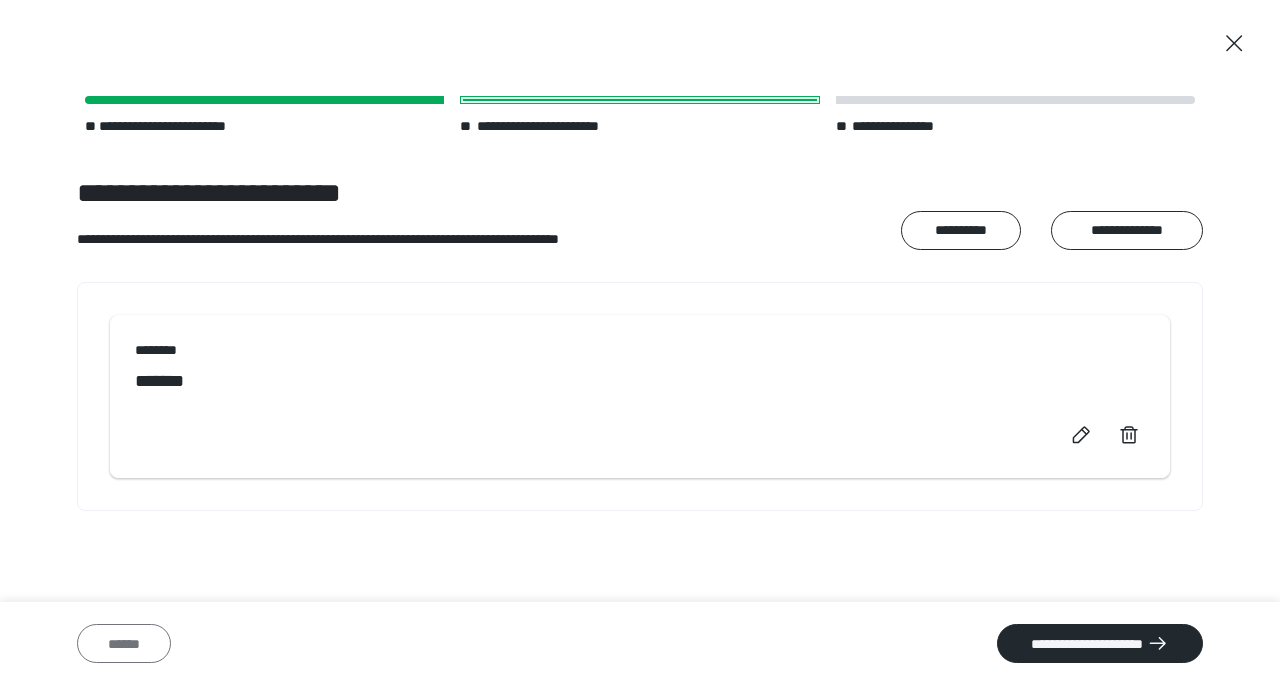 click on "******" at bounding box center (124, 643) 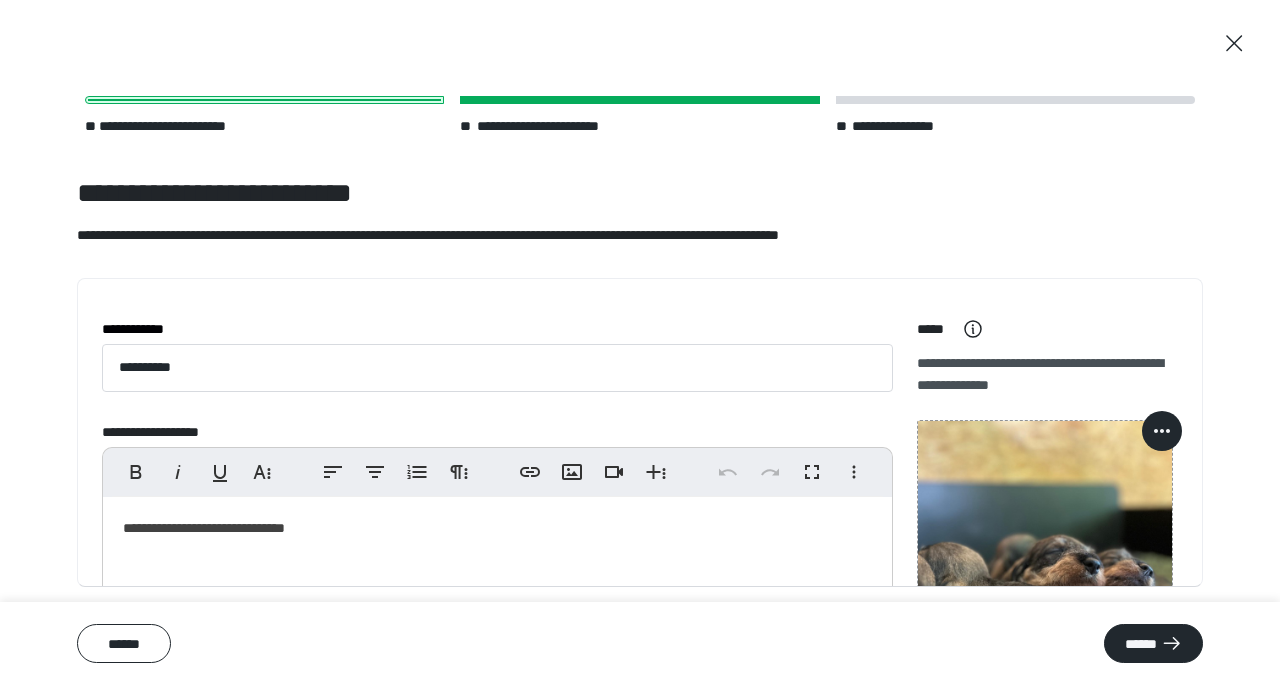 click on "******" at bounding box center [124, 643] 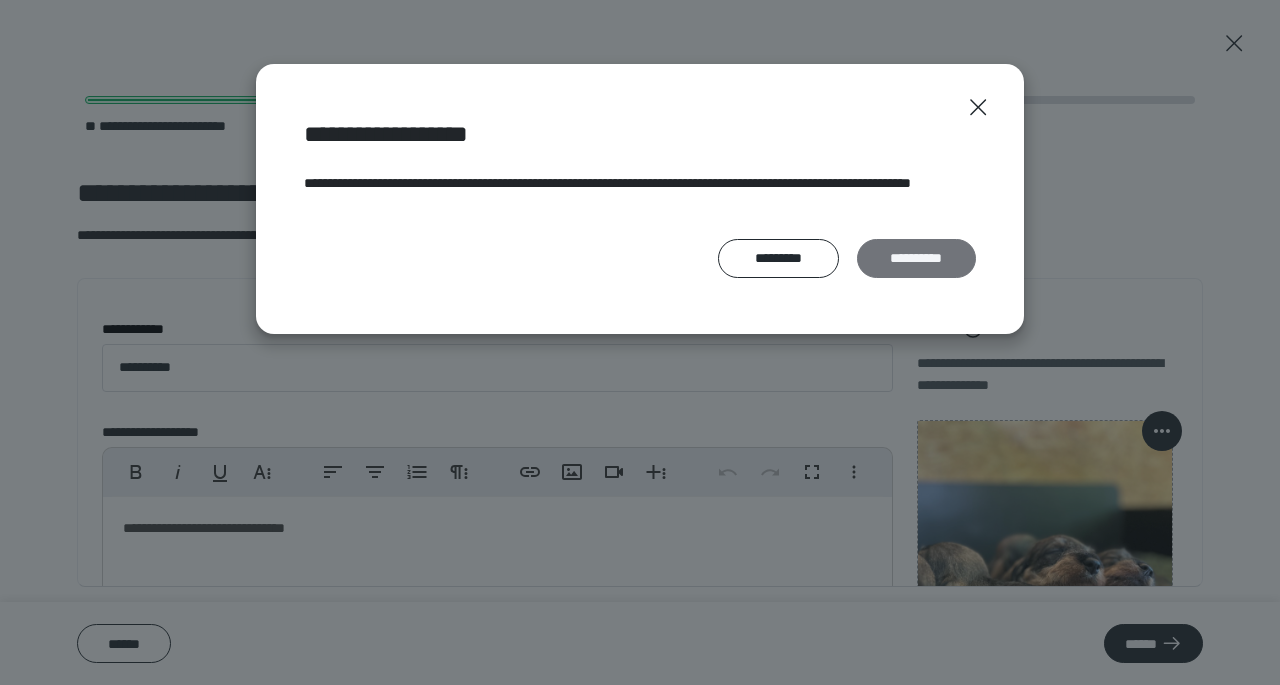 click on "**********" at bounding box center (916, 258) 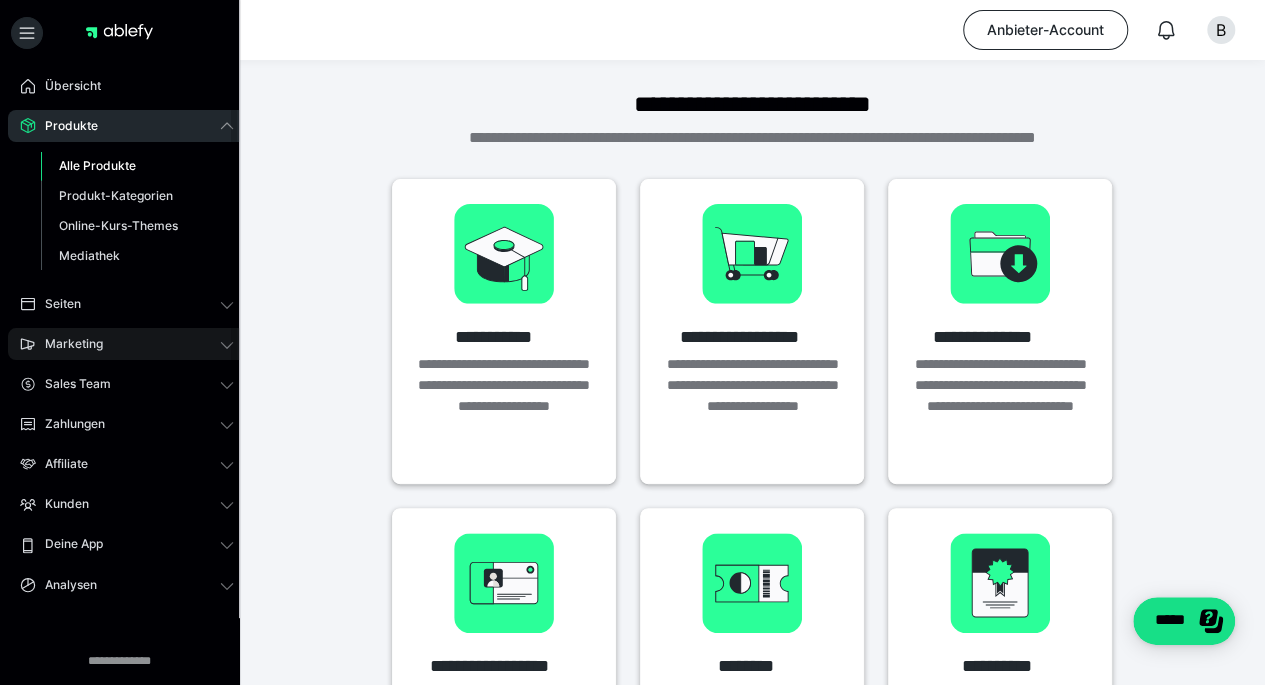 scroll, scrollTop: 0, scrollLeft: 0, axis: both 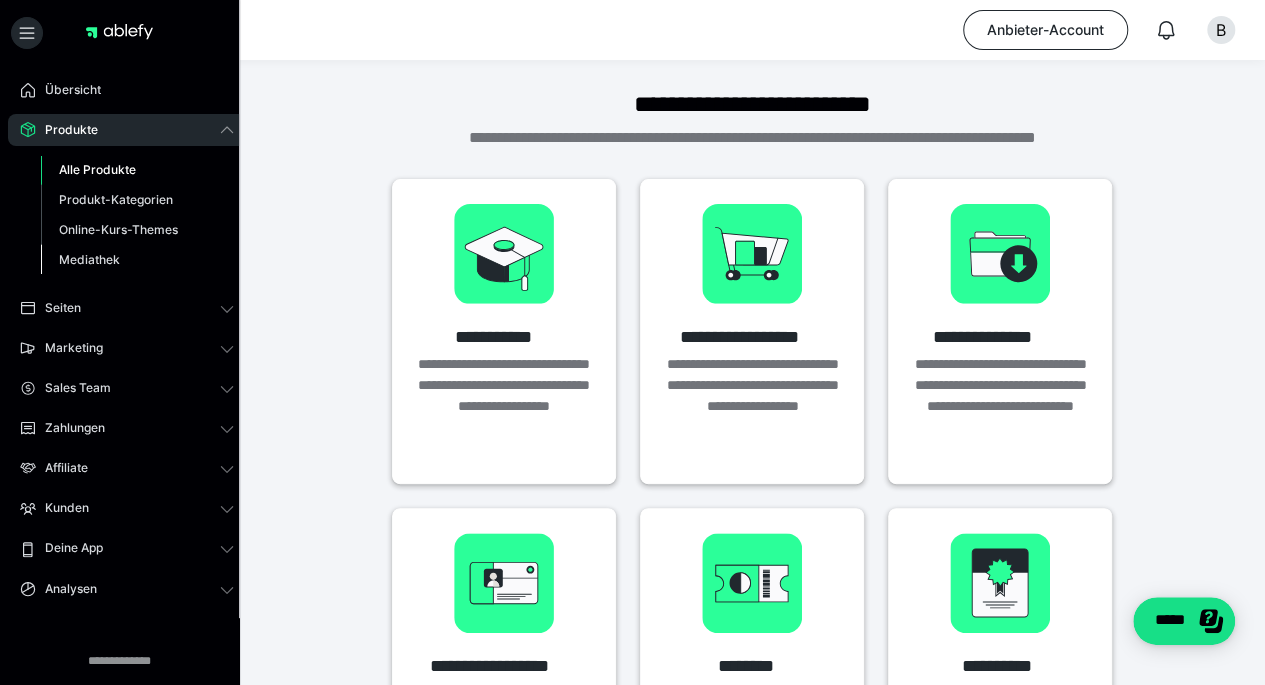 click on "Mediathek" at bounding box center (89, 259) 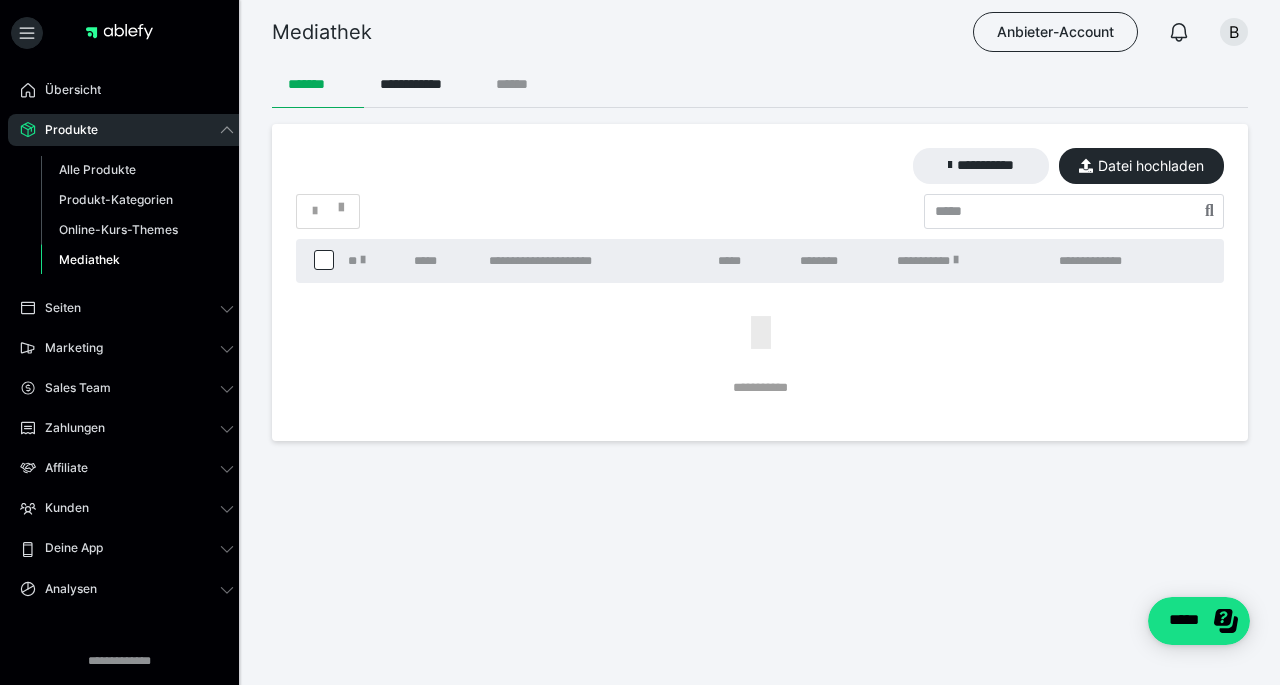 click on "******" at bounding box center (520, 84) 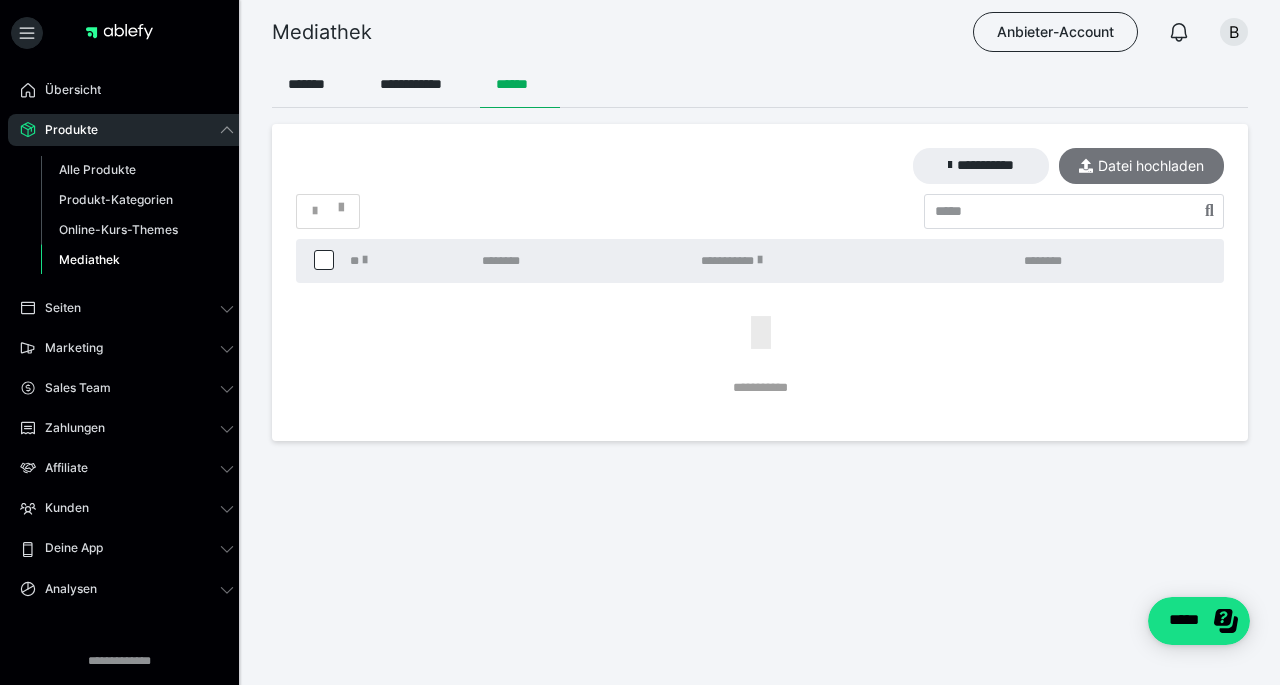 click on "Datei hochladen" at bounding box center (1141, 166) 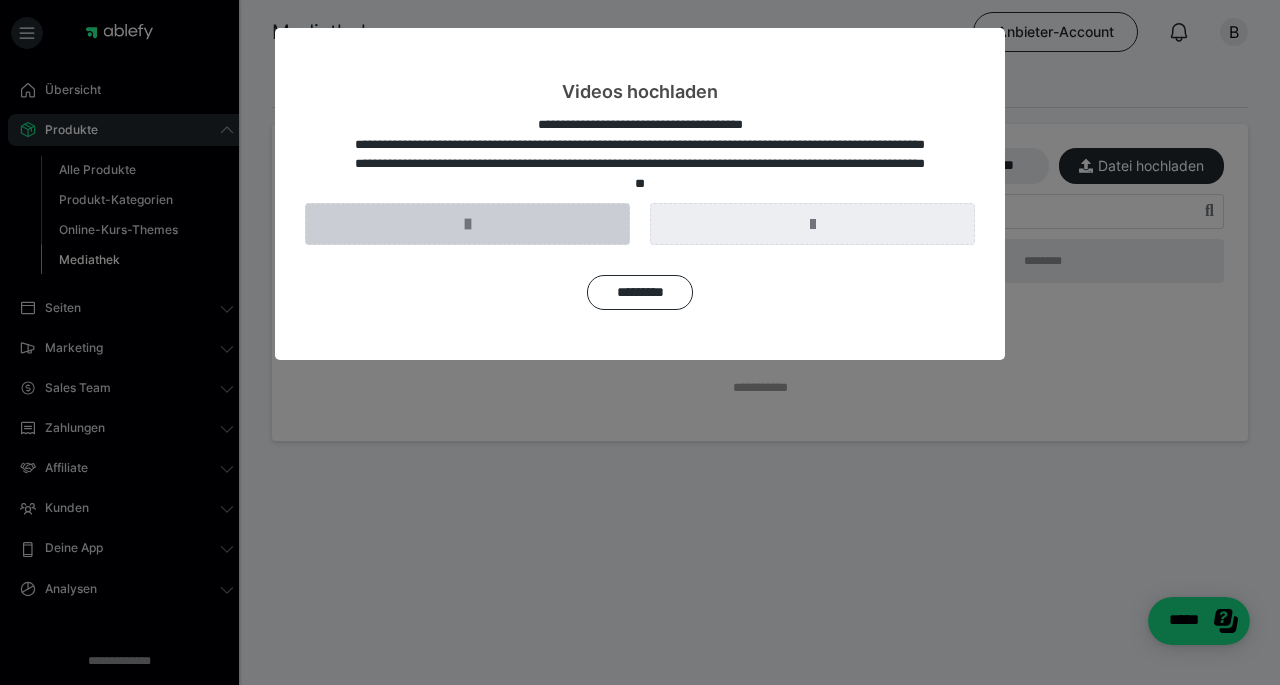 click at bounding box center (467, 224) 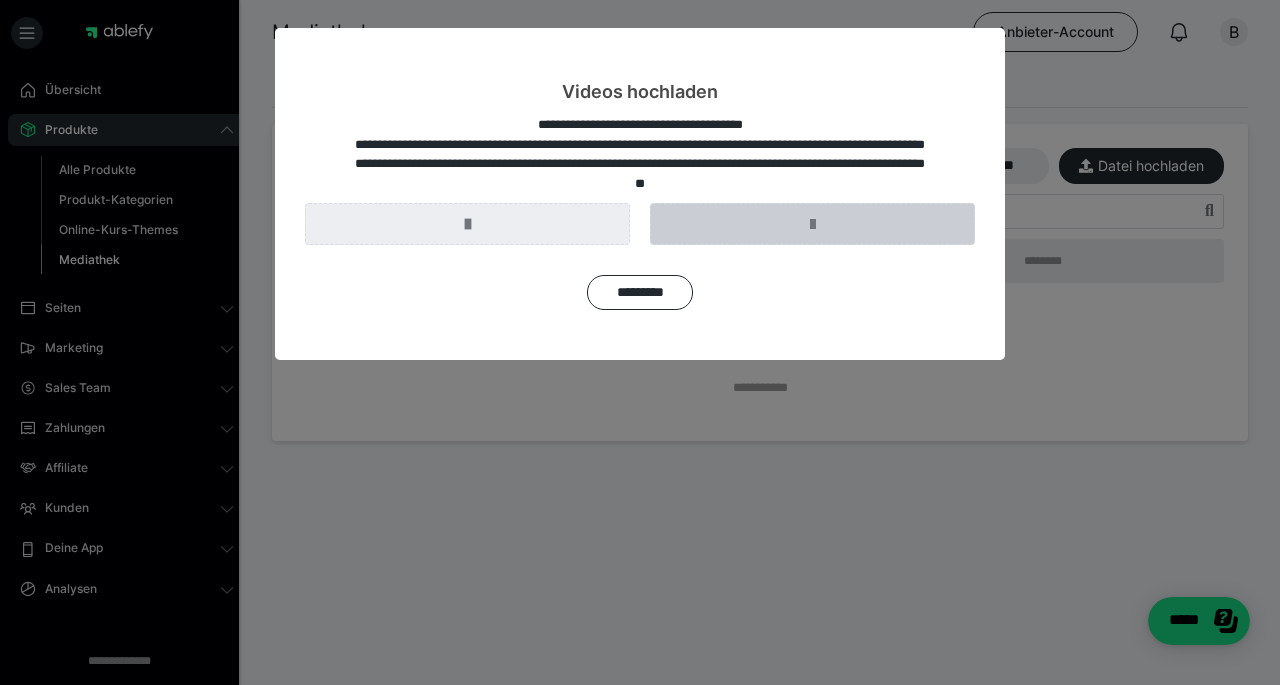 click at bounding box center (812, 224) 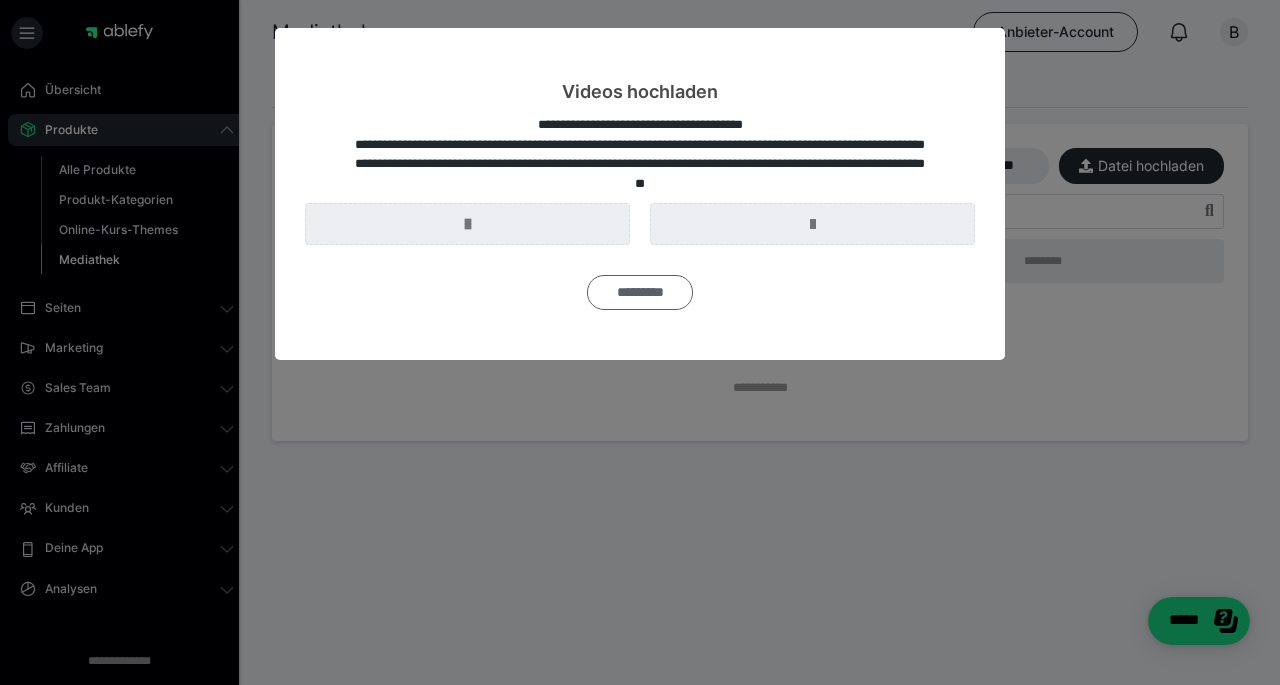 click on "*********" at bounding box center (640, 292) 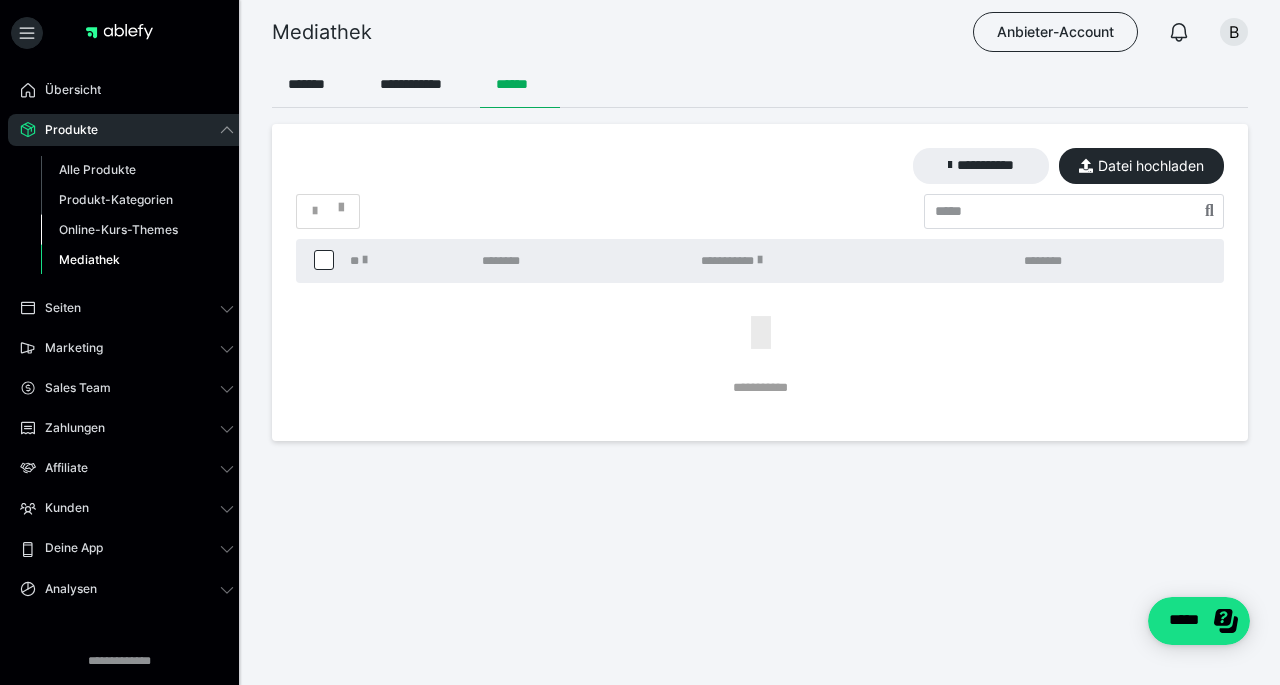 click on "Online-Kurs-Themes" at bounding box center (118, 229) 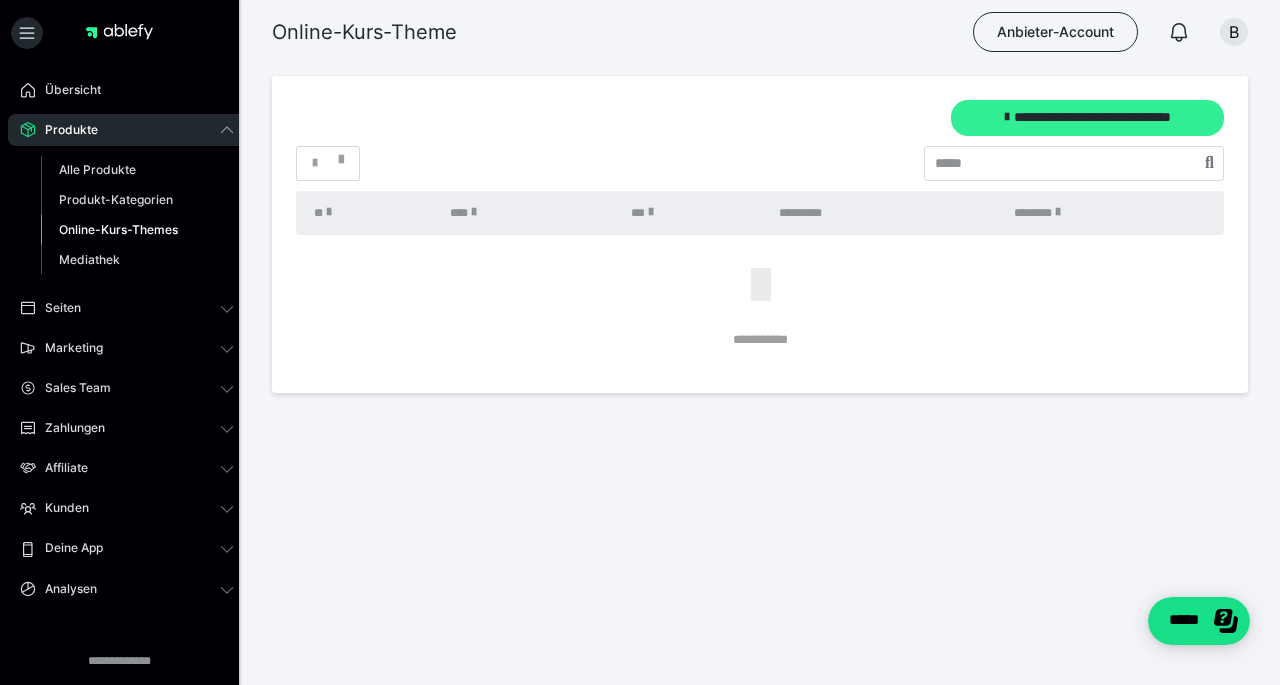 click on "**********" at bounding box center [1087, 118] 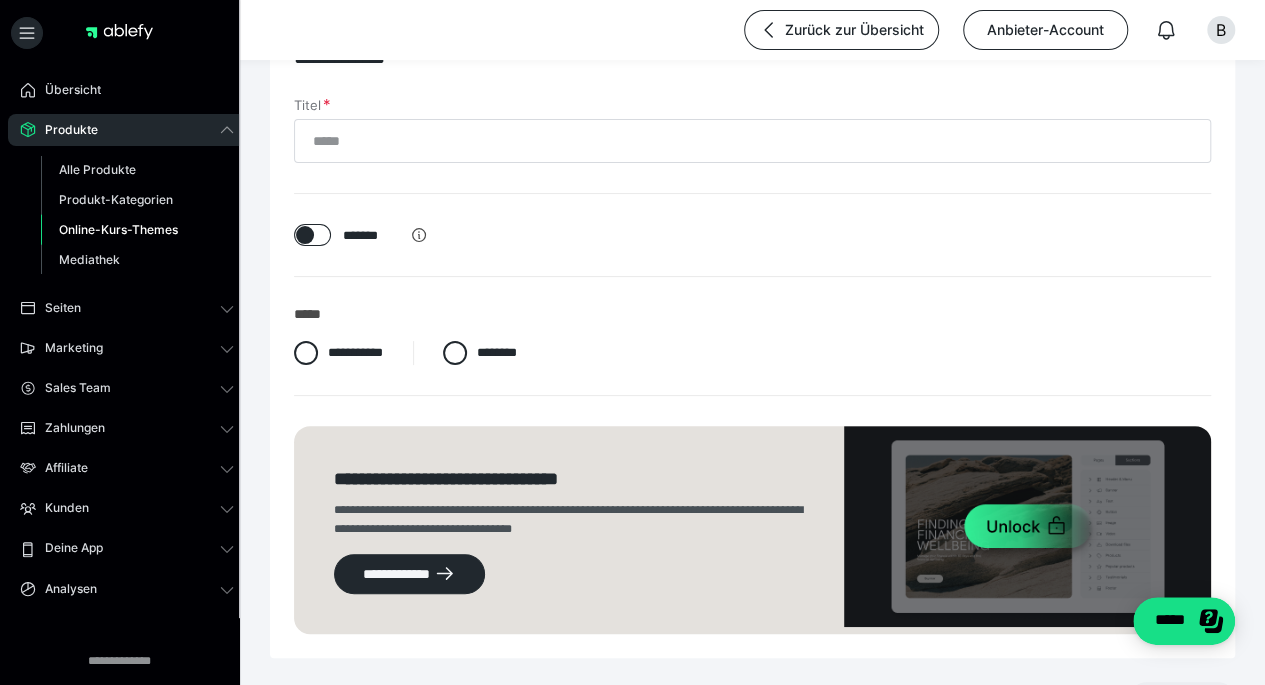 scroll, scrollTop: 0, scrollLeft: 0, axis: both 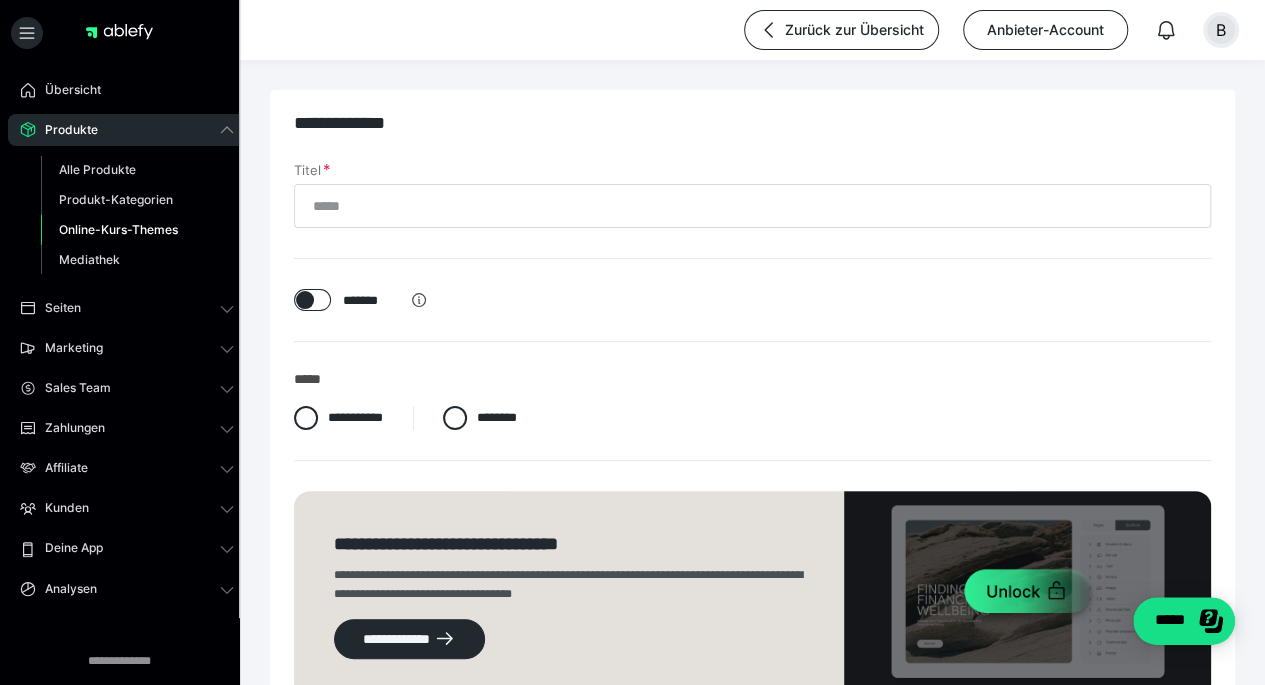 click on "B" at bounding box center [1221, 30] 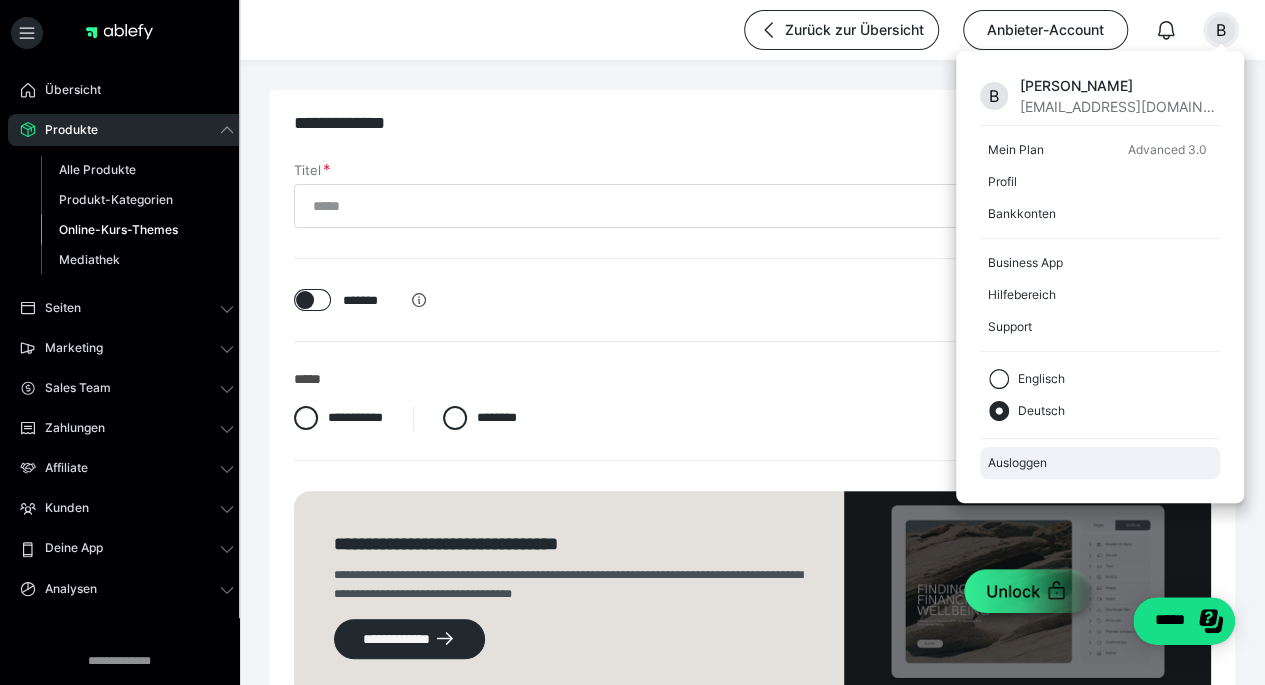 click on "Ausloggen" at bounding box center [1100, 463] 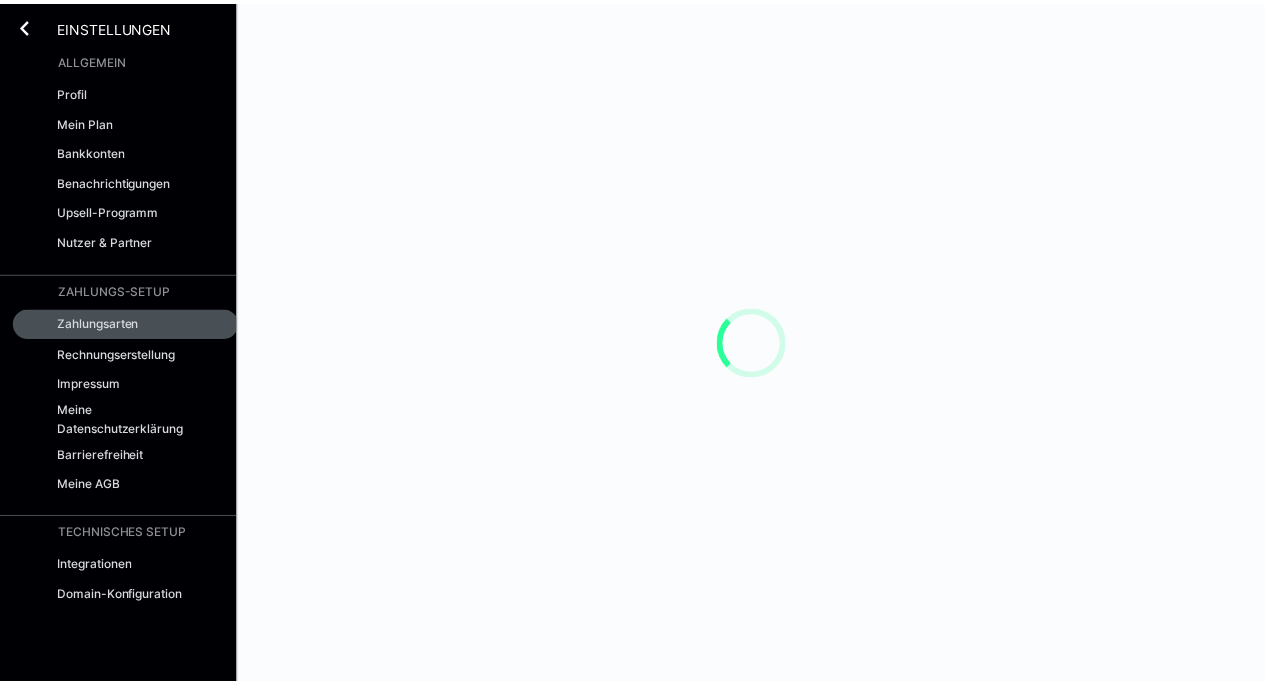 scroll, scrollTop: 0, scrollLeft: 0, axis: both 